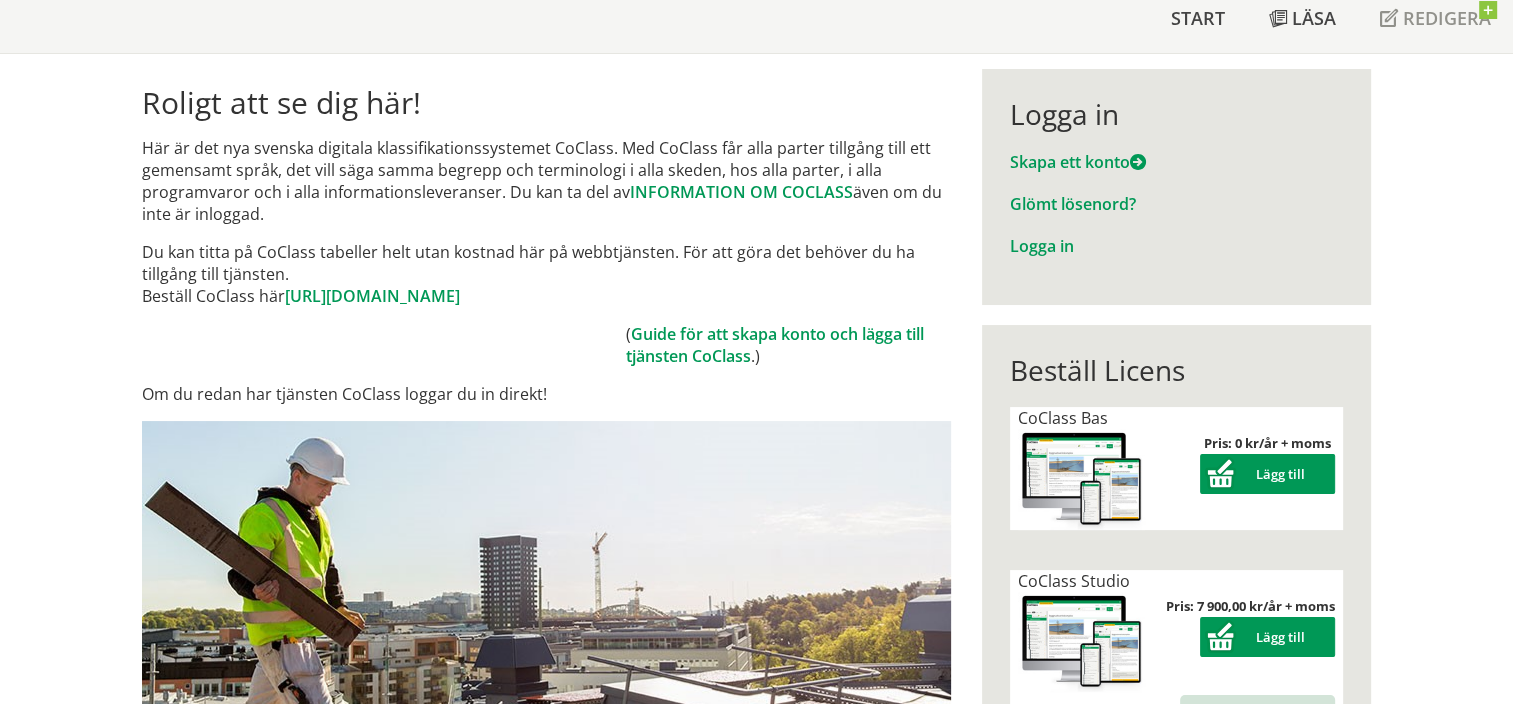 scroll, scrollTop: 100, scrollLeft: 0, axis: vertical 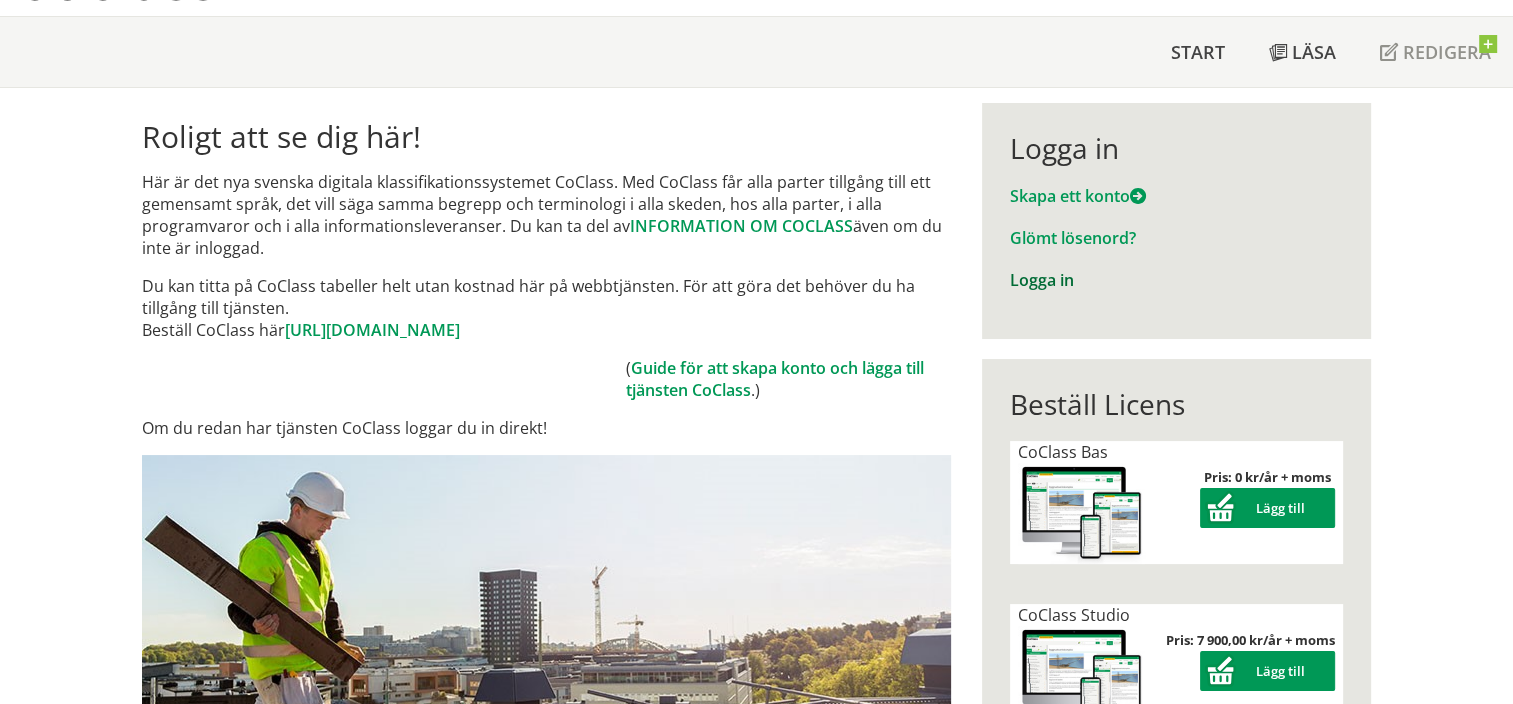 click on "Logga in" at bounding box center (1042, 280) 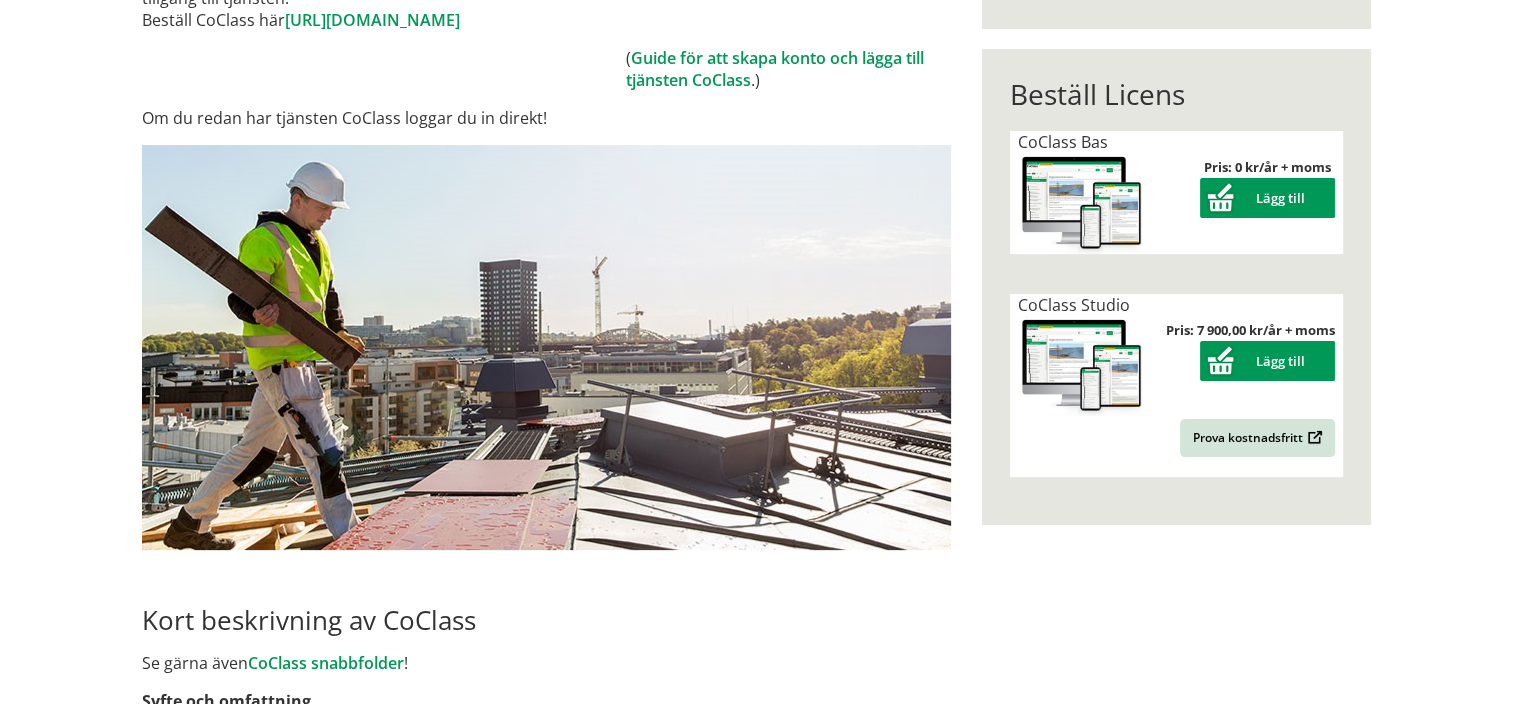 scroll, scrollTop: 10, scrollLeft: 0, axis: vertical 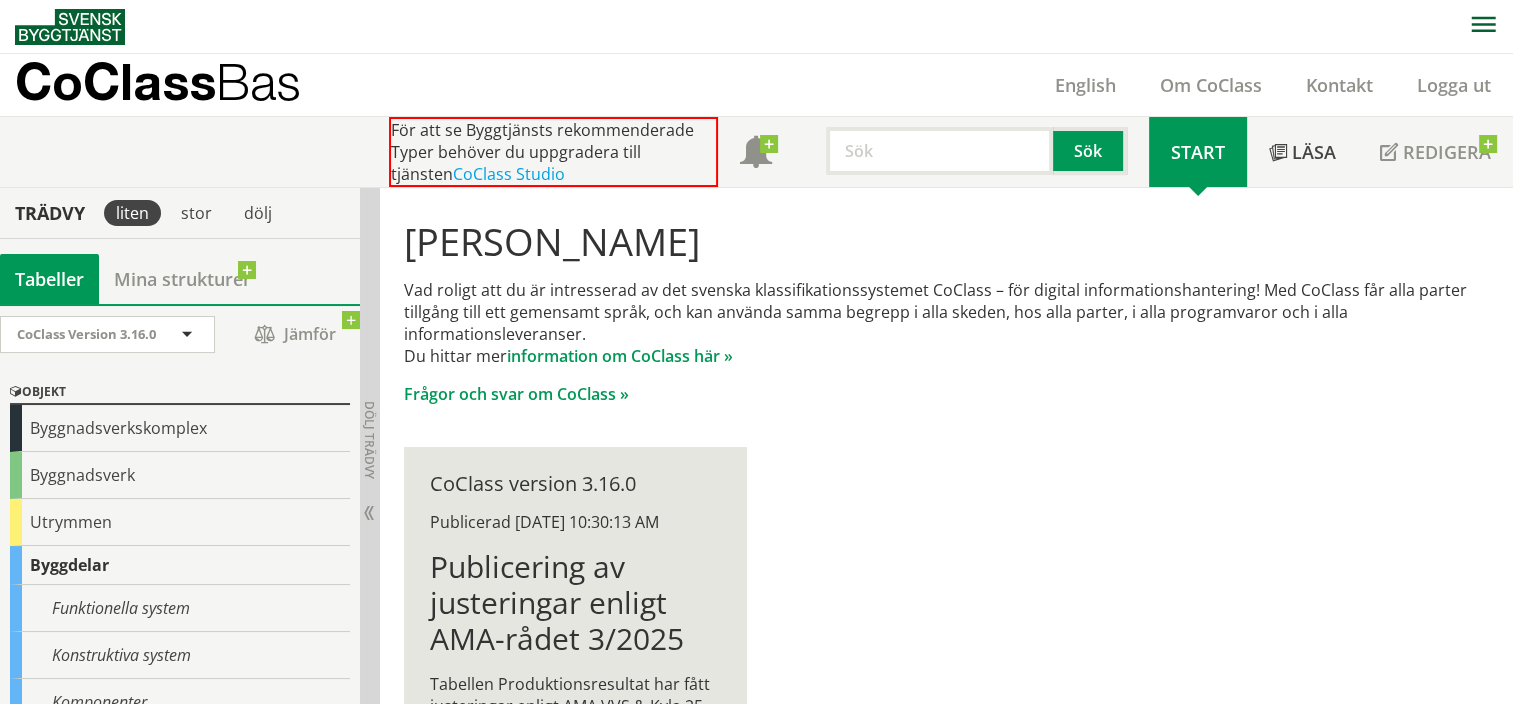 click on "Vad roligt att du är intresserad av det svenska klassifikationssystemet CoClass – för digital informationshantering! Med CoClass får alla parter tillgång till ett gemensamt språk, och kan använda samma begrepp i alla skeden, hos alla parter, i alla programvaror och i alla informationsleveranser. Du hittar mer  information om CoClass här »" at bounding box center [947, 323] 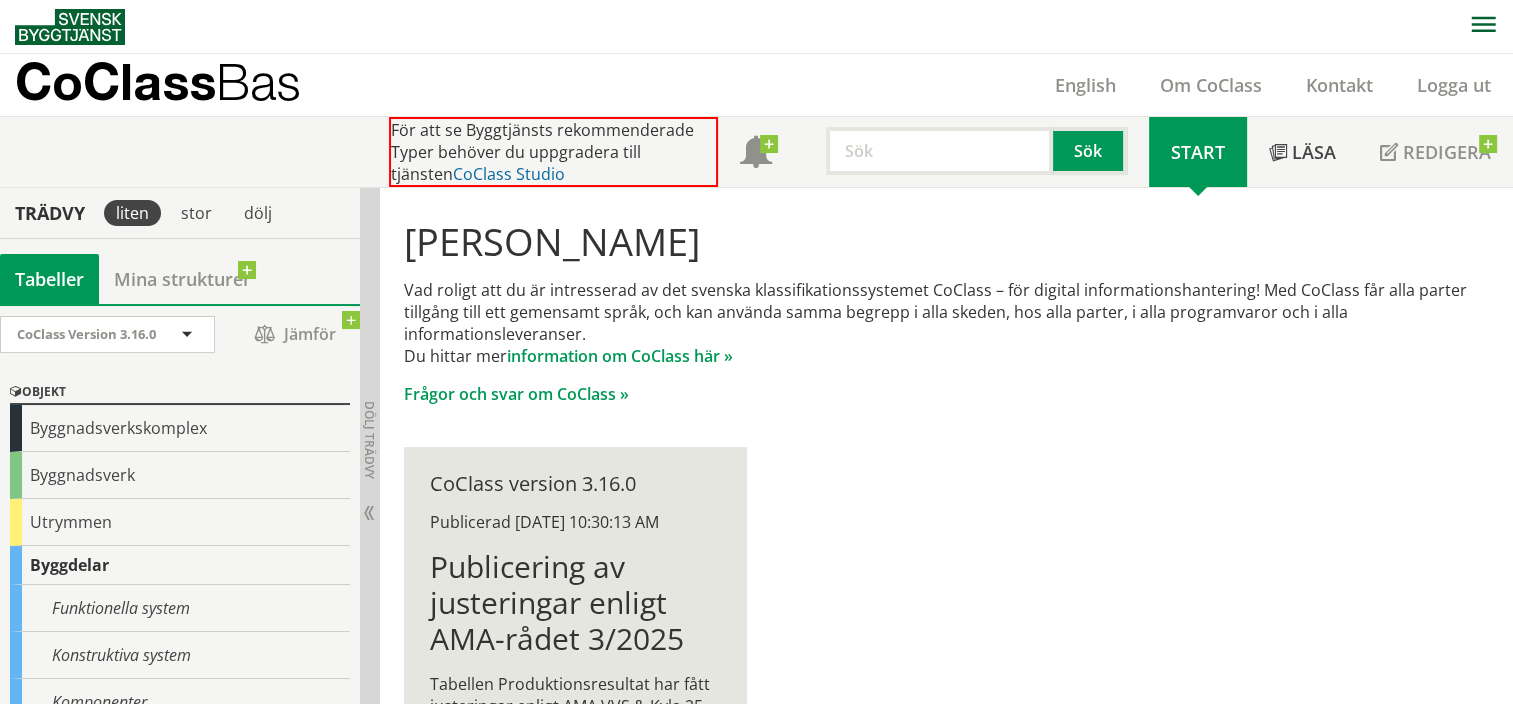 click on "CoClass Studio" at bounding box center (509, 174) 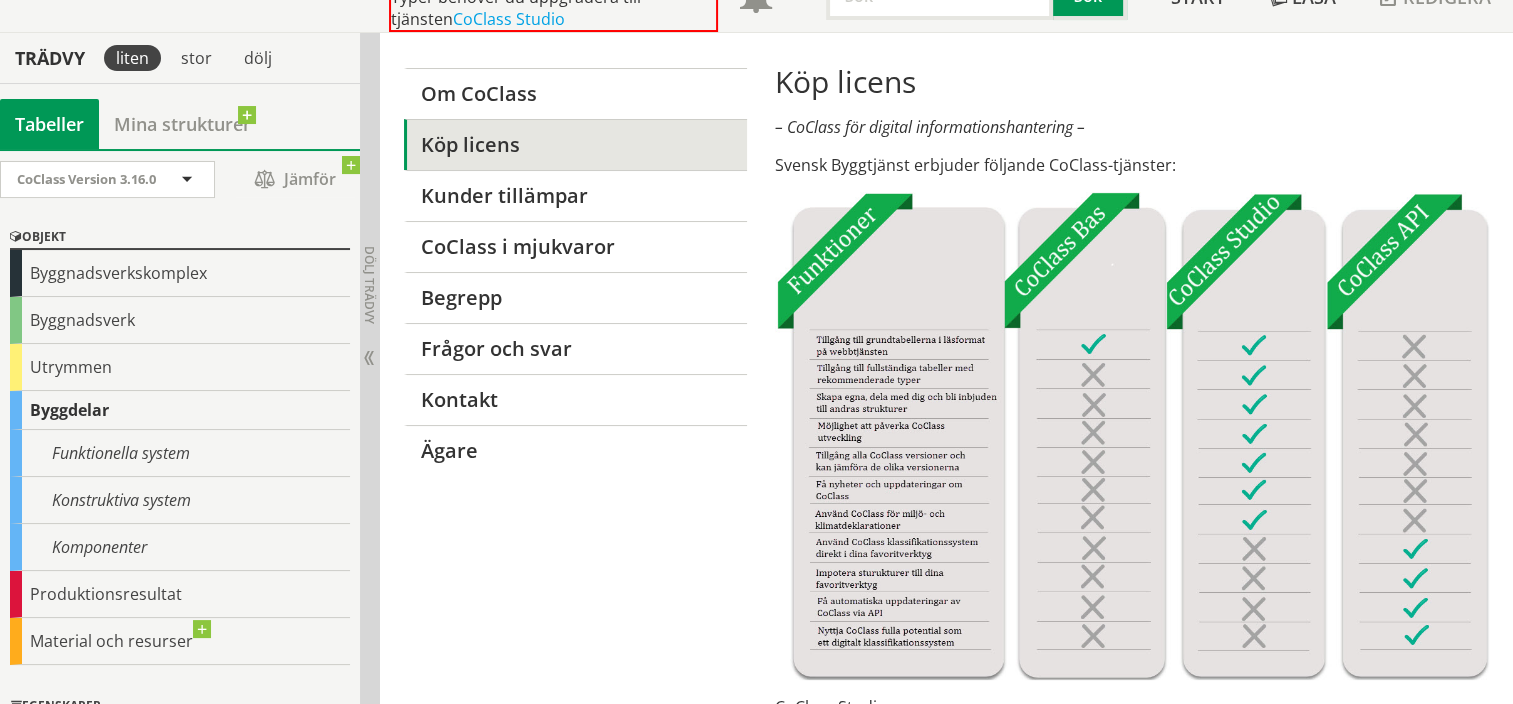 scroll, scrollTop: 0, scrollLeft: 0, axis: both 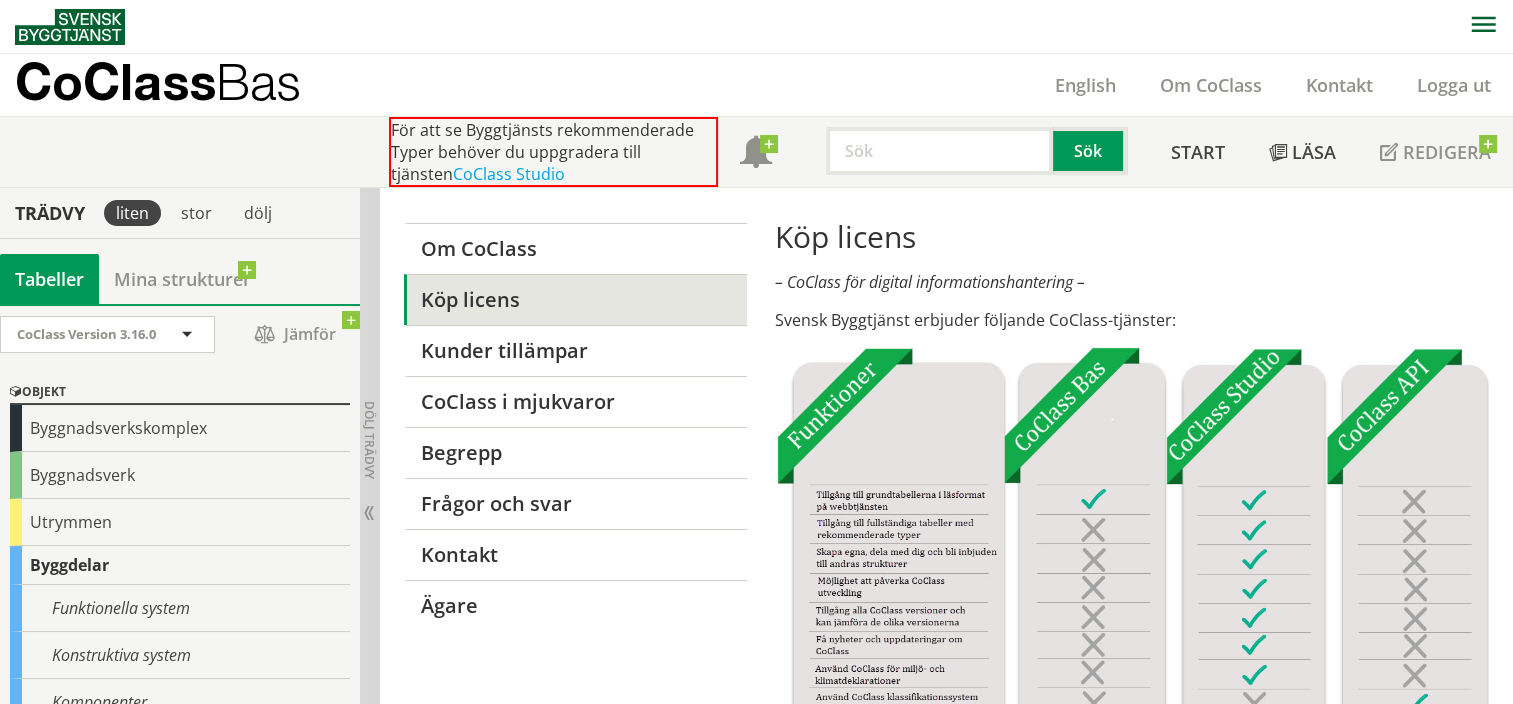 click at bounding box center (1132, 591) 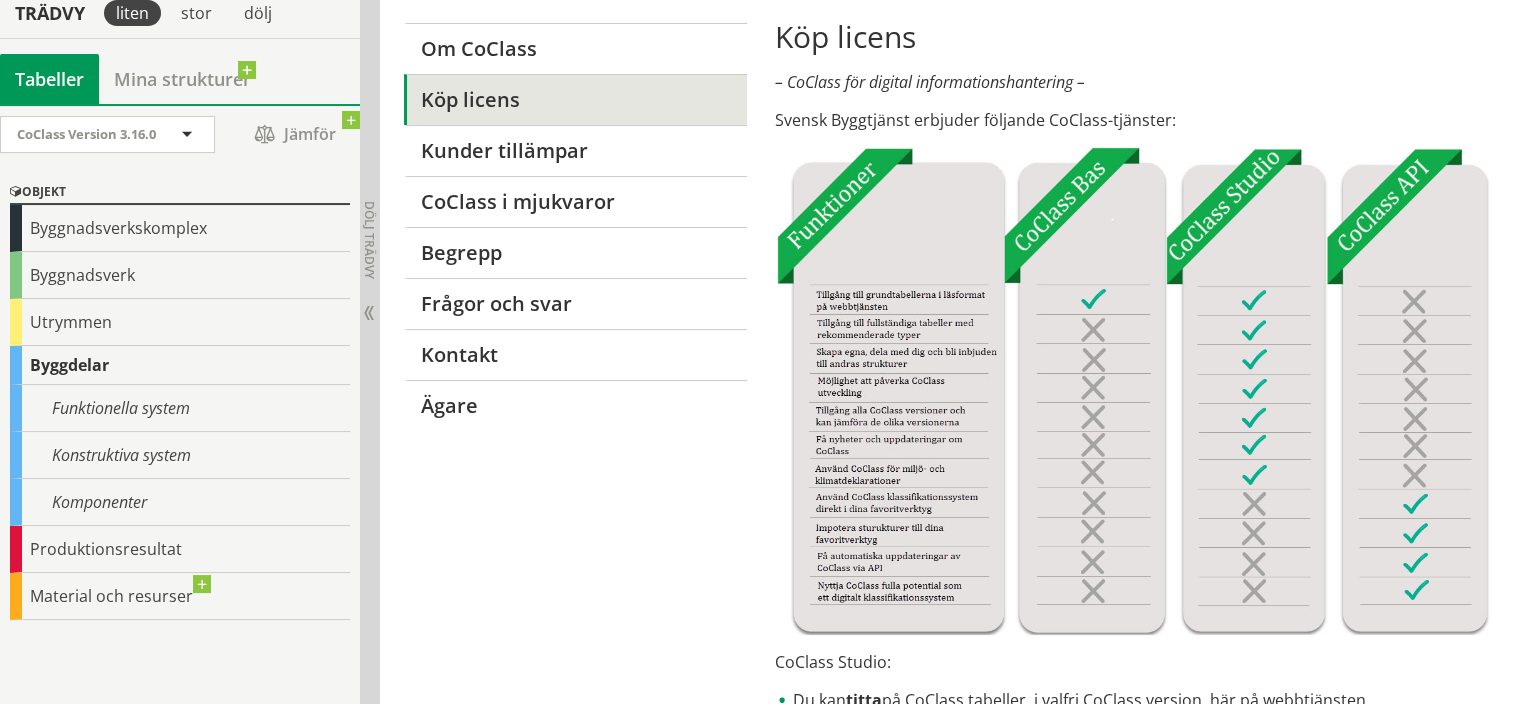 scroll, scrollTop: 0, scrollLeft: 0, axis: both 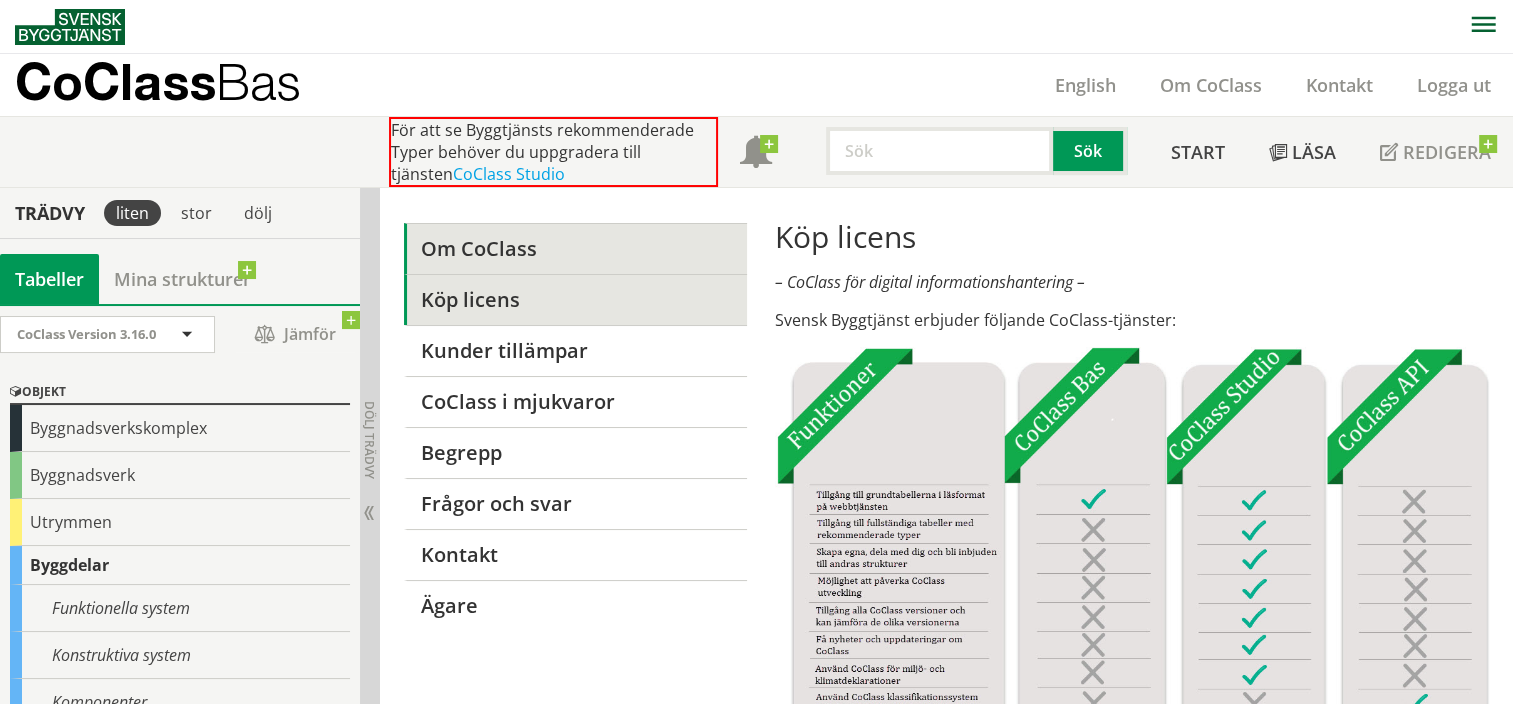 click on "Om CoClass" at bounding box center (576, 248) 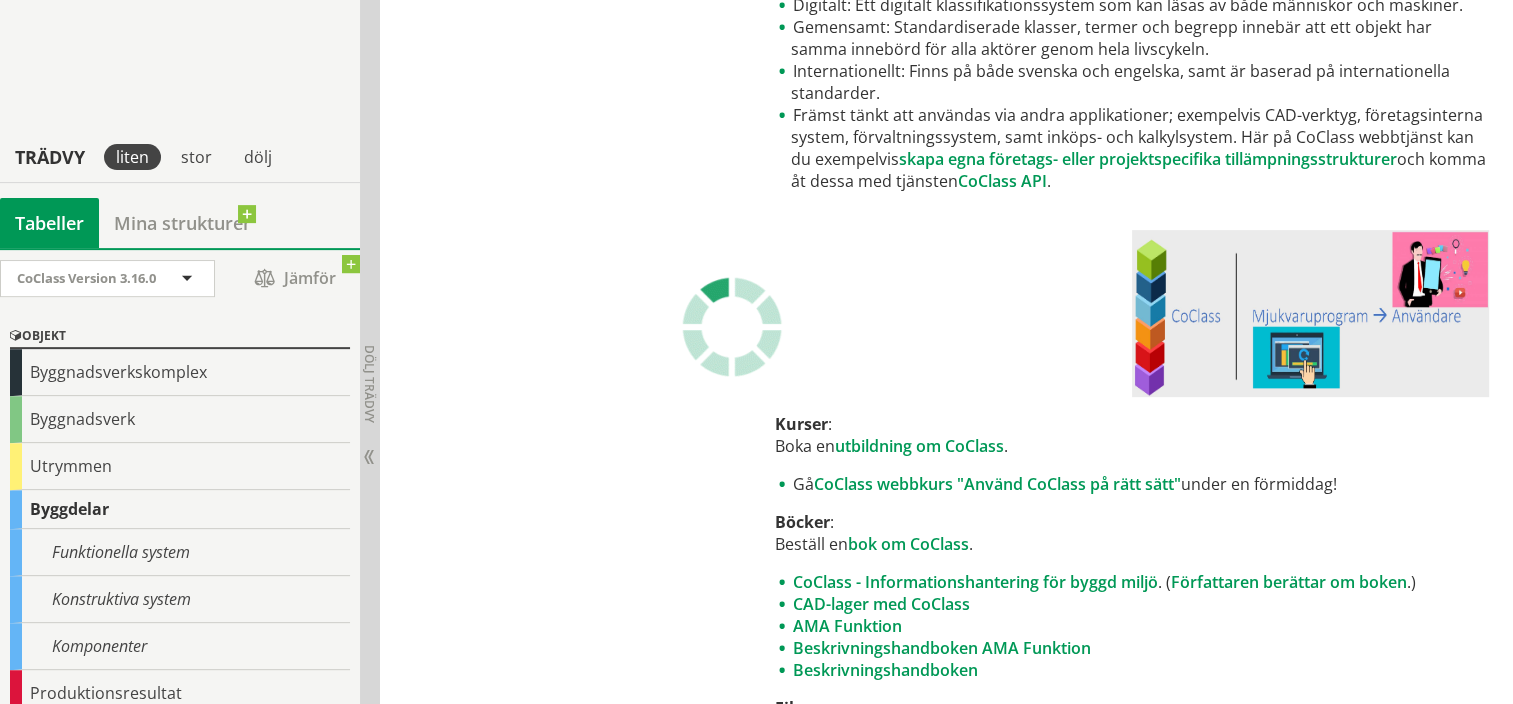 scroll, scrollTop: 800, scrollLeft: 0, axis: vertical 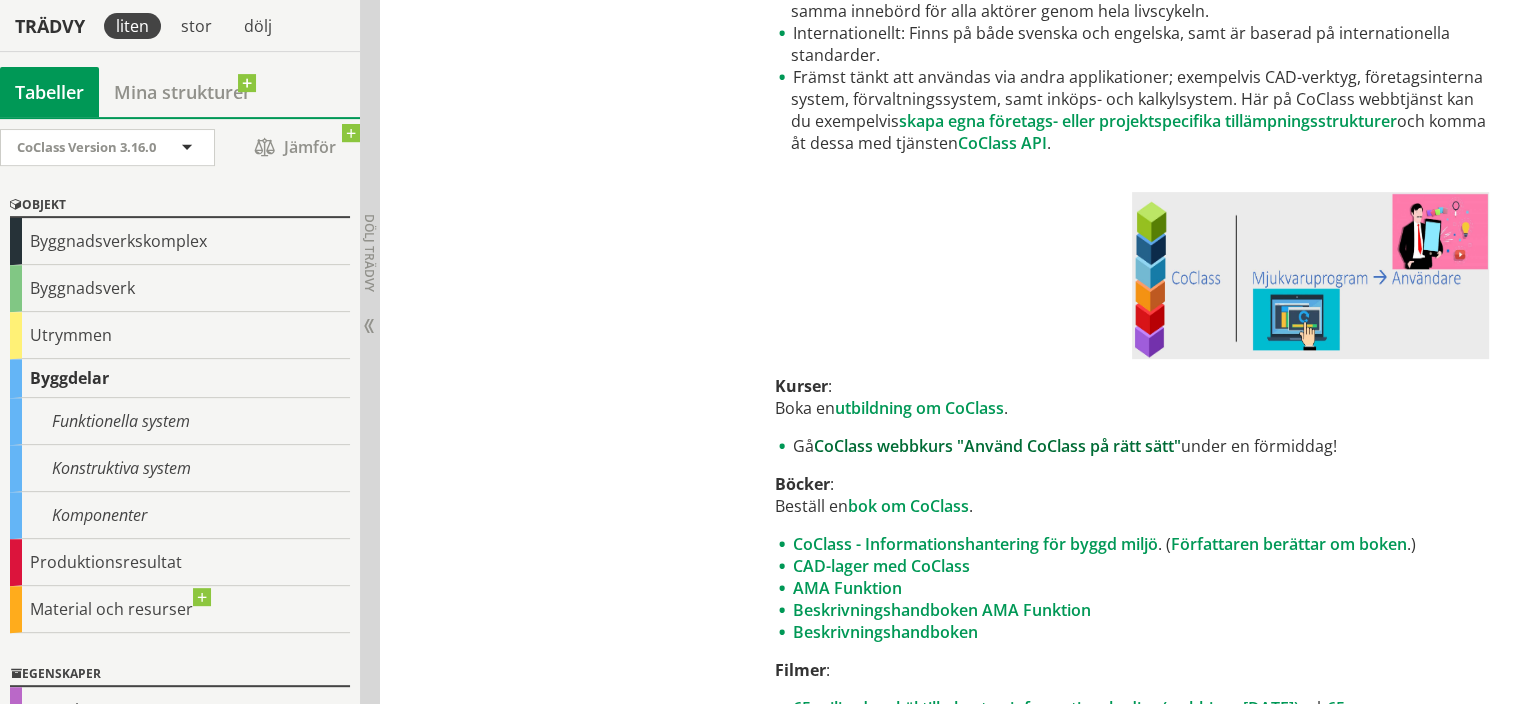 click on "CoClass webbkurs "Använd CoClass på rätt sätt"" at bounding box center (997, 446) 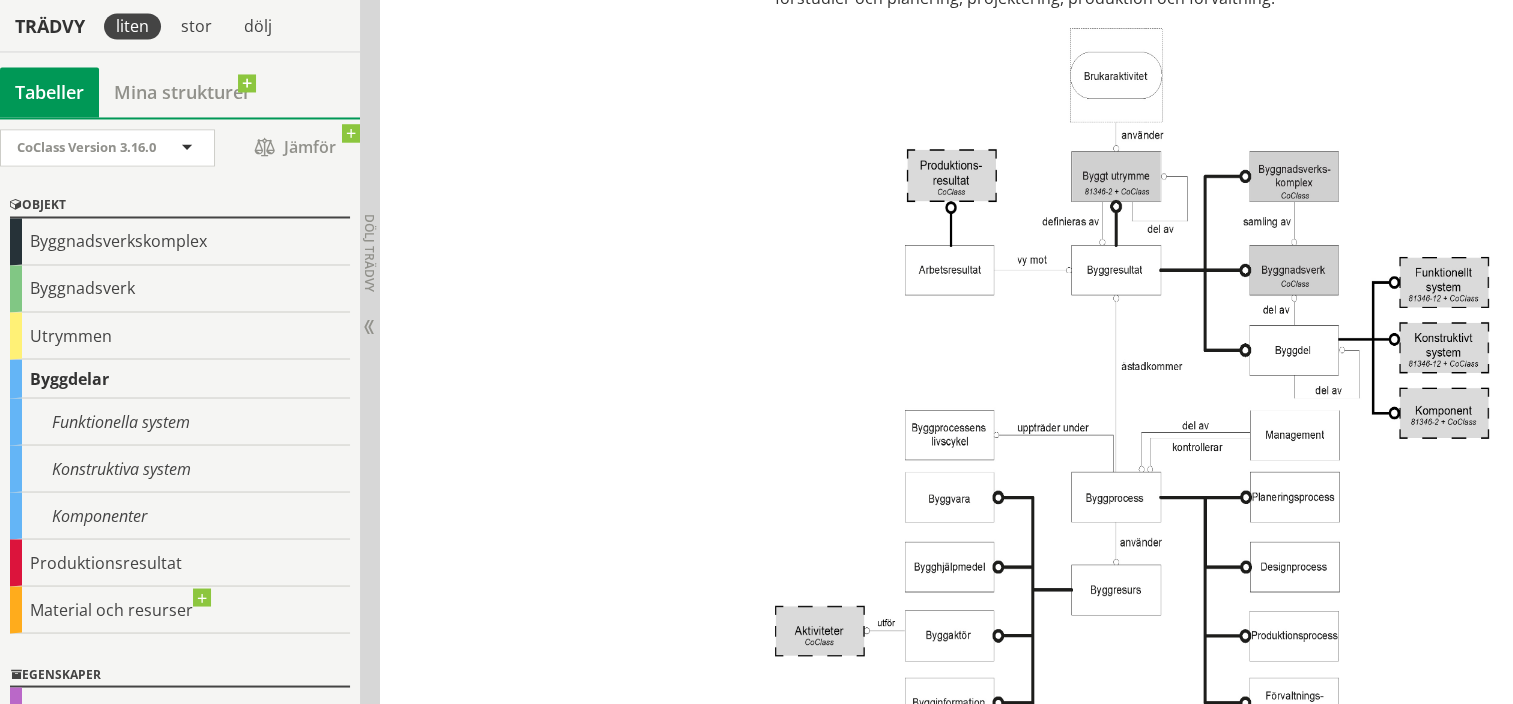 scroll, scrollTop: 3487, scrollLeft: 0, axis: vertical 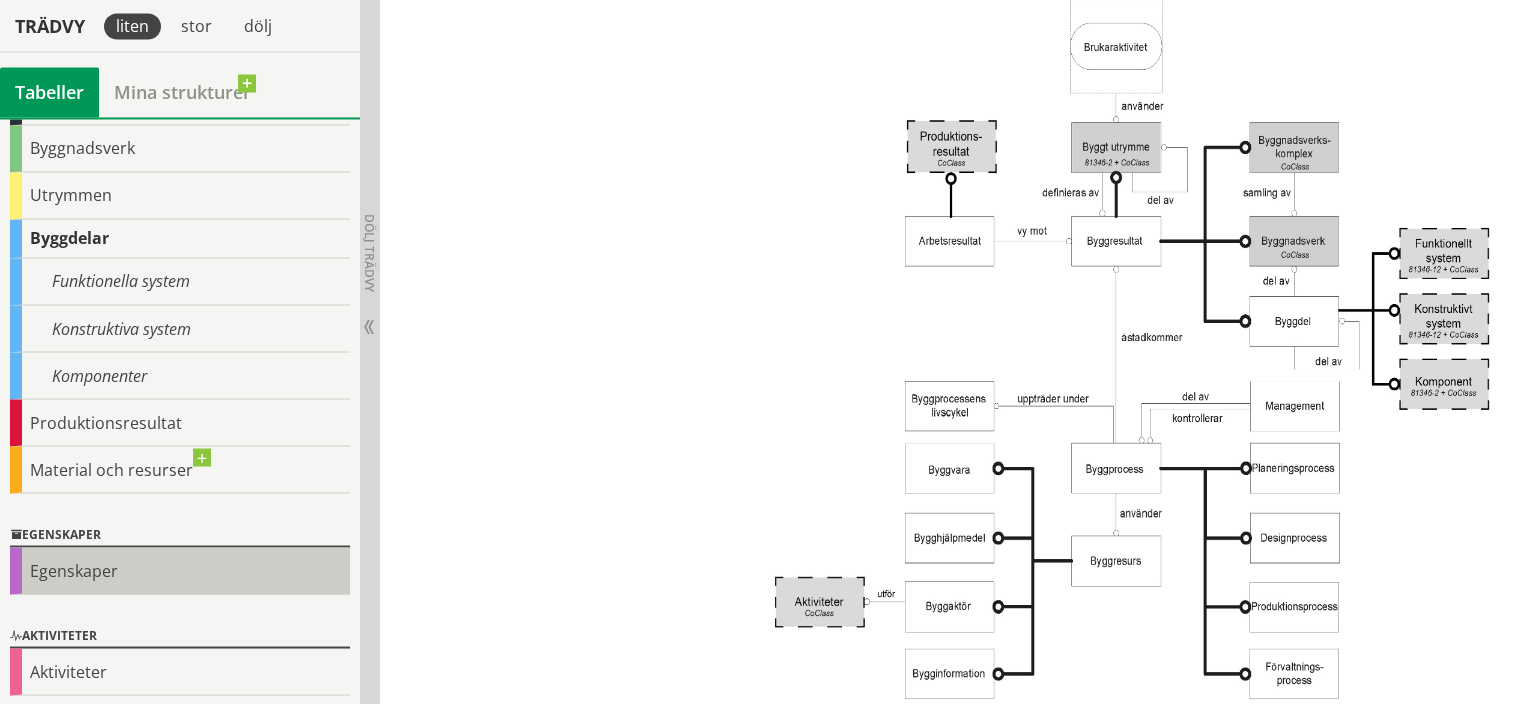 click on "Egenskaper" at bounding box center (180, 570) 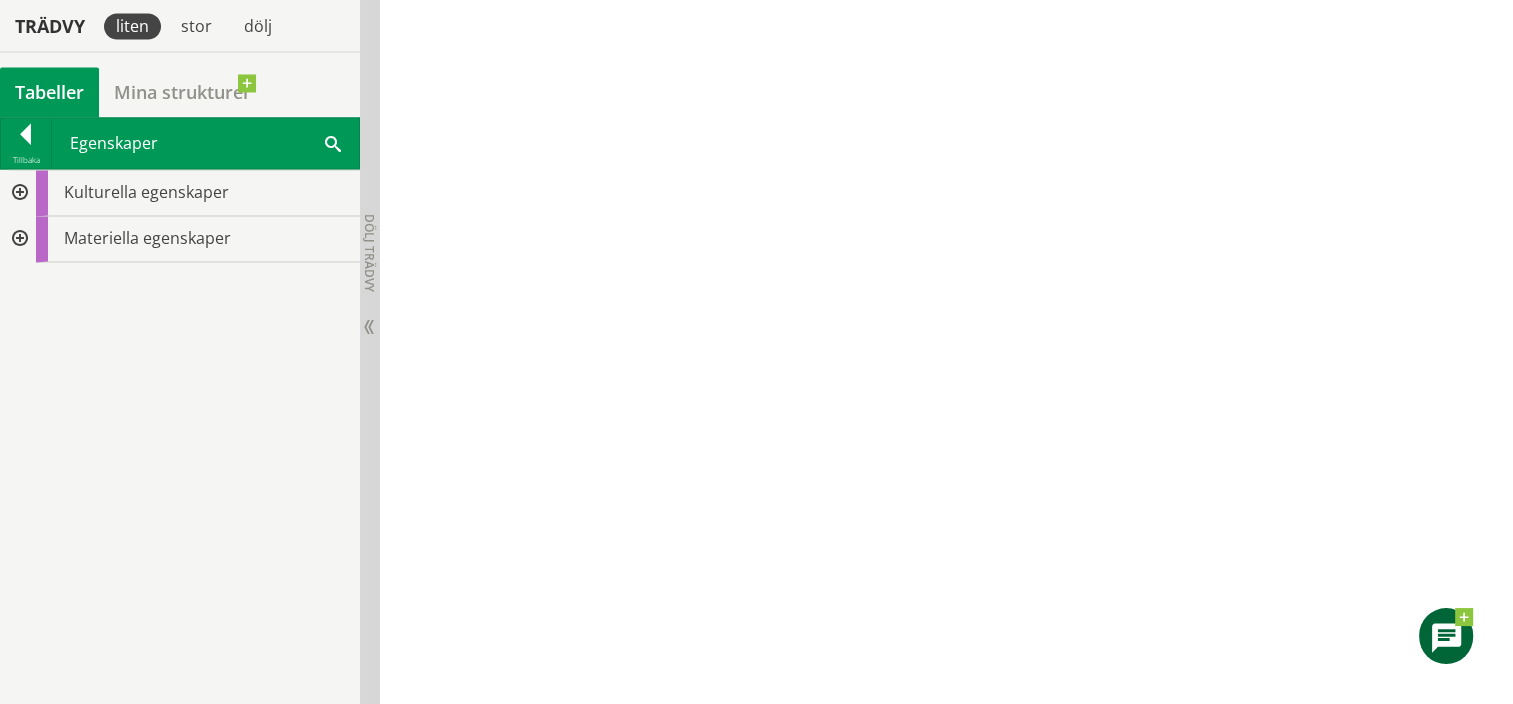 click at bounding box center [18, 193] 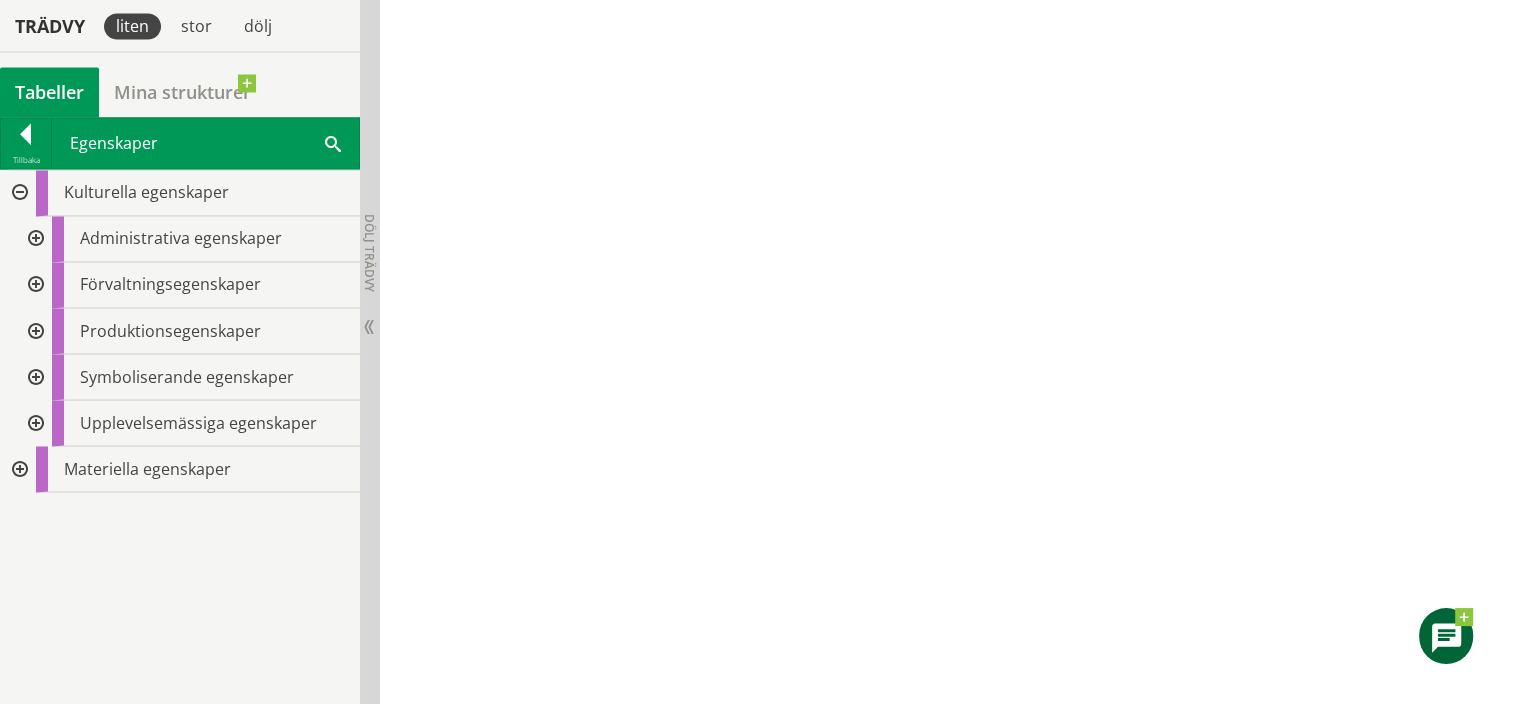 click at bounding box center (34, 239) 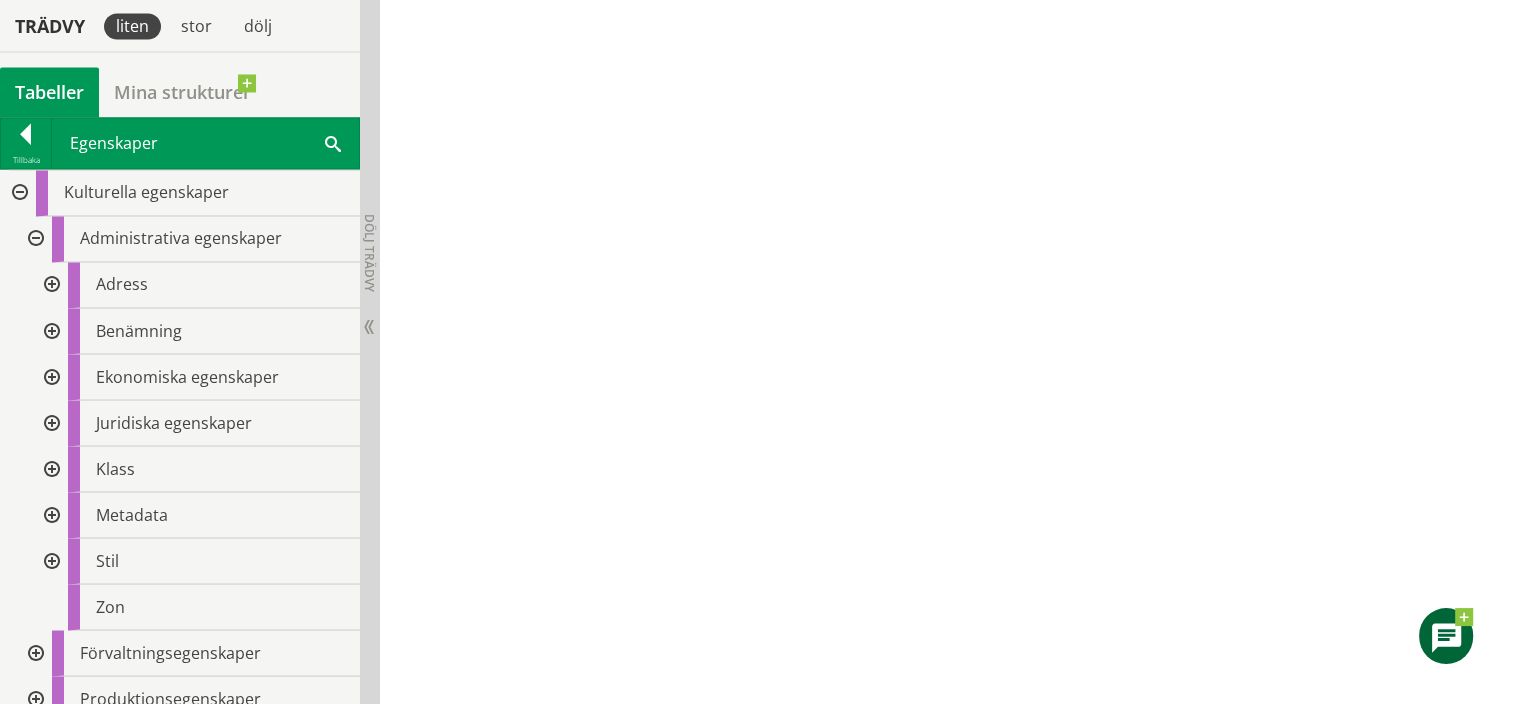 click at bounding box center [50, 285] 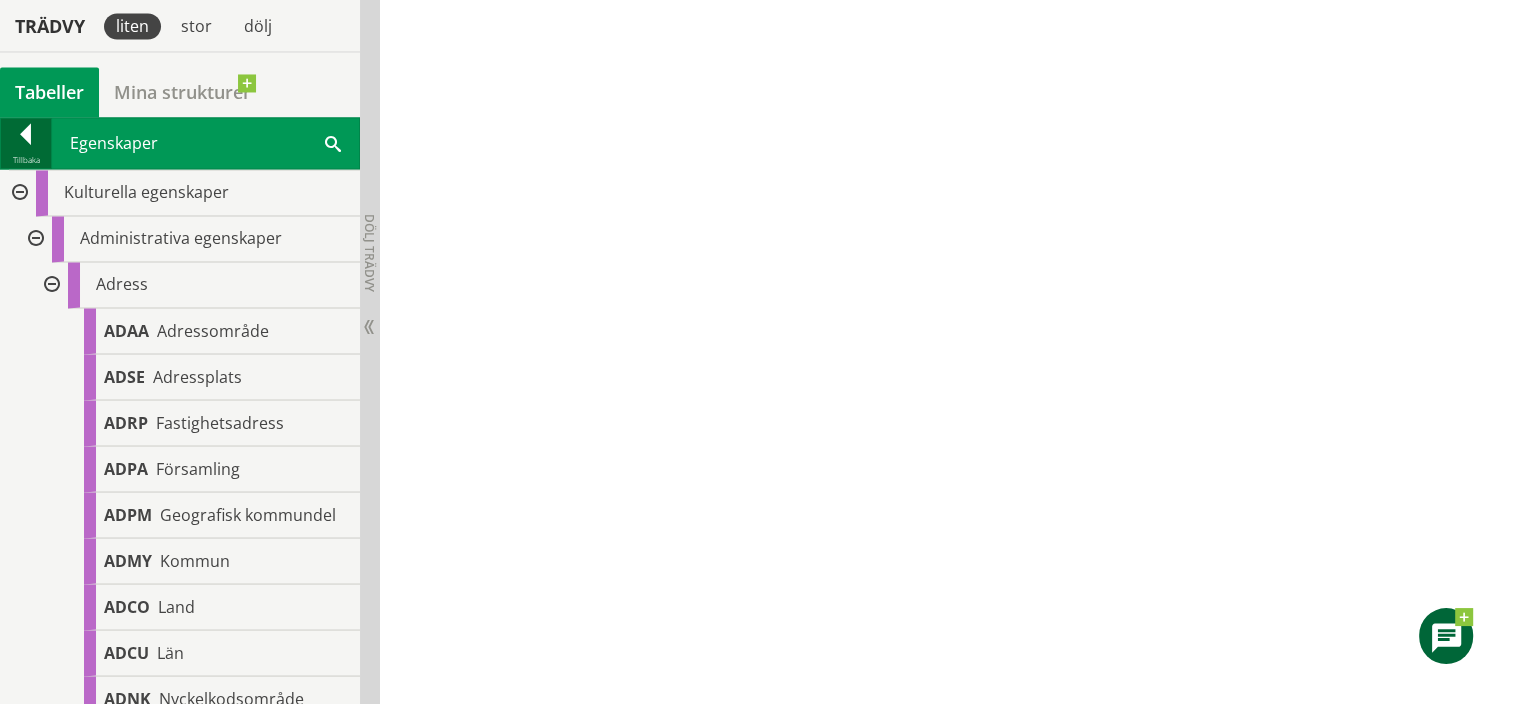 click at bounding box center [26, 138] 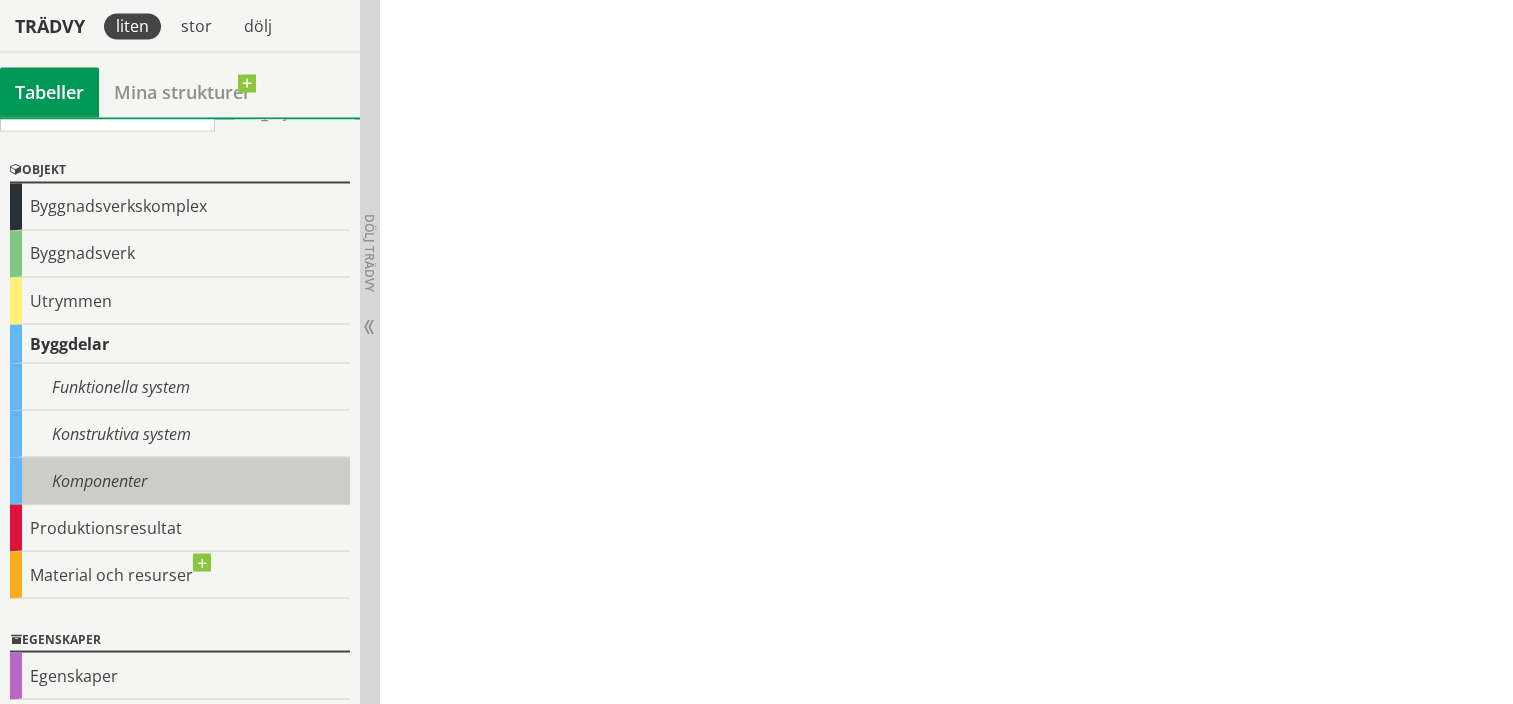 scroll, scrollTop: 0, scrollLeft: 0, axis: both 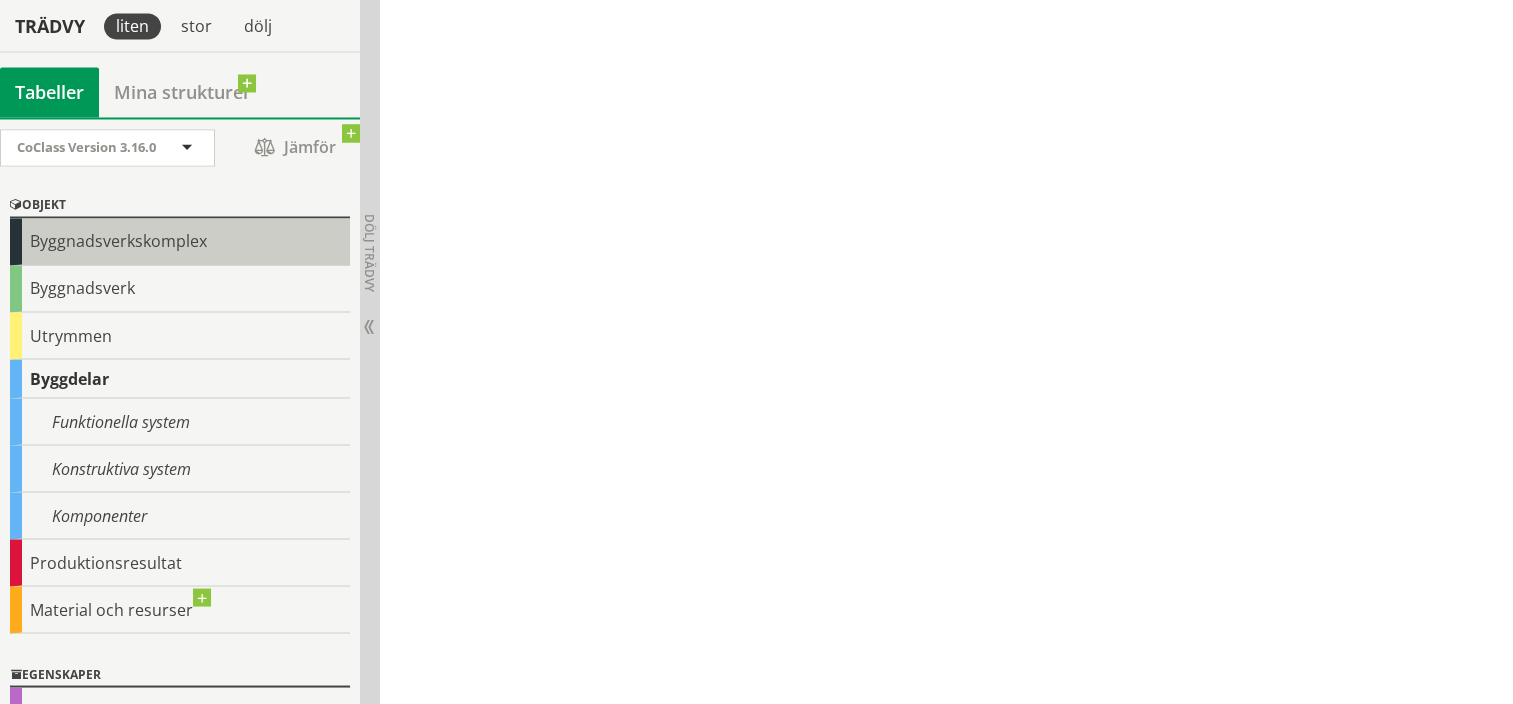 click on "Byggnadsverkskomplex" at bounding box center (180, 241) 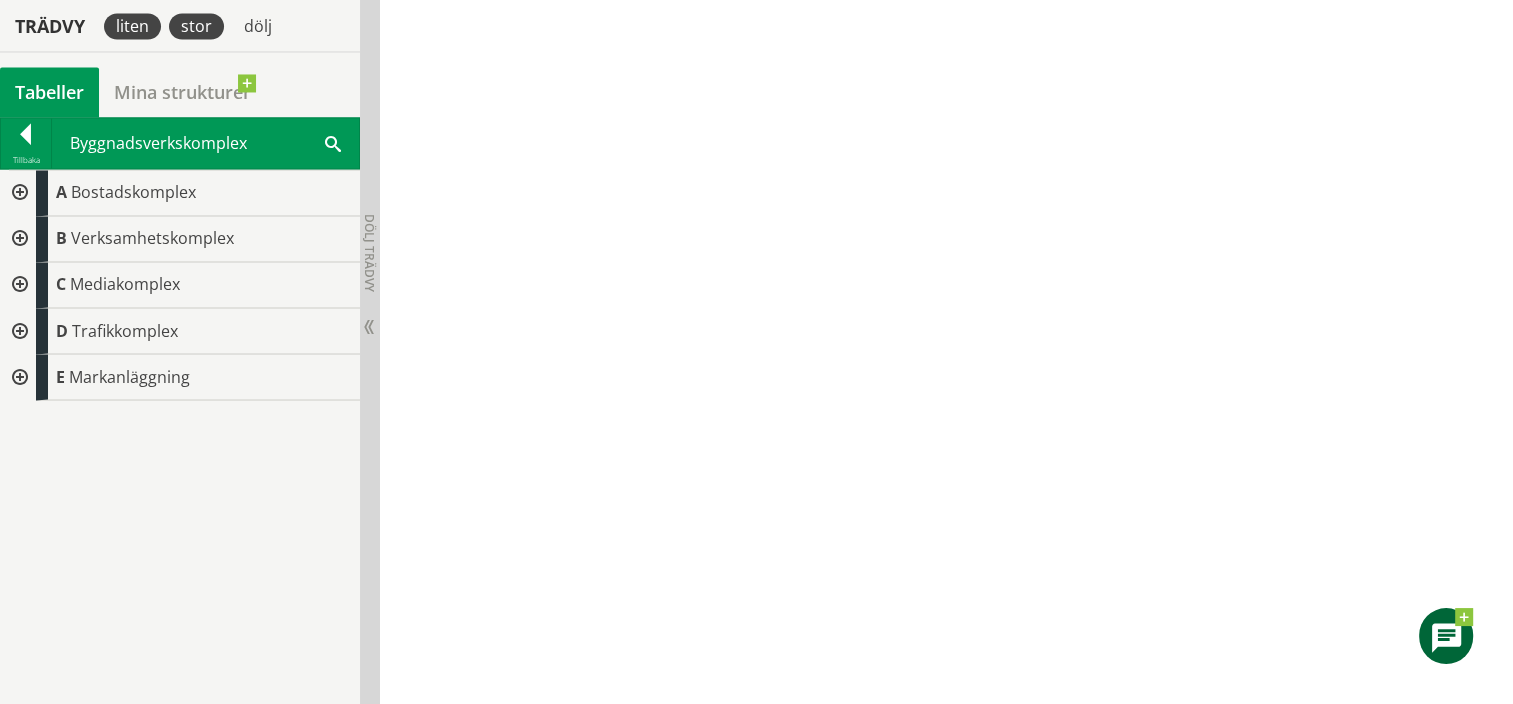 click on "stor" at bounding box center [196, 26] 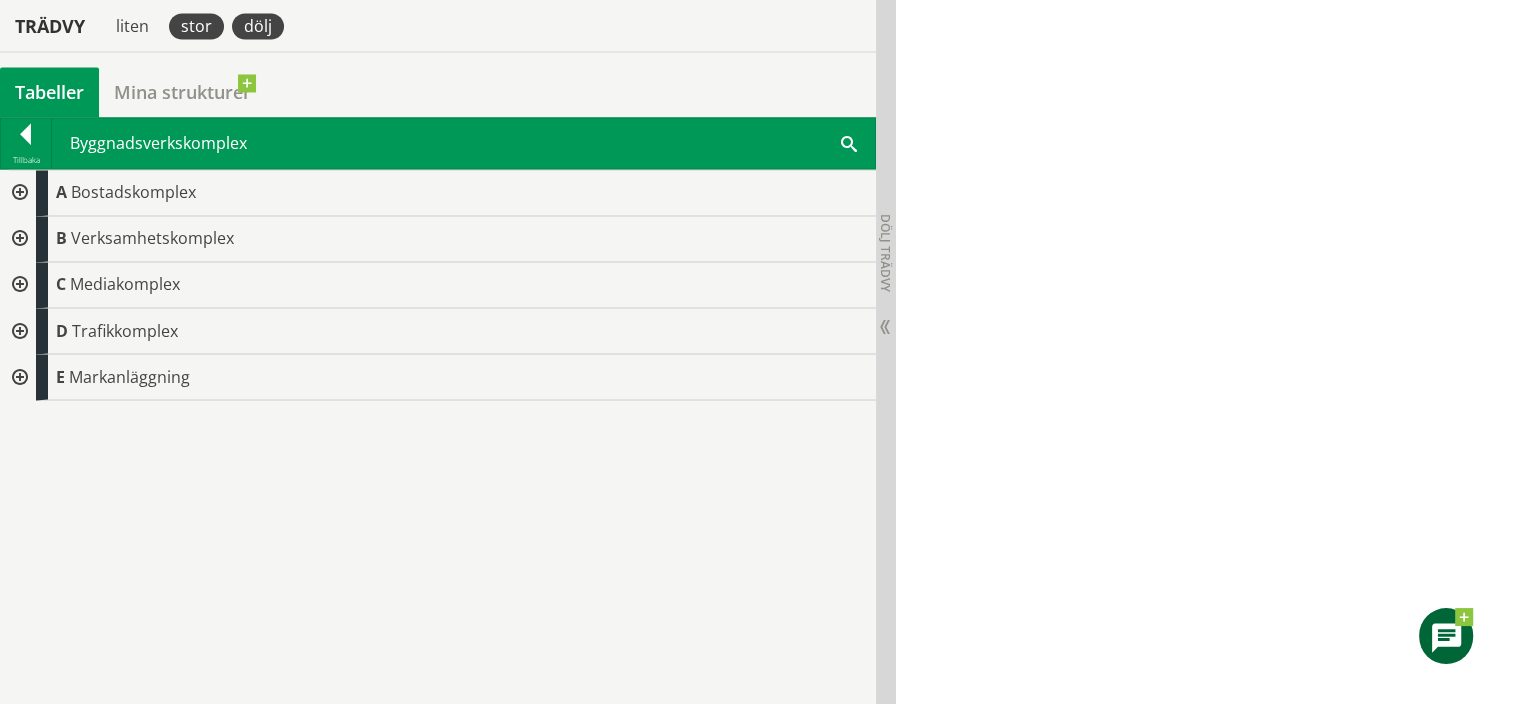 click on "dölj" at bounding box center (258, 26) 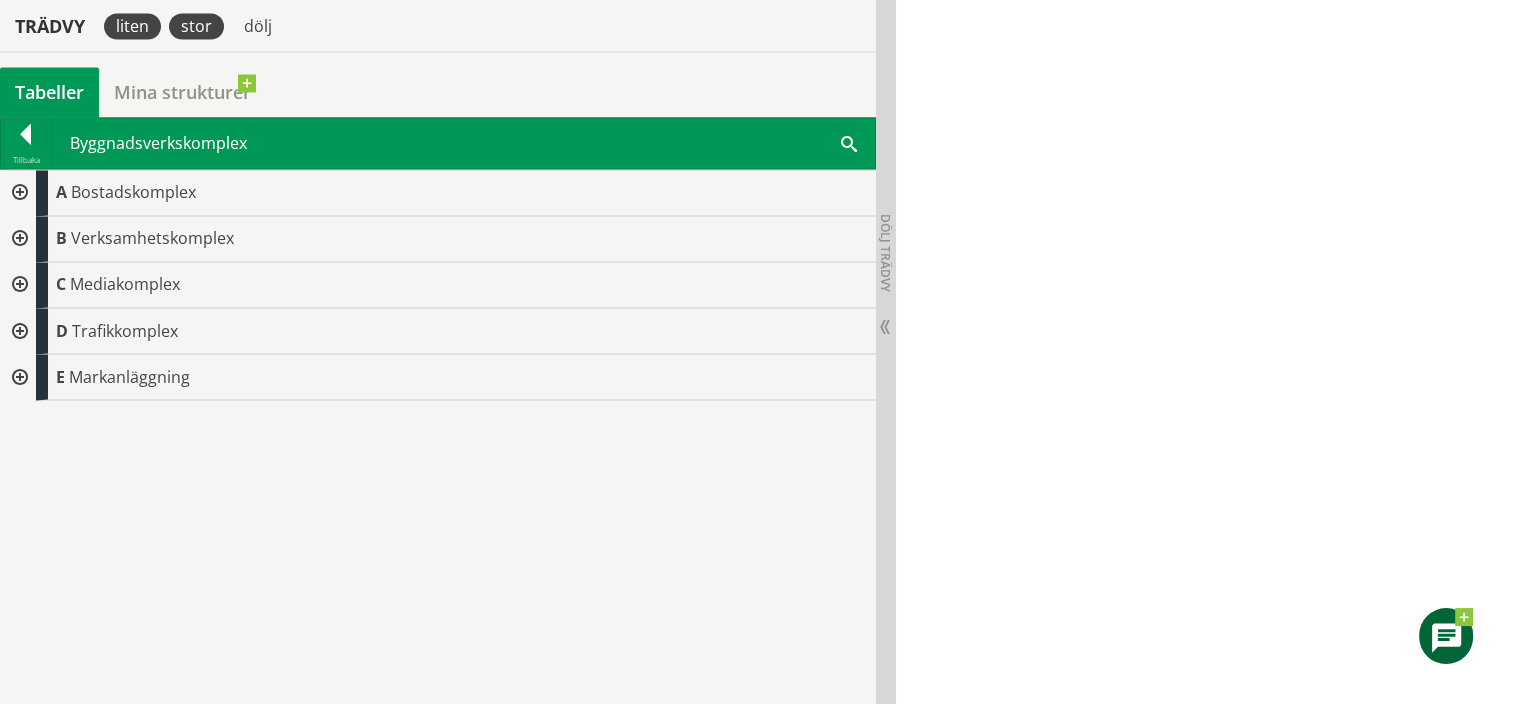 click on "liten" at bounding box center (132, 26) 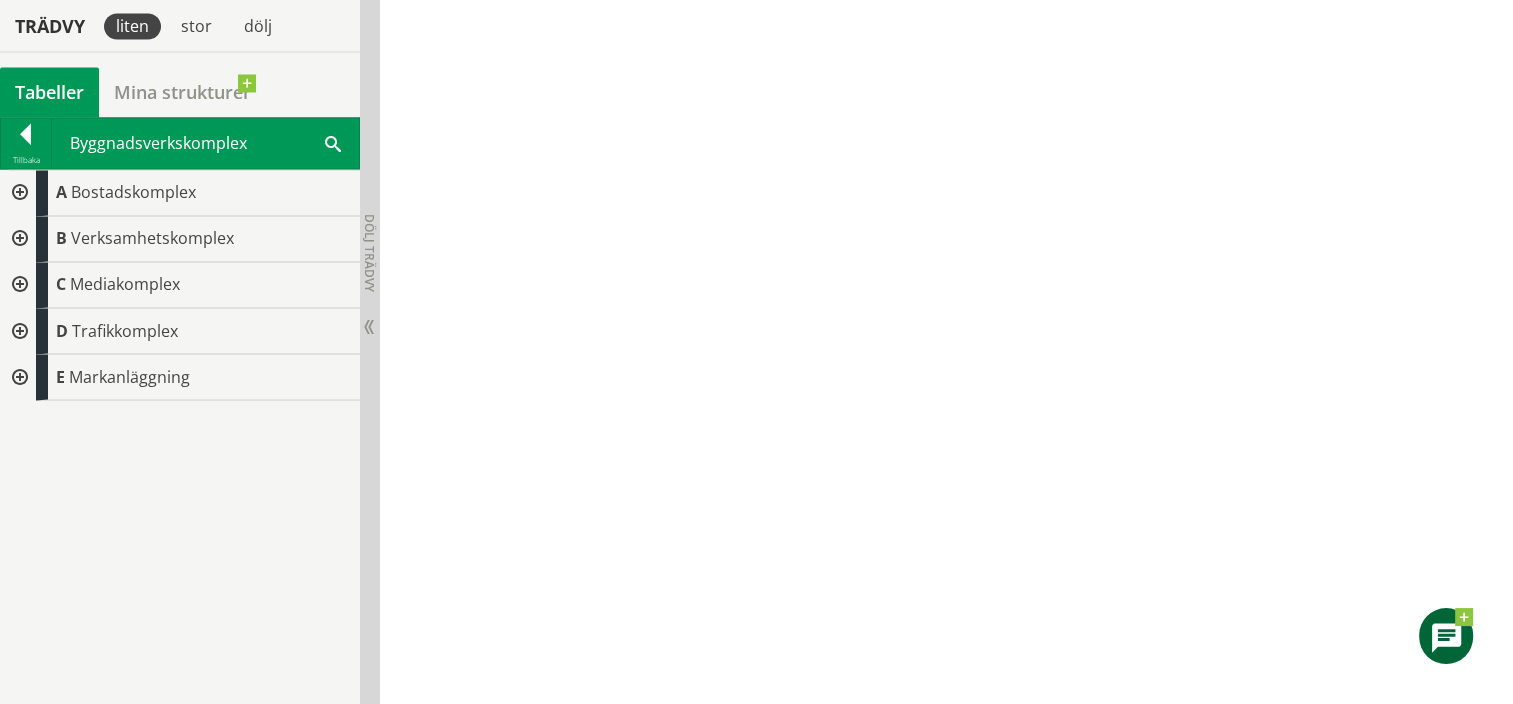 click at bounding box center (18, 193) 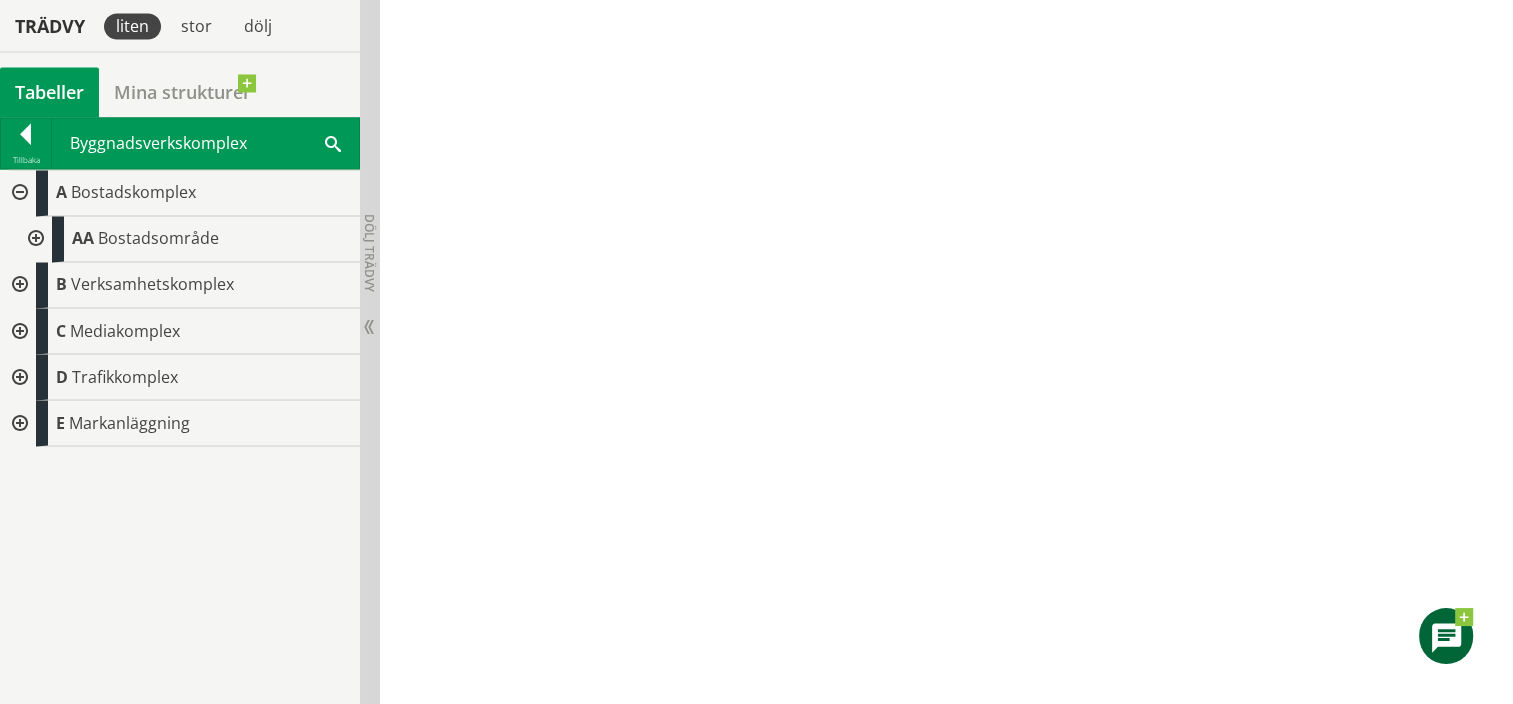 click at bounding box center (34, 239) 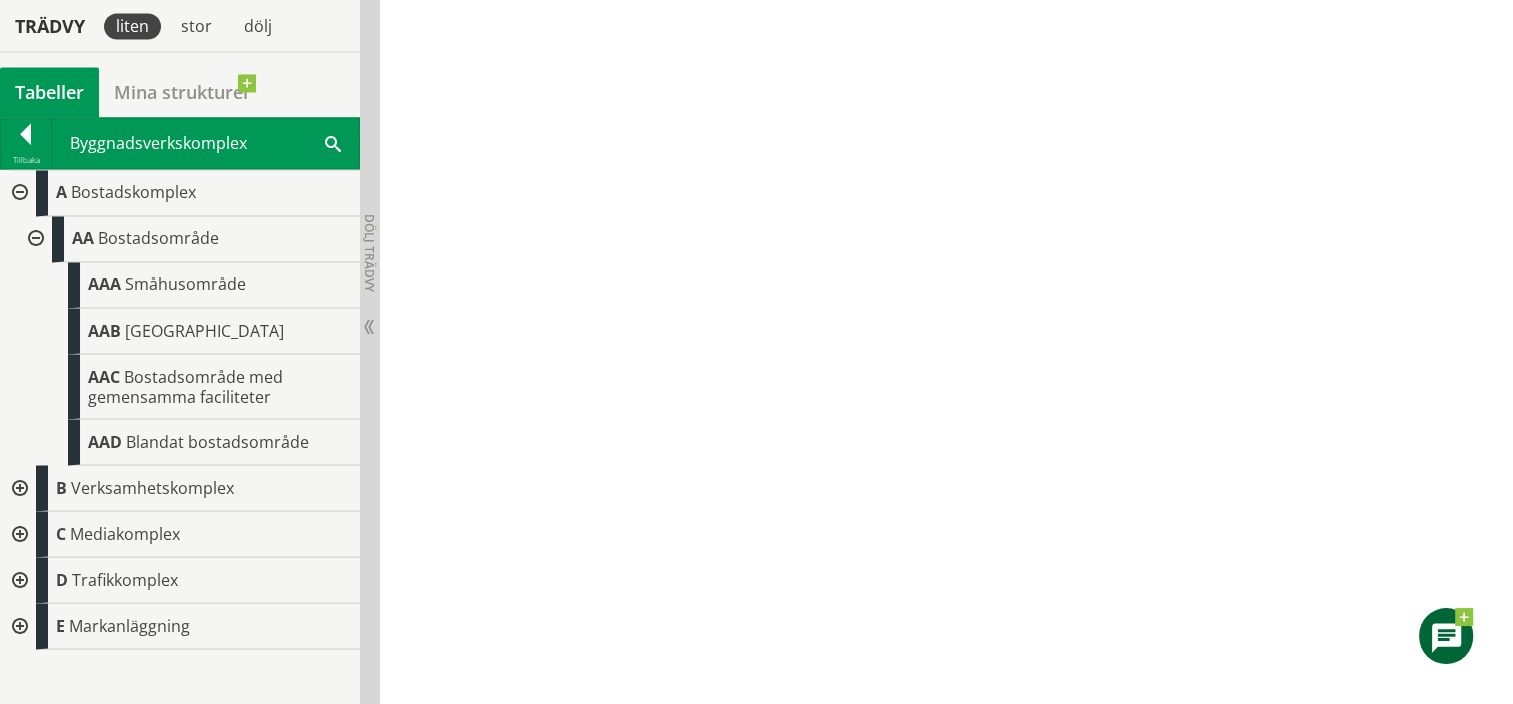 click at bounding box center [18, 488] 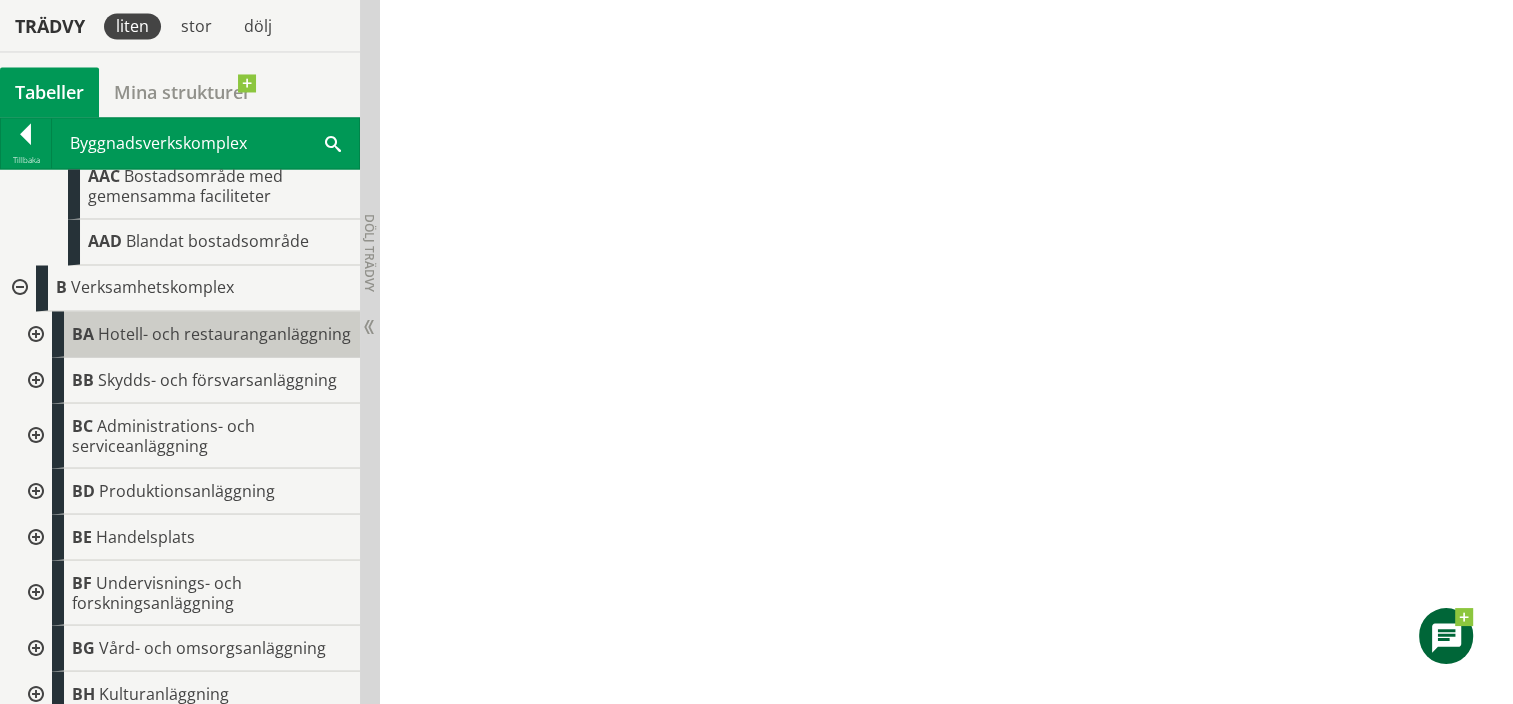 scroll, scrollTop: 0, scrollLeft: 0, axis: both 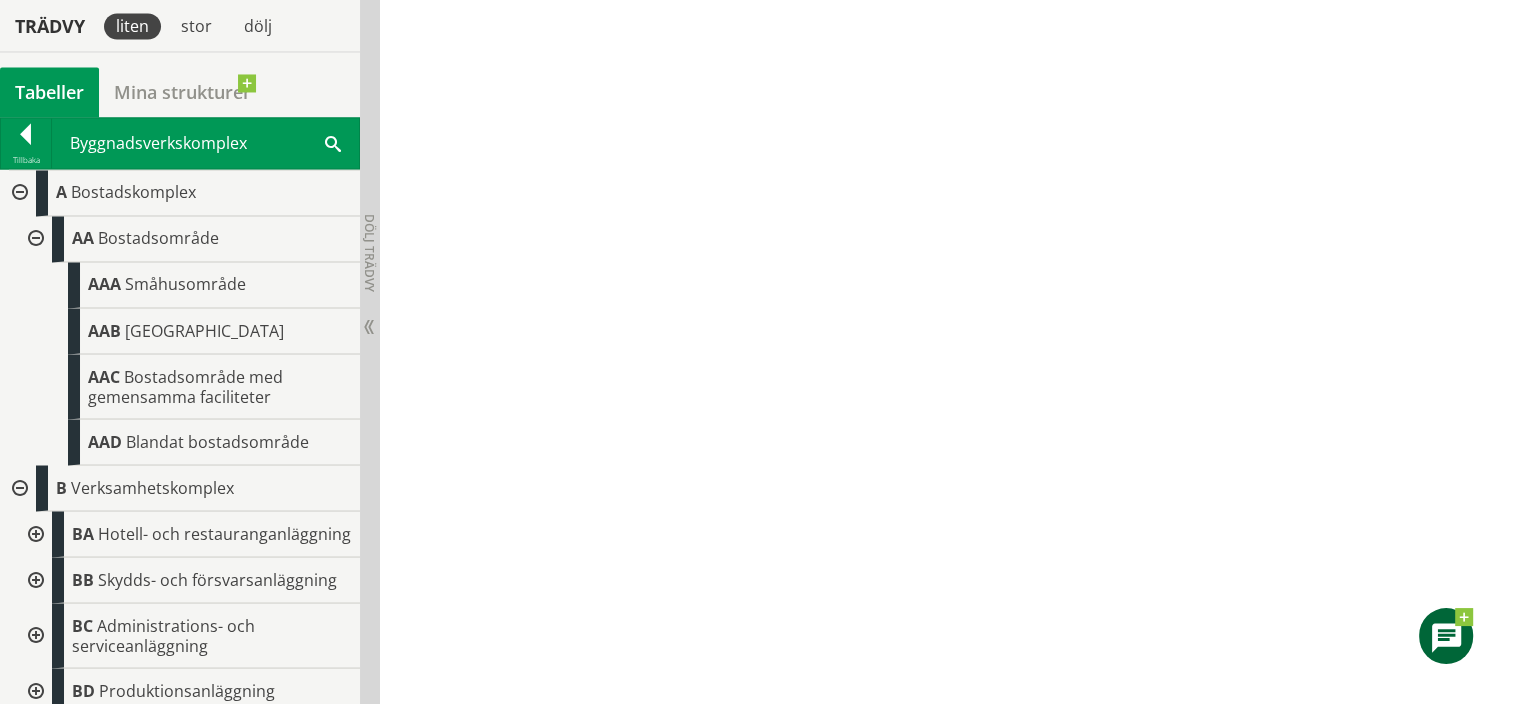 click at bounding box center [34, 239] 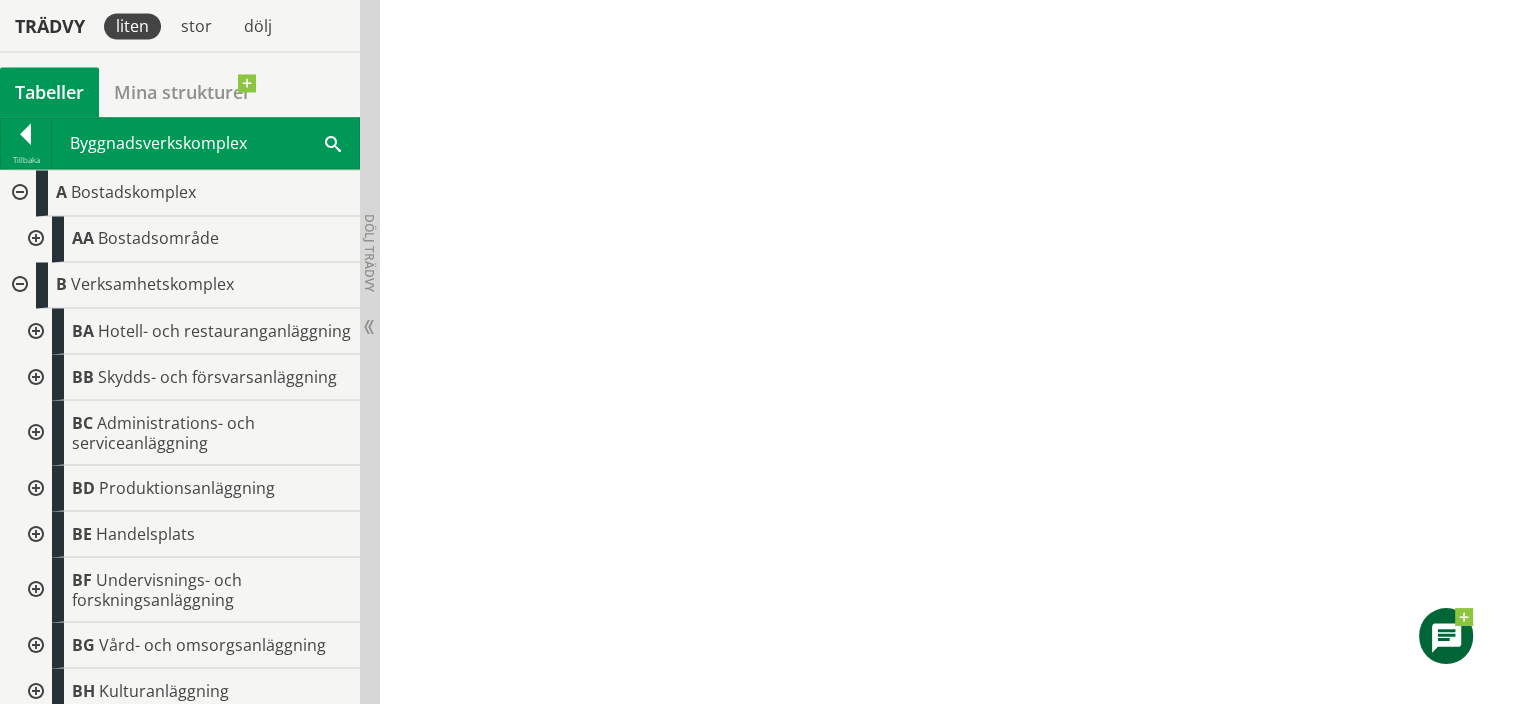 click at bounding box center [18, 193] 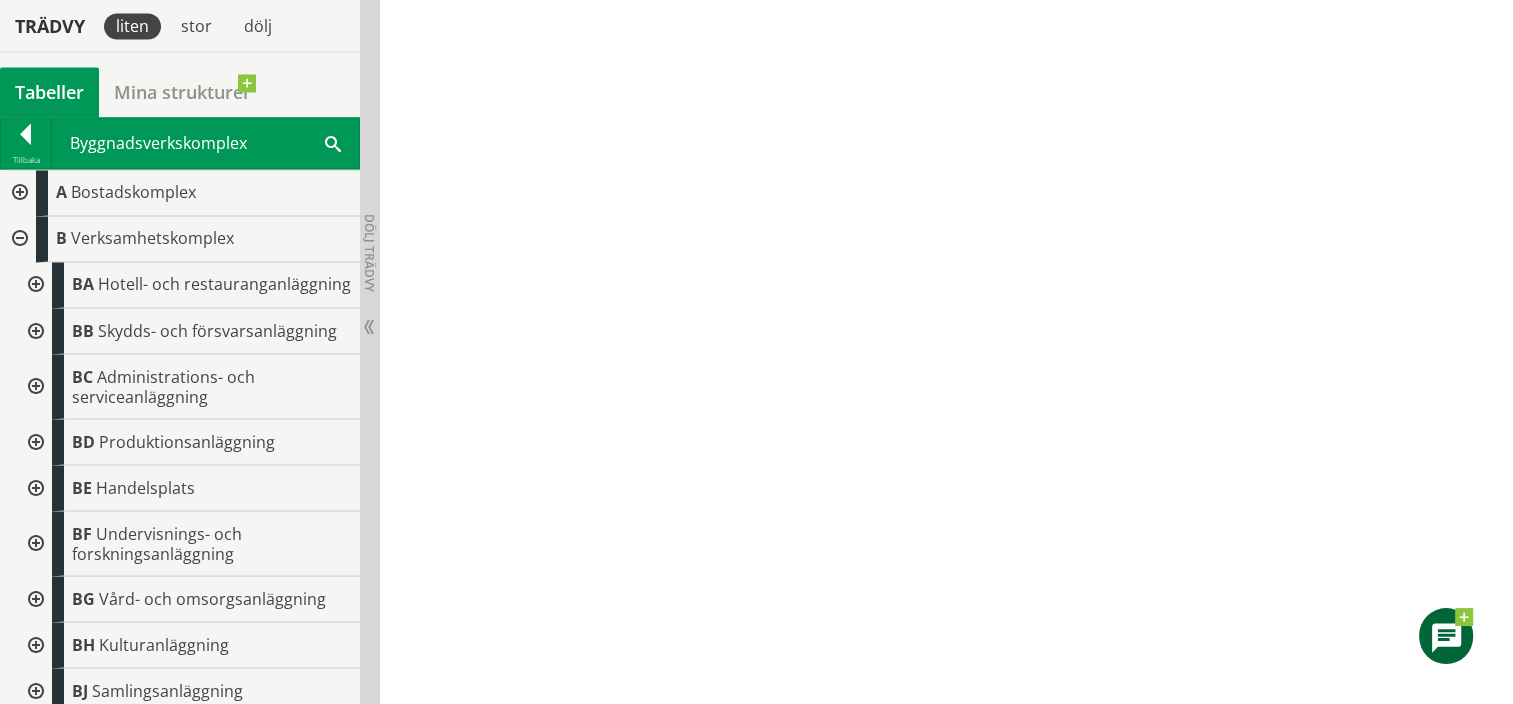 click at bounding box center (18, 239) 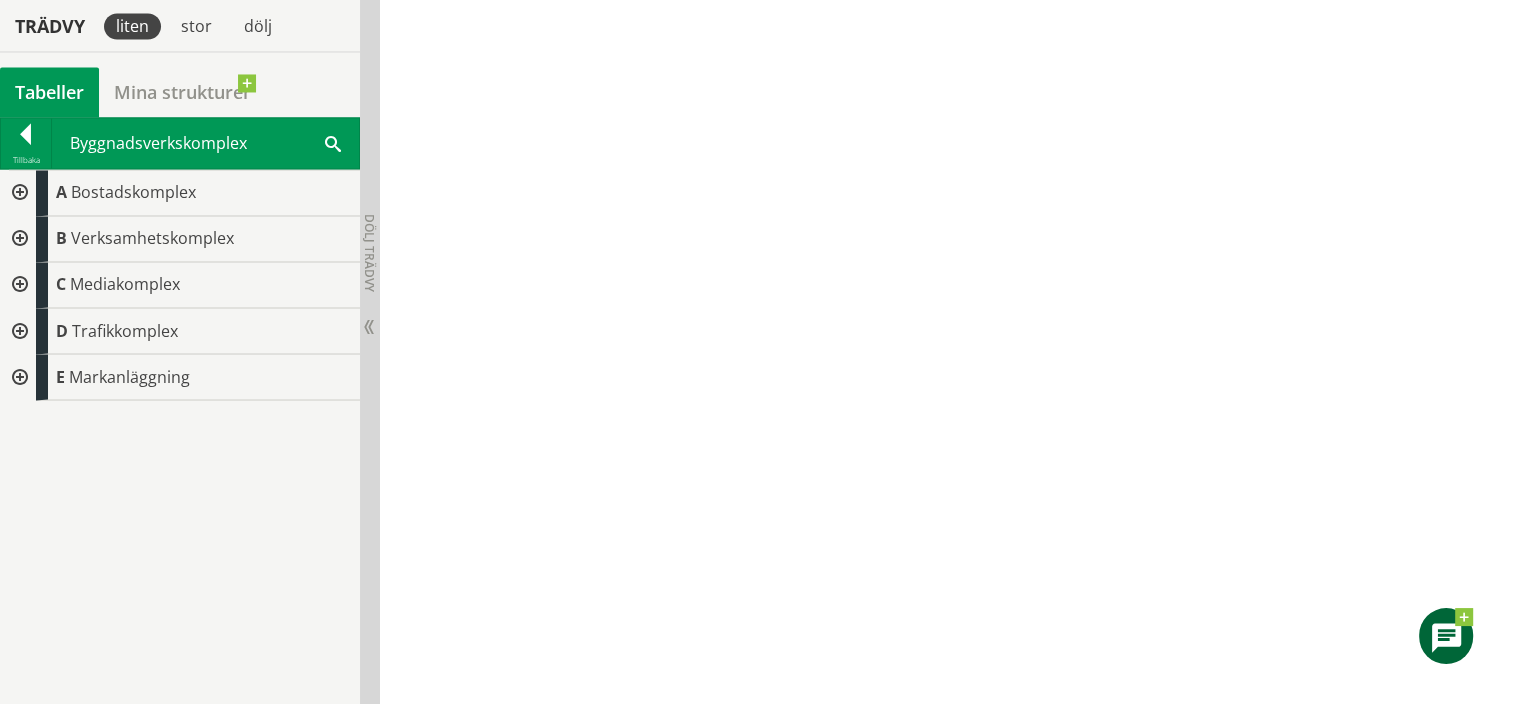 click at bounding box center [18, 239] 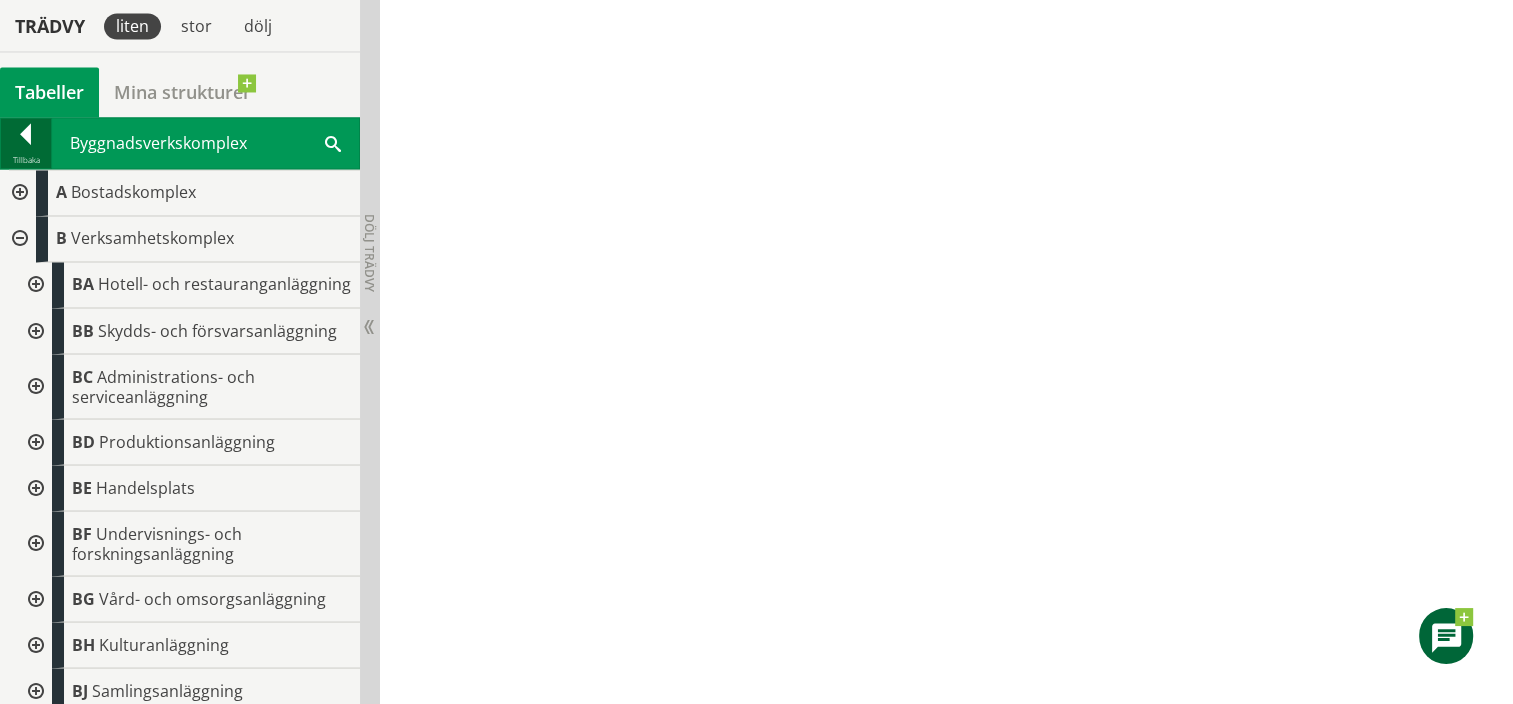 click at bounding box center (26, 138) 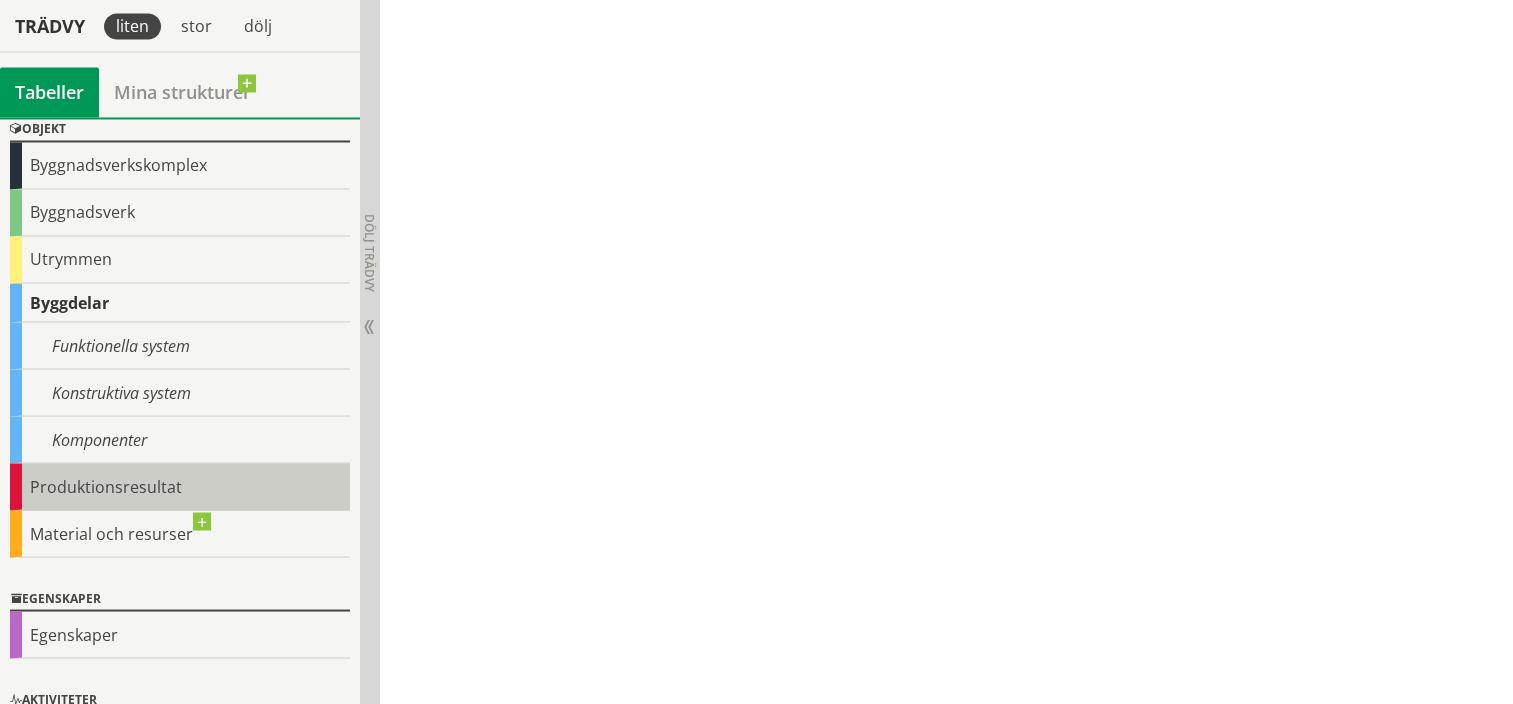 scroll, scrollTop: 0, scrollLeft: 0, axis: both 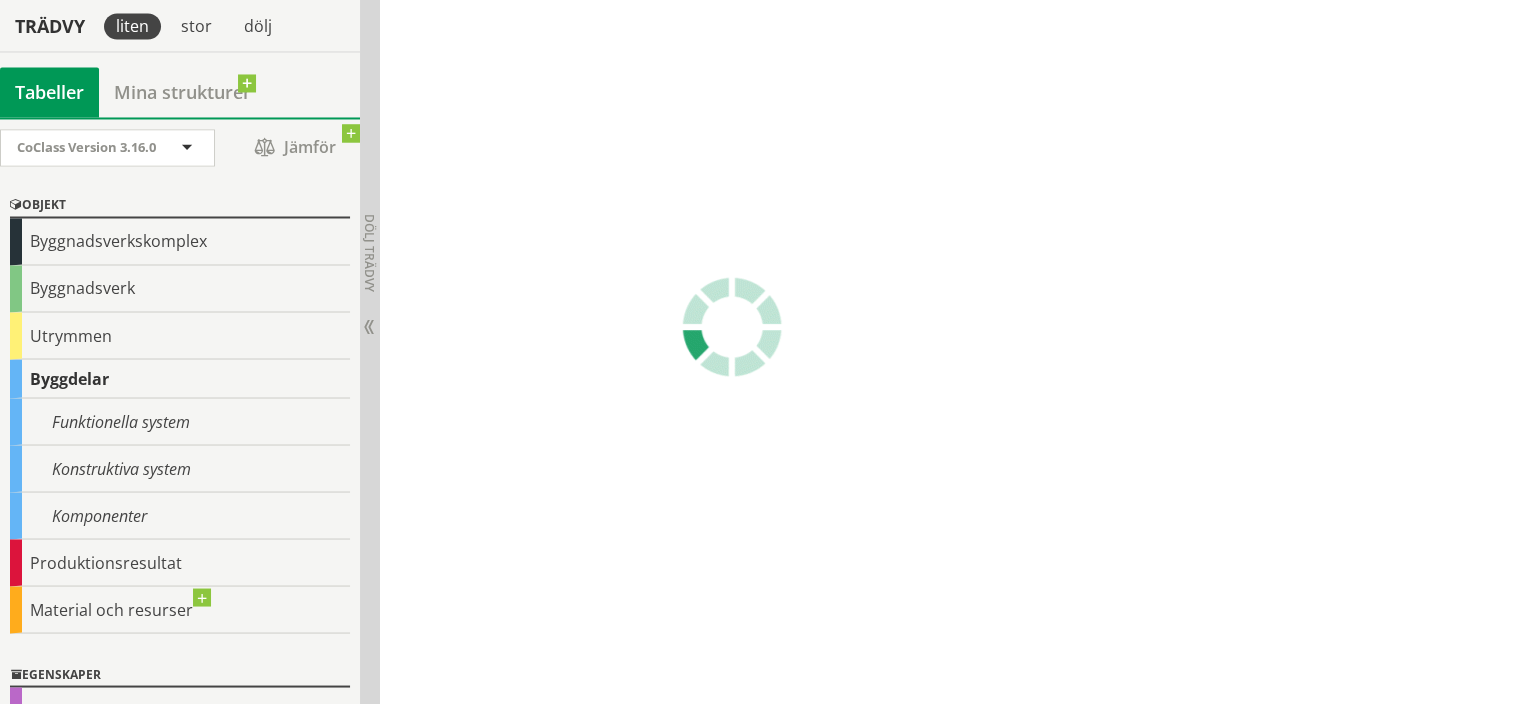 click on "Byggdelar" at bounding box center (180, 378) 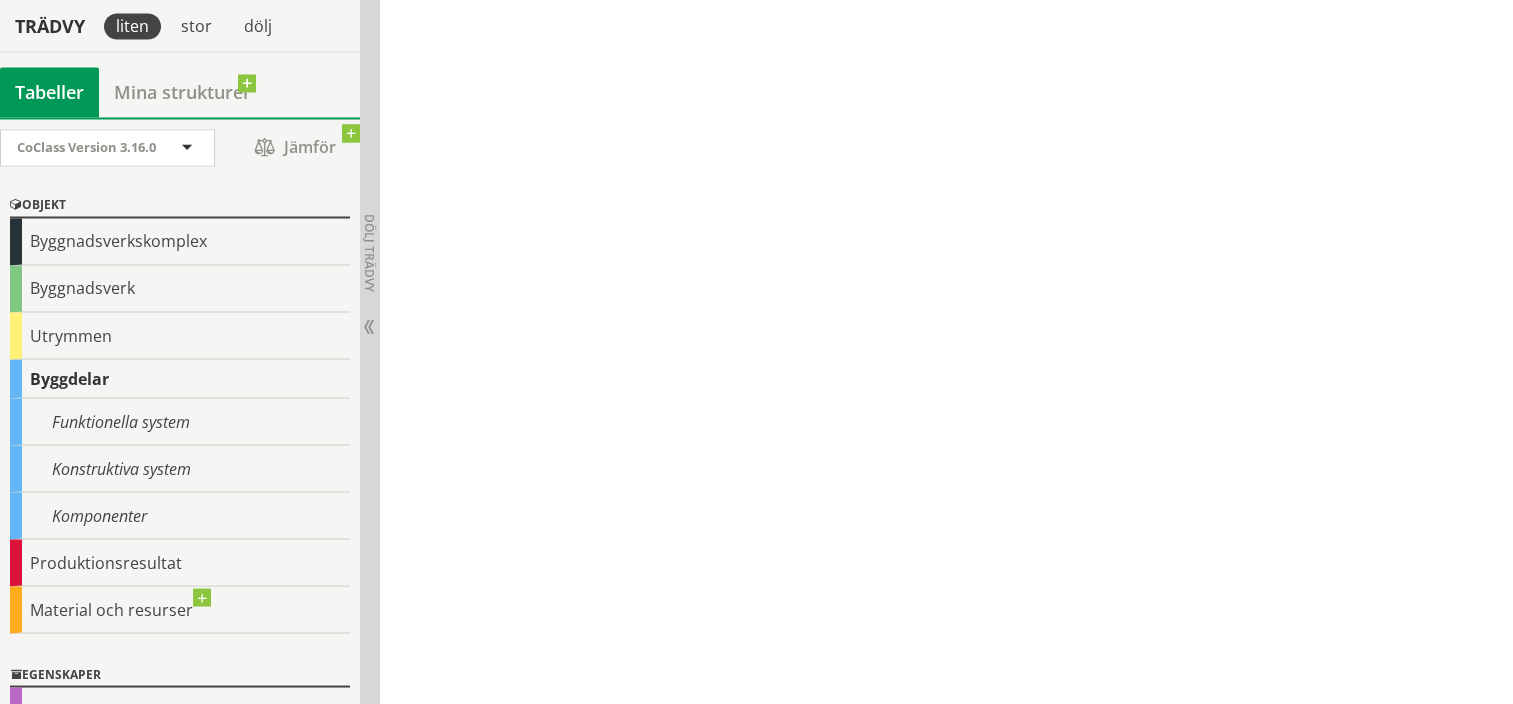 drag, startPoint x: 95, startPoint y: 372, endPoint x: 103, endPoint y: 392, distance: 21.540659 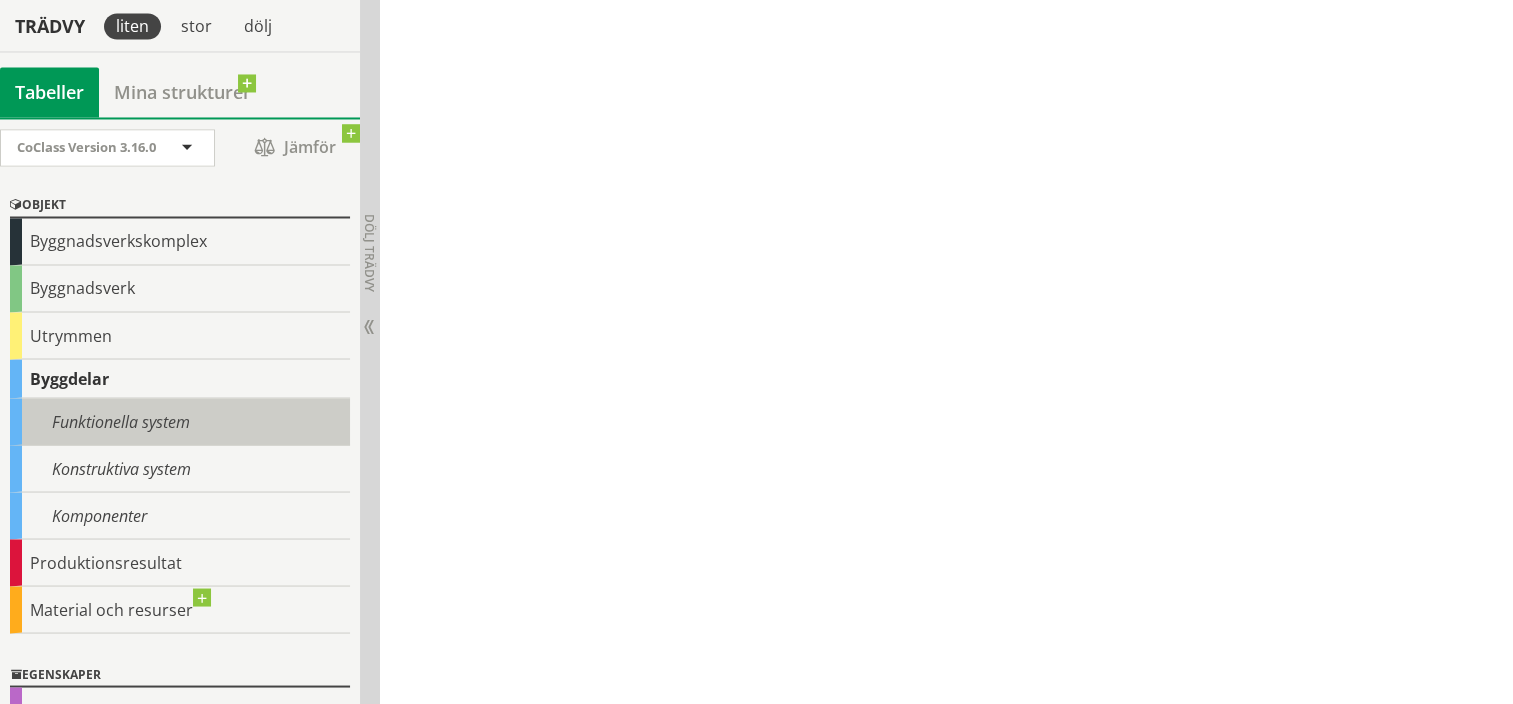 click on "Funktionella system" at bounding box center (180, 421) 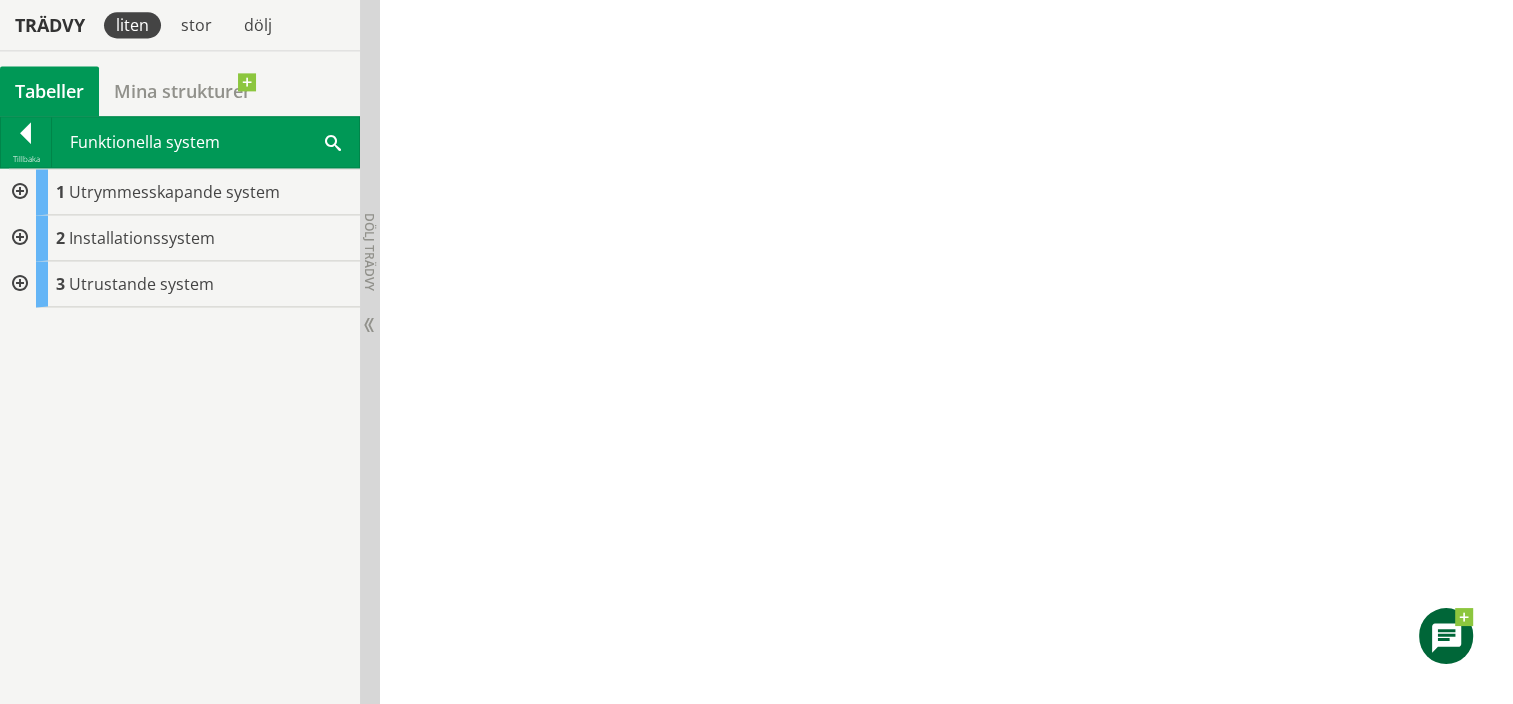 scroll, scrollTop: 2587, scrollLeft: 0, axis: vertical 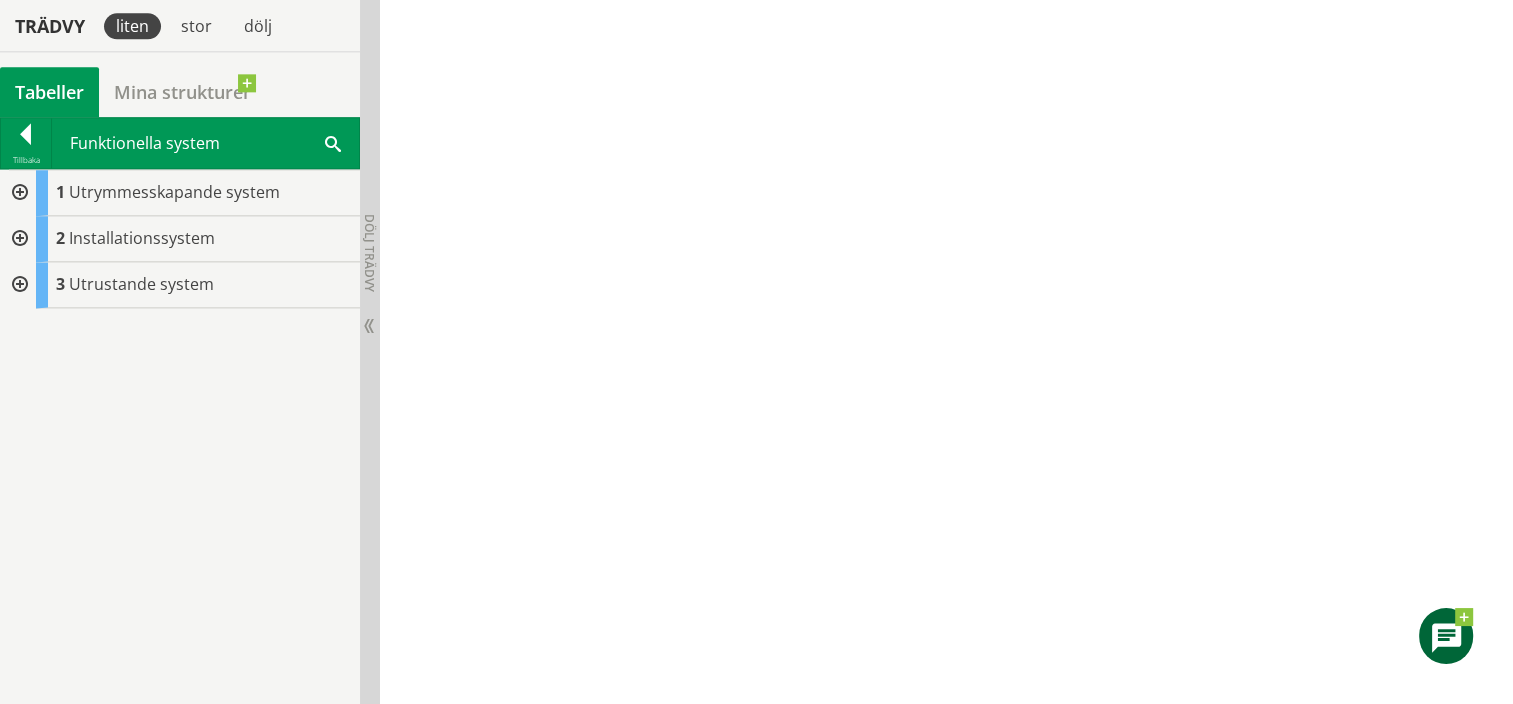 click at bounding box center [18, 193] 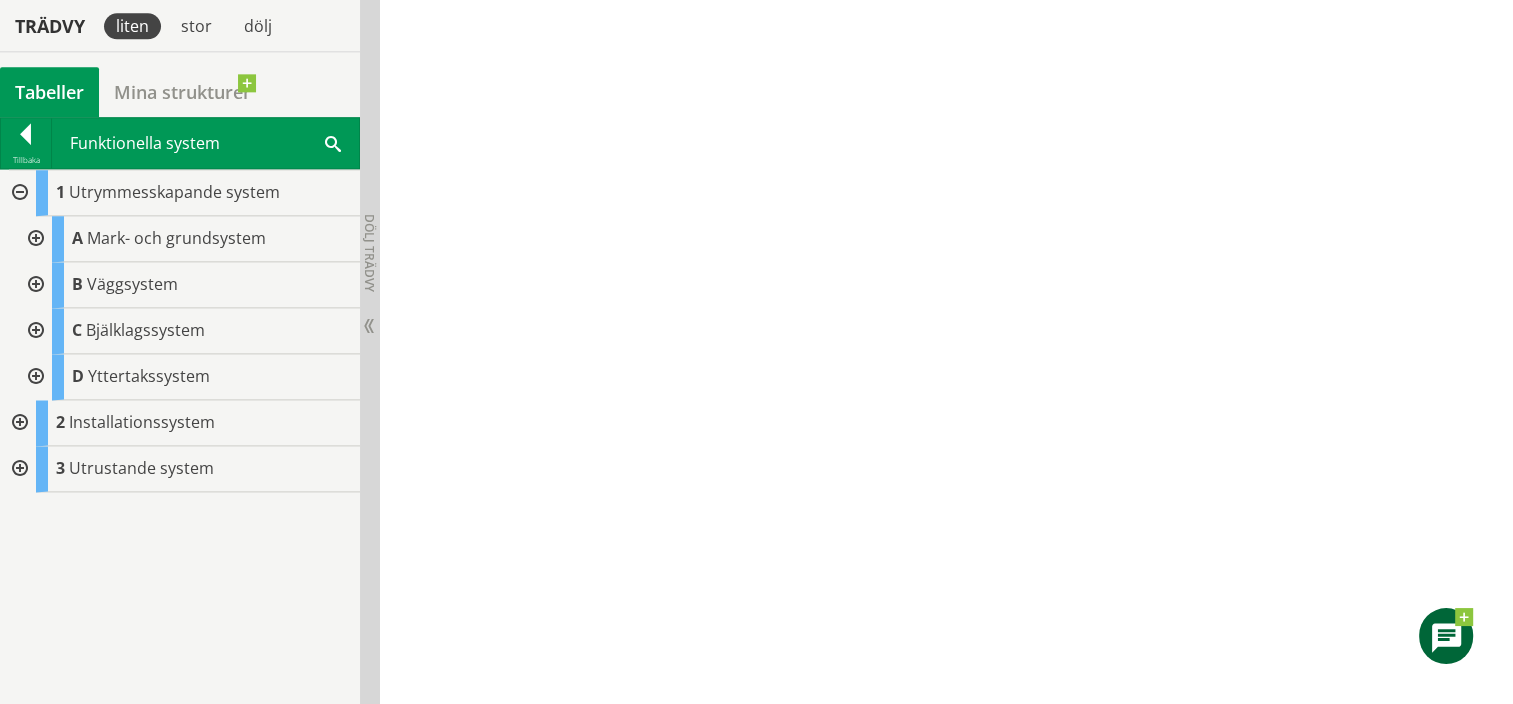 click at bounding box center [34, 239] 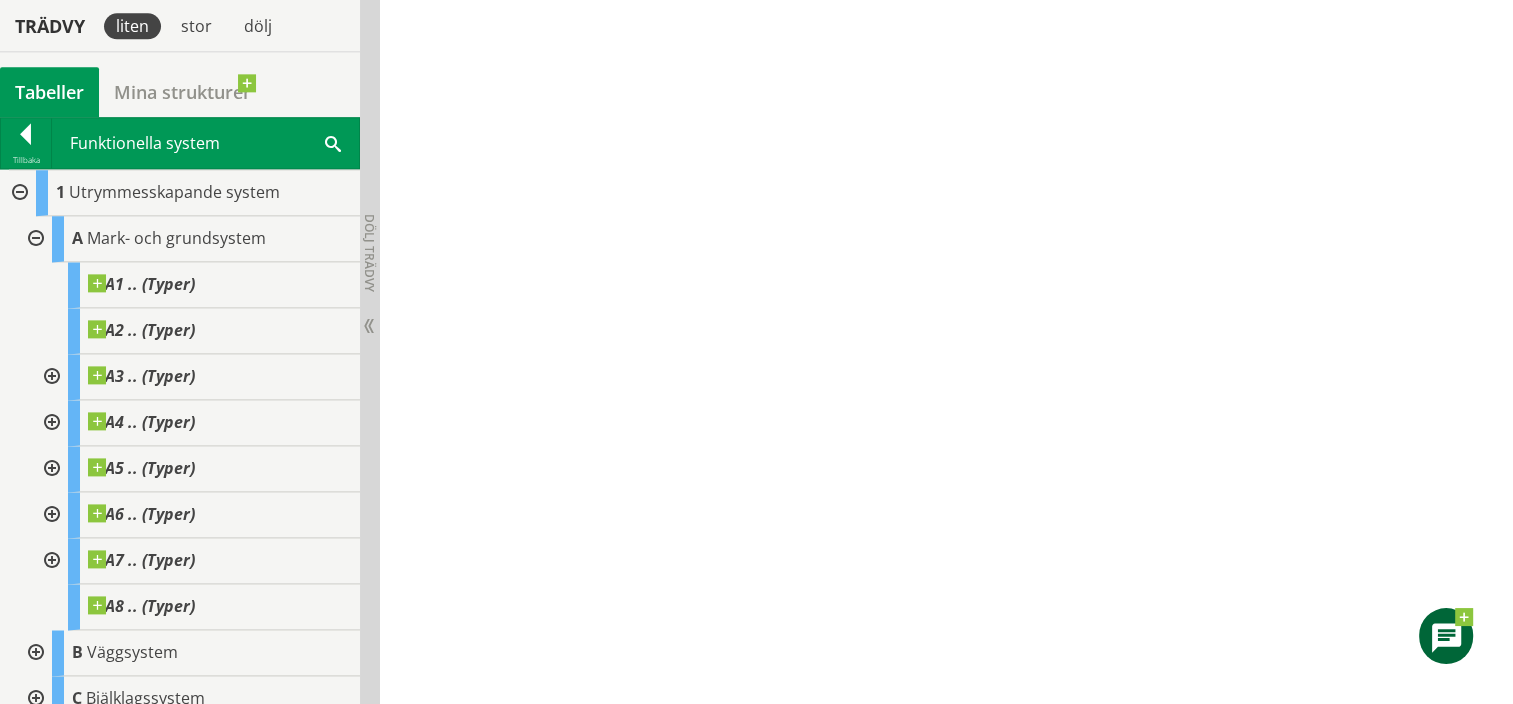 click at bounding box center [34, 239] 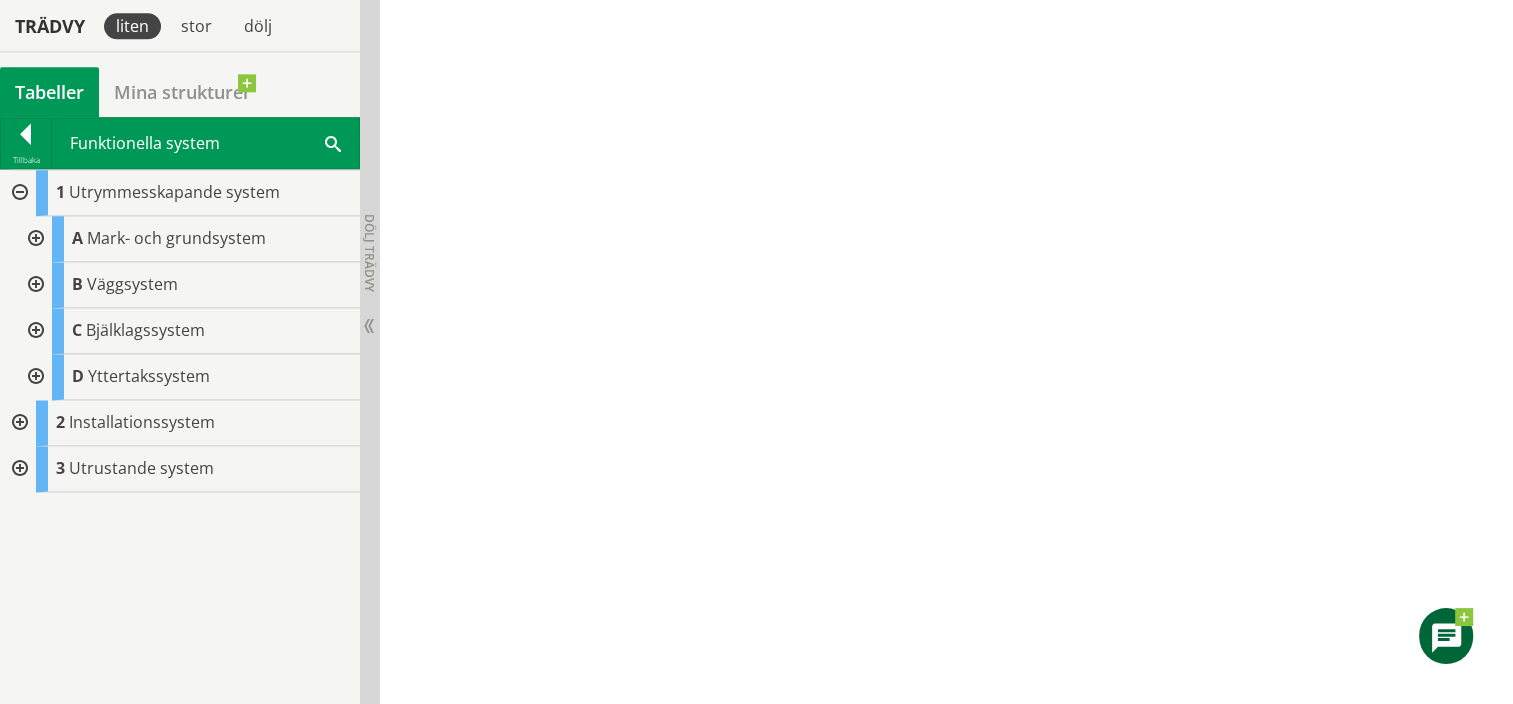 click at bounding box center [18, 423] 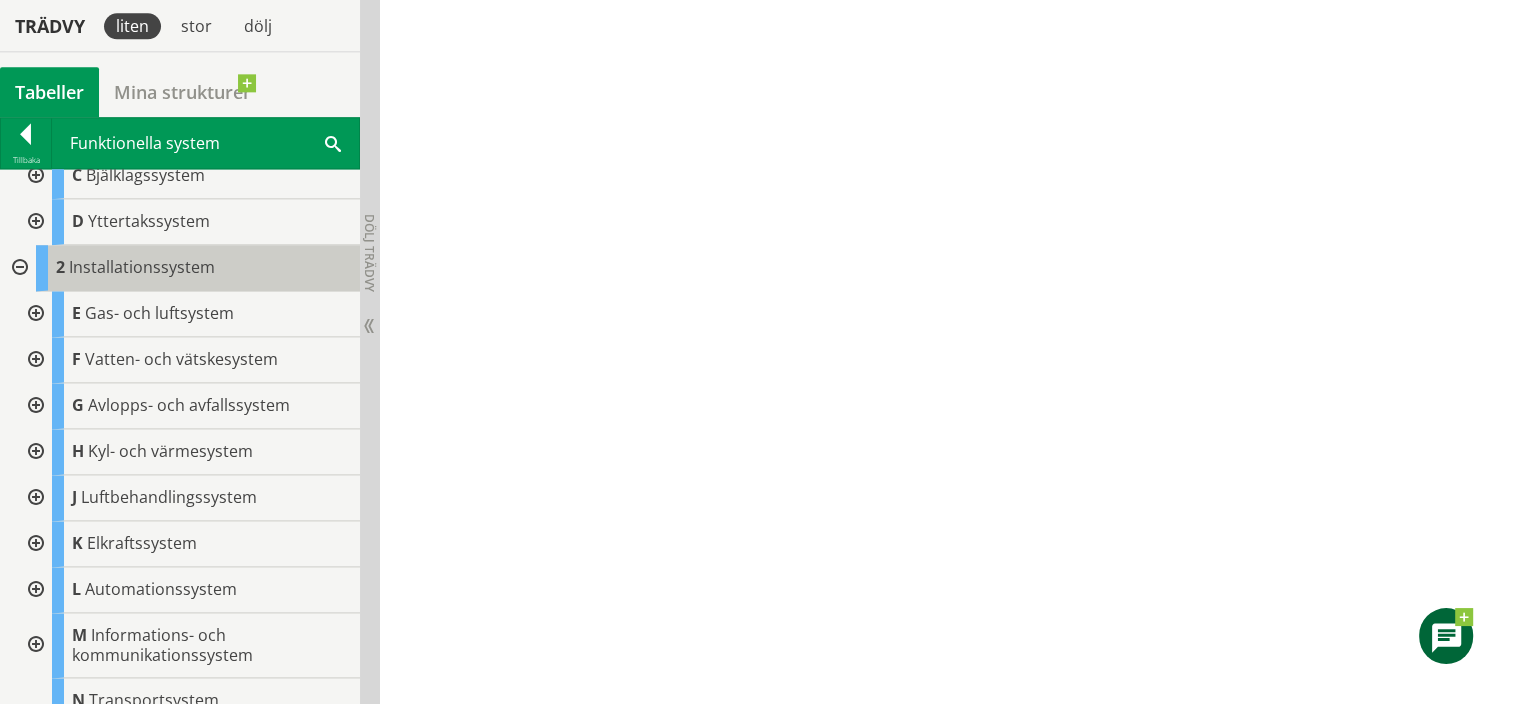 scroll, scrollTop: 200, scrollLeft: 0, axis: vertical 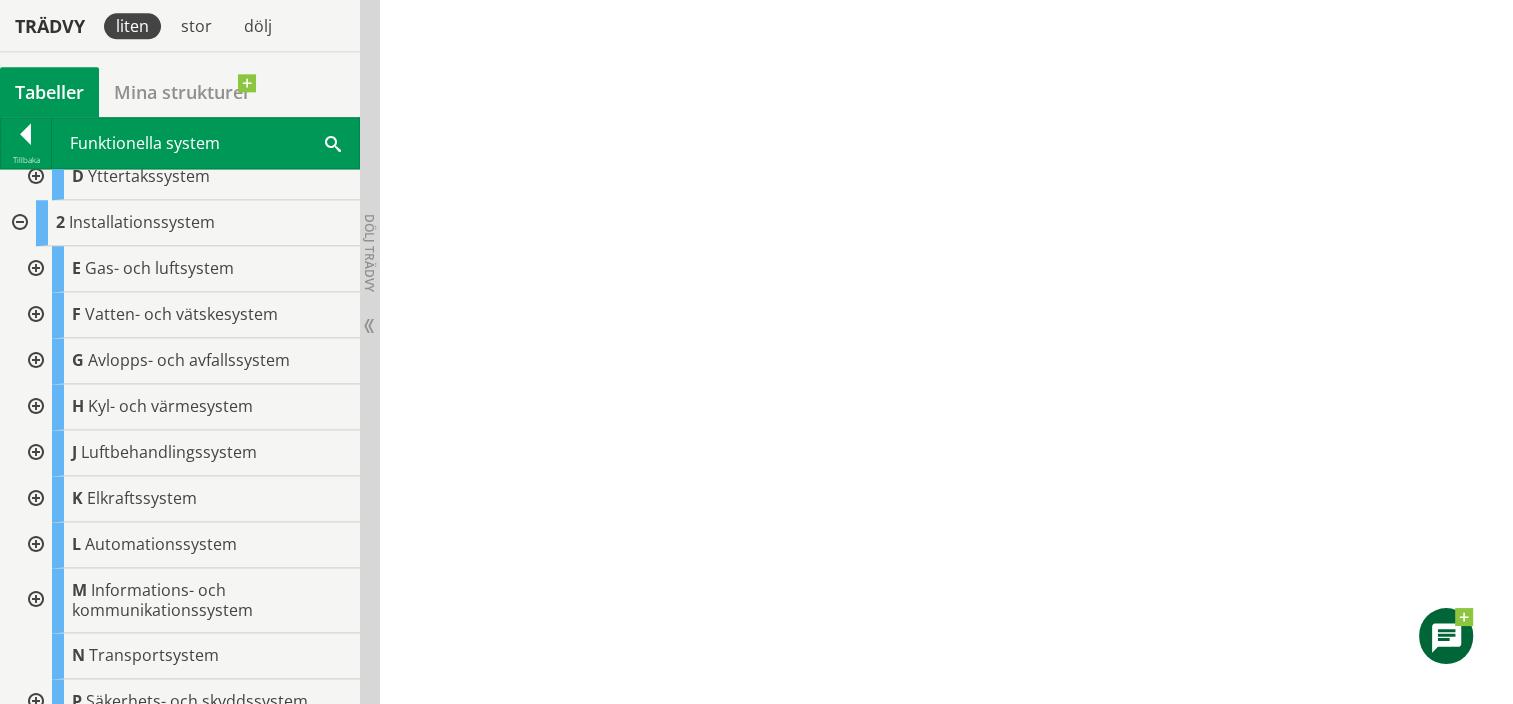 click at bounding box center [26, 138] 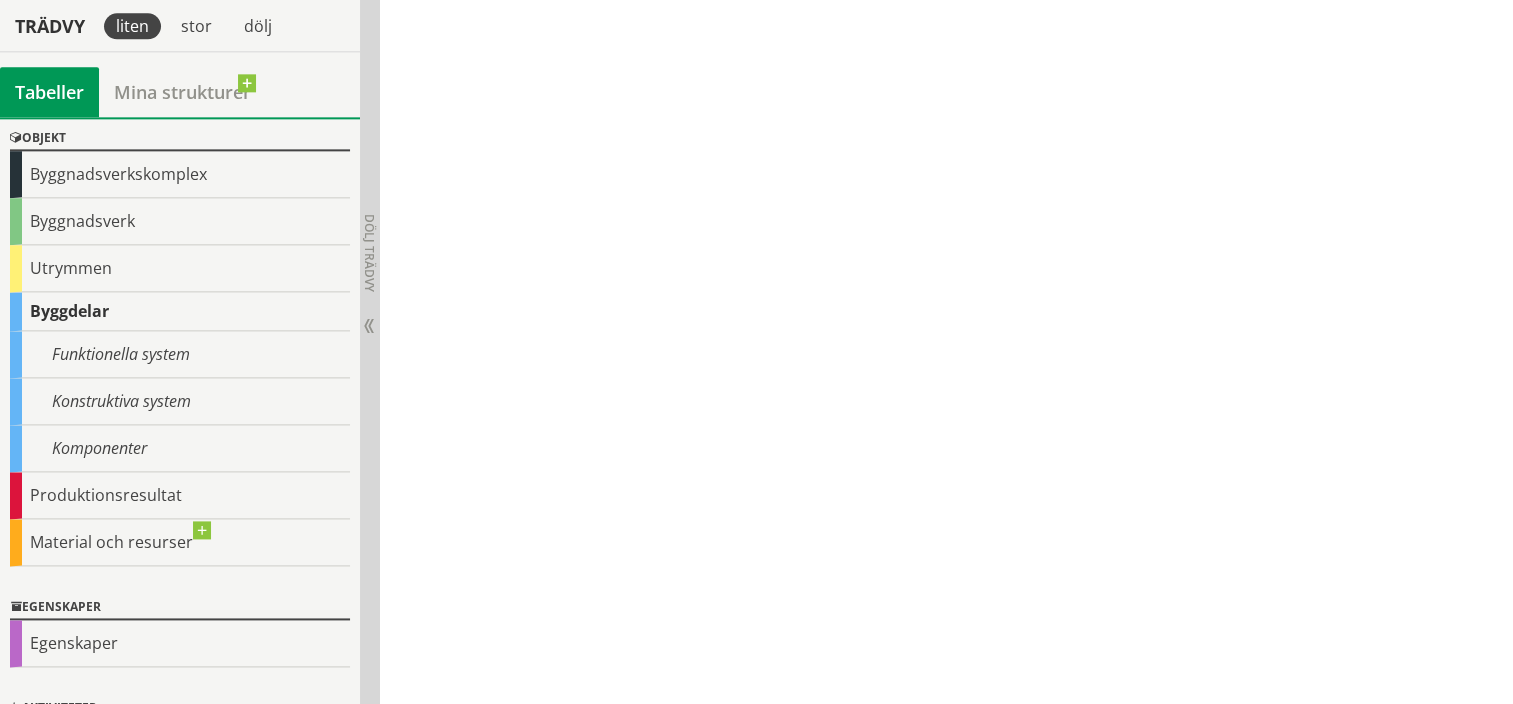 scroll, scrollTop: 140, scrollLeft: 0, axis: vertical 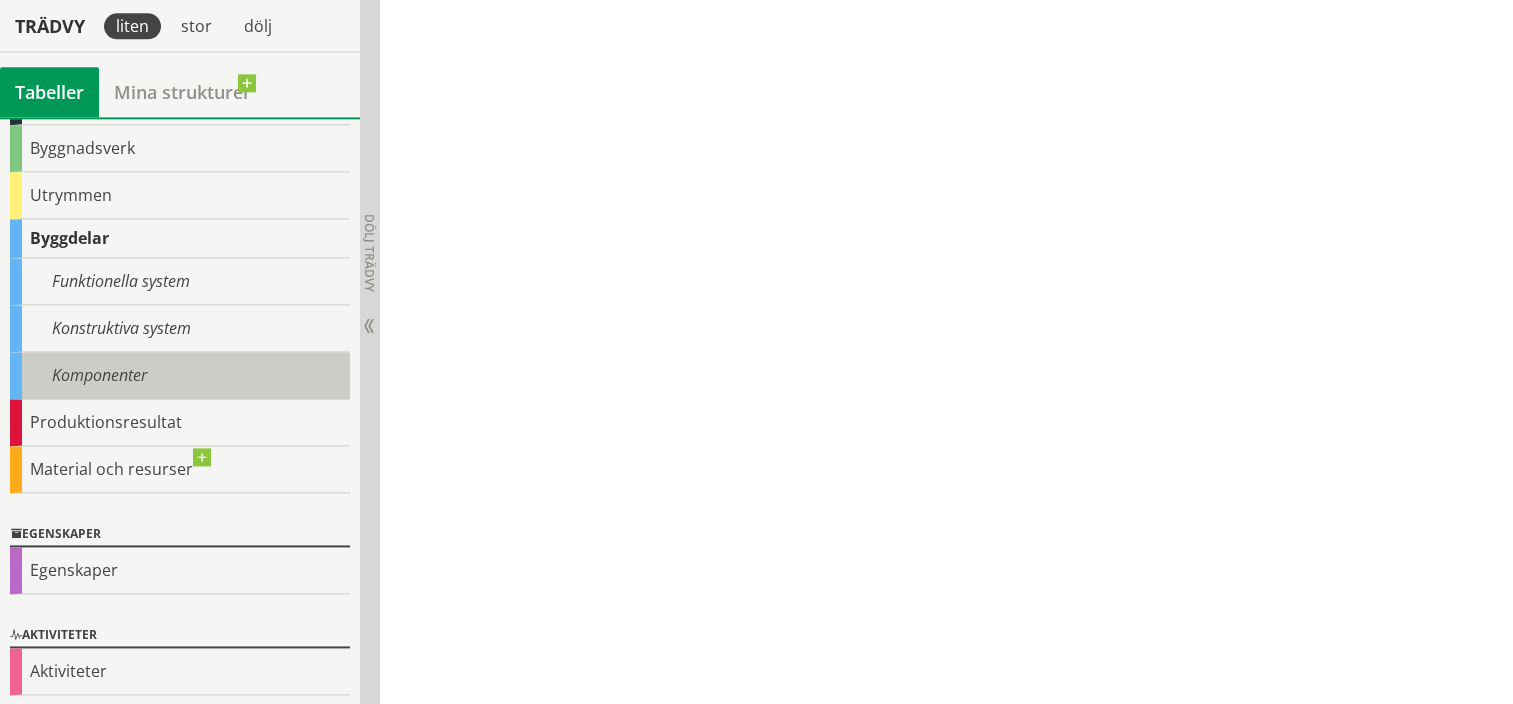 click on "Komponenter" at bounding box center (180, 375) 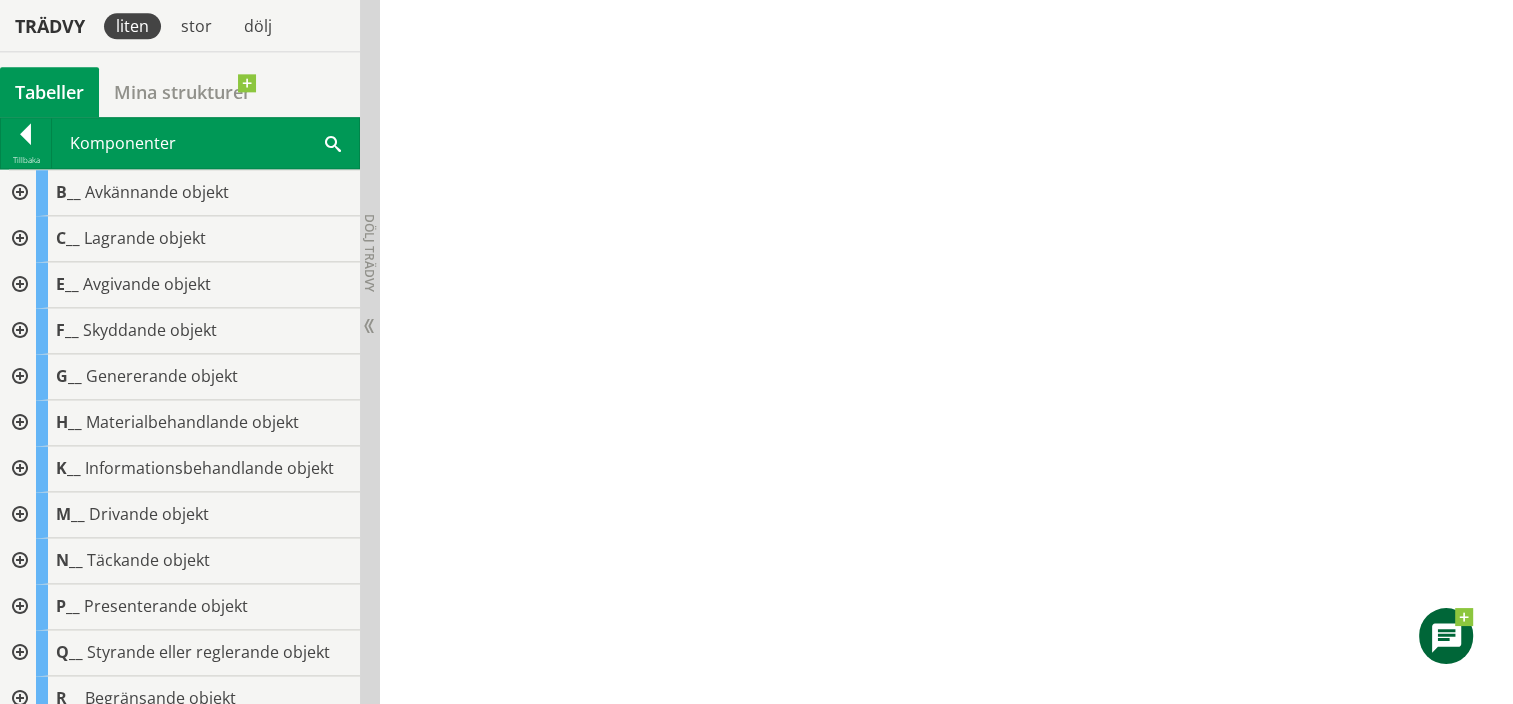 click at bounding box center (18, 193) 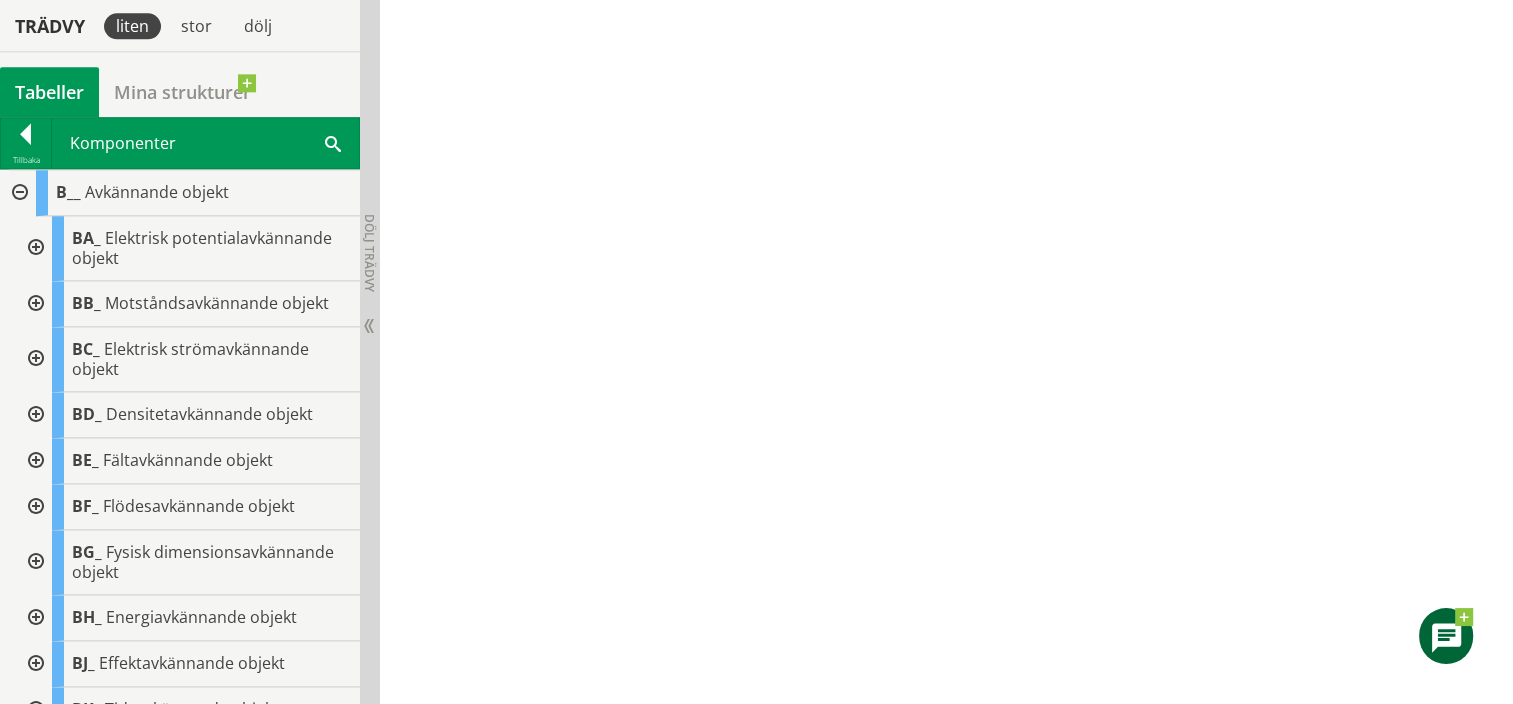 click at bounding box center (34, 248) 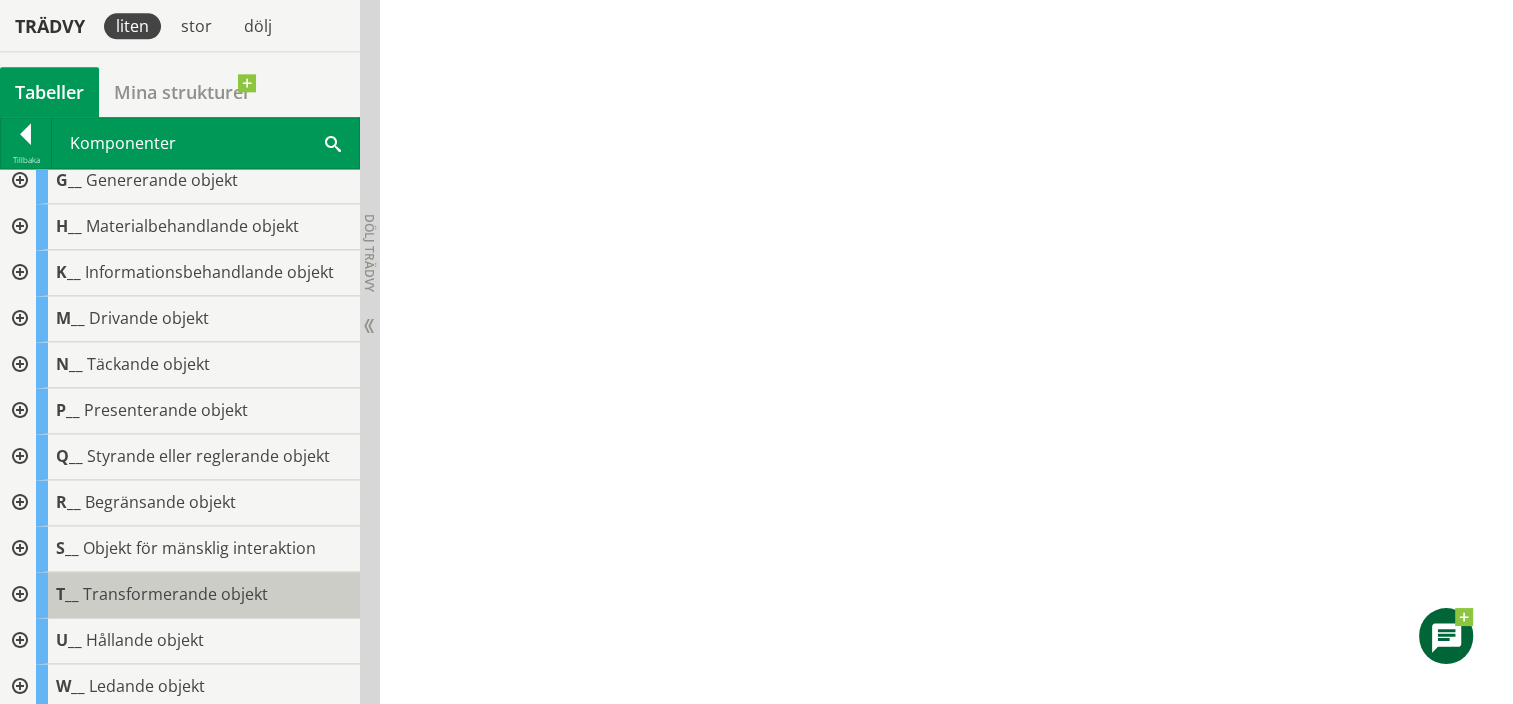 scroll, scrollTop: 1392, scrollLeft: 0, axis: vertical 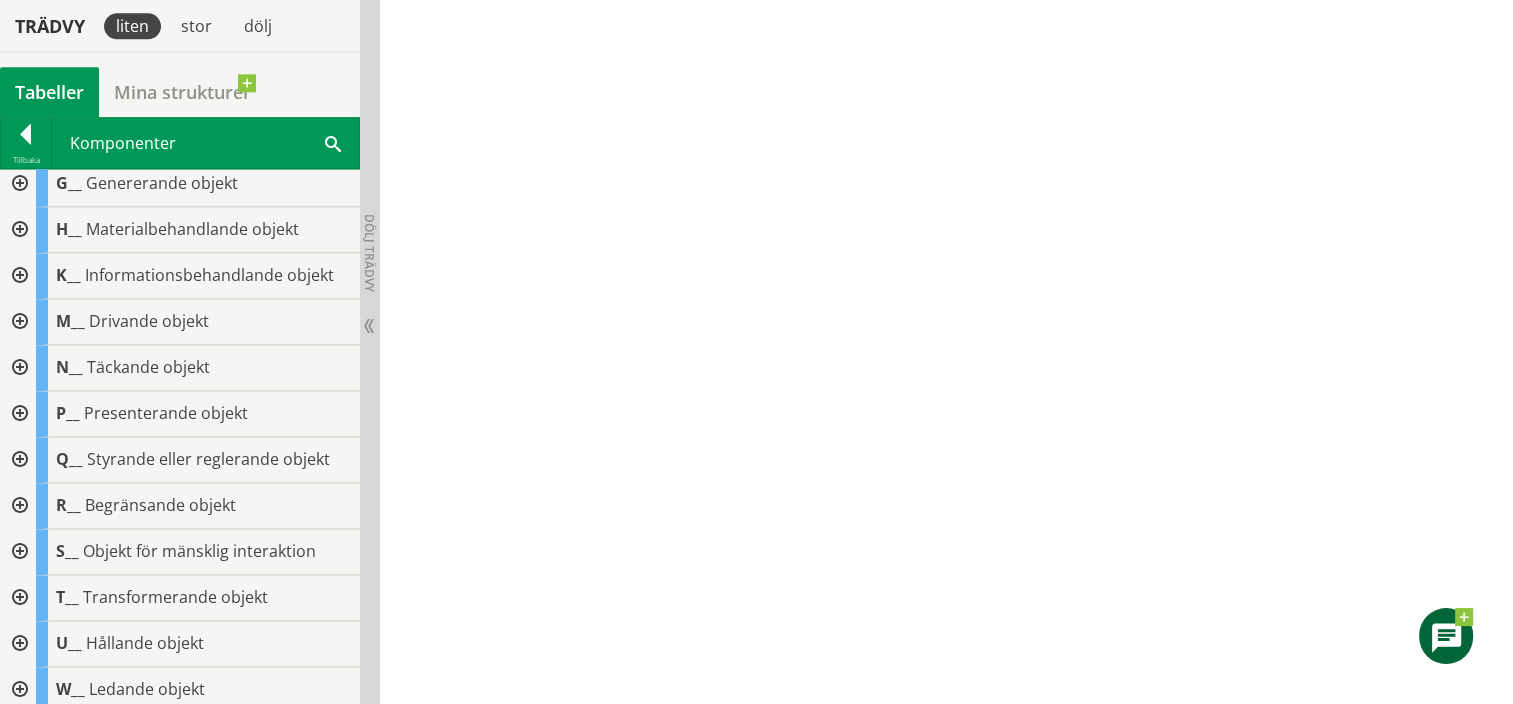 click at bounding box center (18, 322) 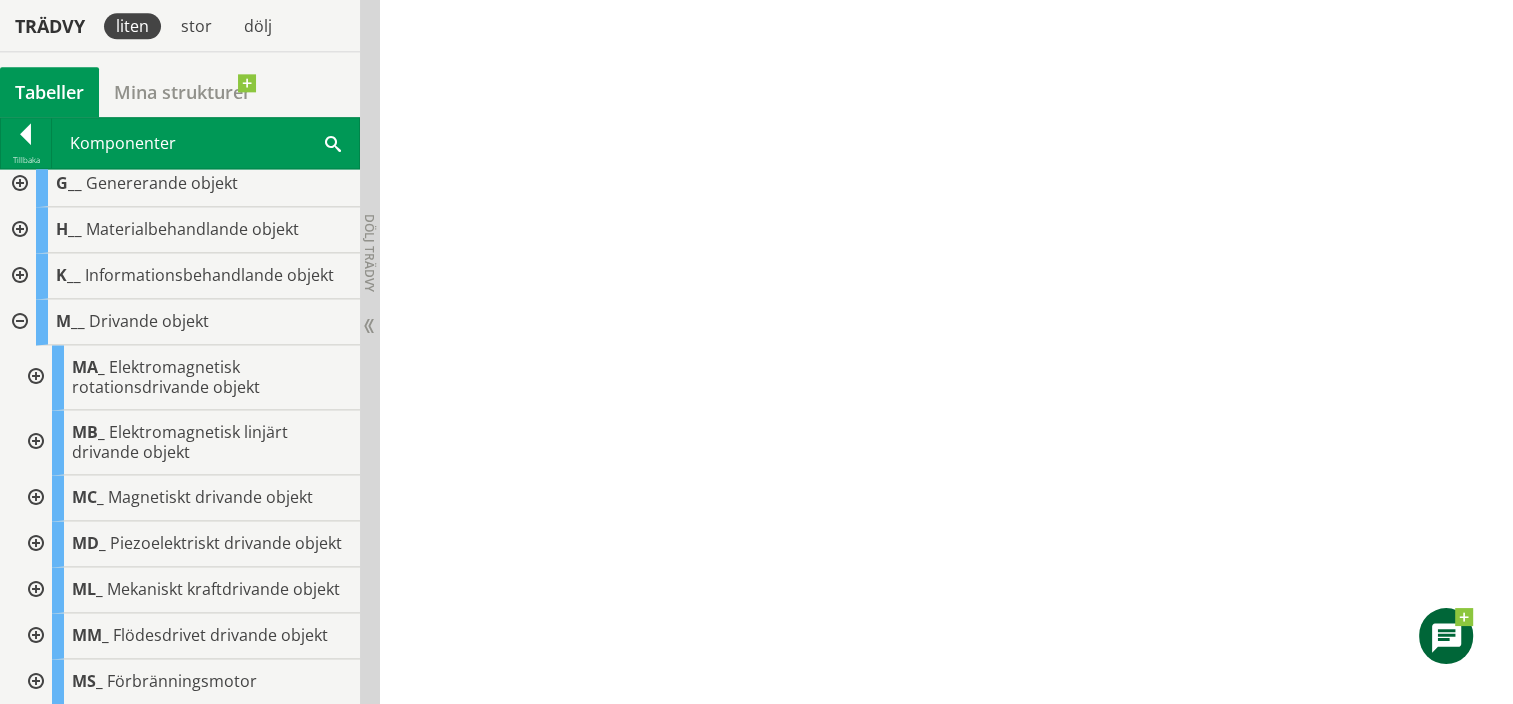 click at bounding box center (34, 377) 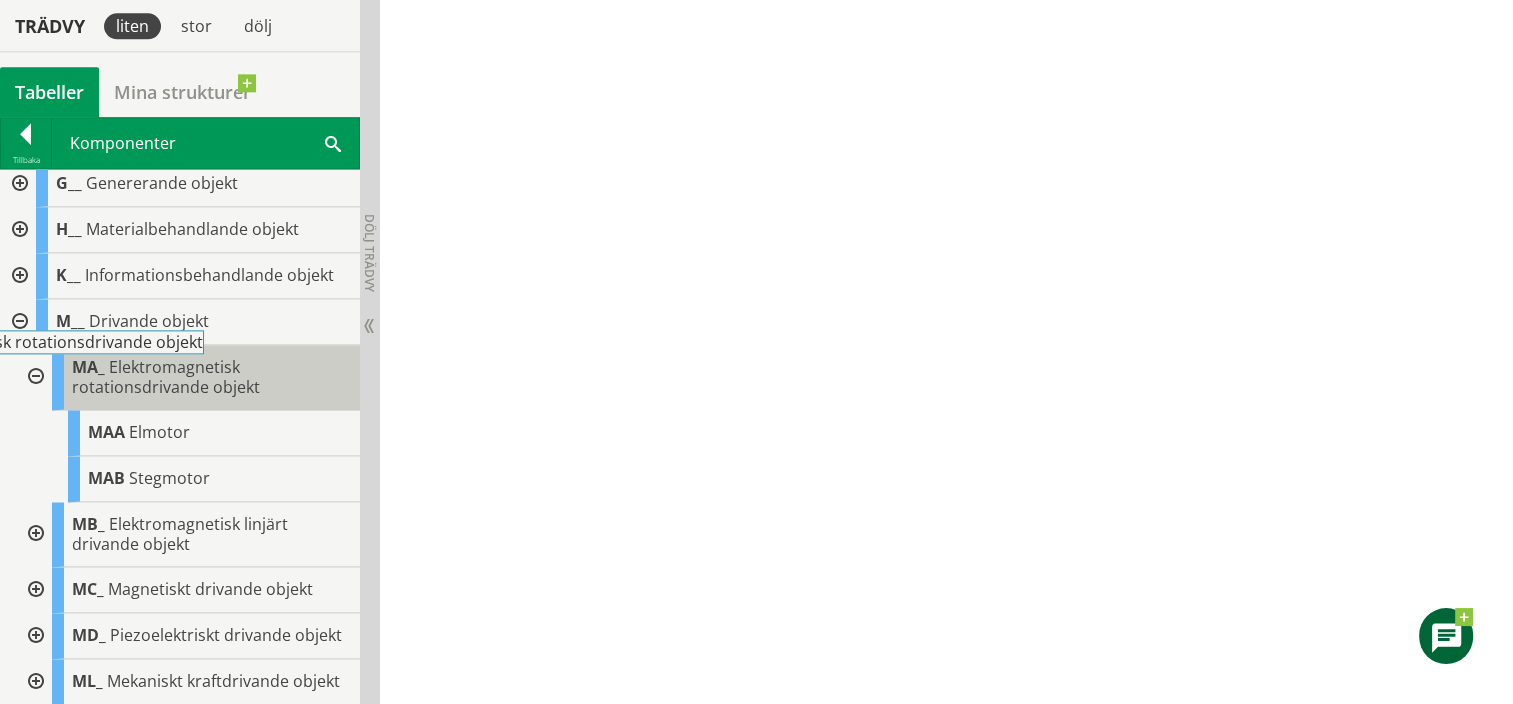 drag, startPoint x: 257, startPoint y: 432, endPoint x: 126, endPoint y: 387, distance: 138.51353 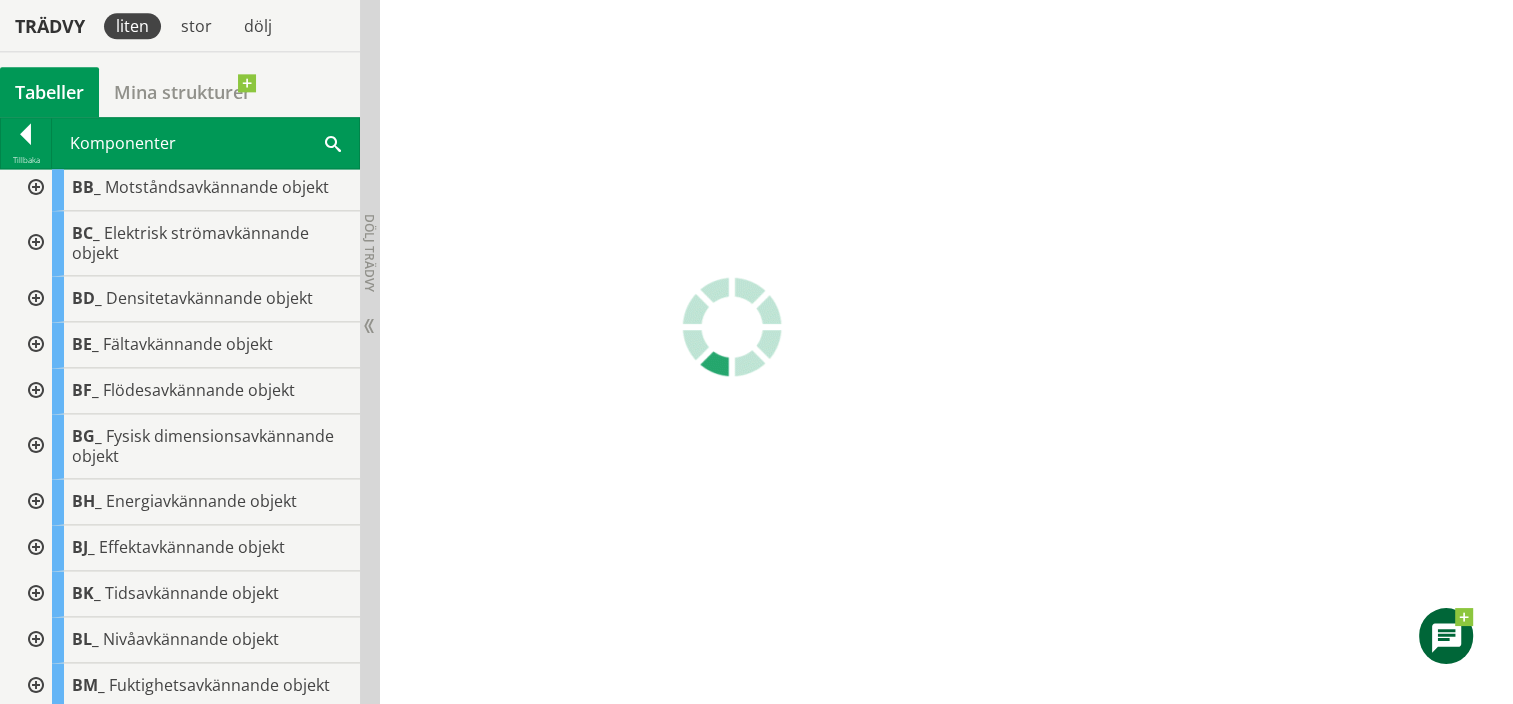 scroll, scrollTop: 0, scrollLeft: 0, axis: both 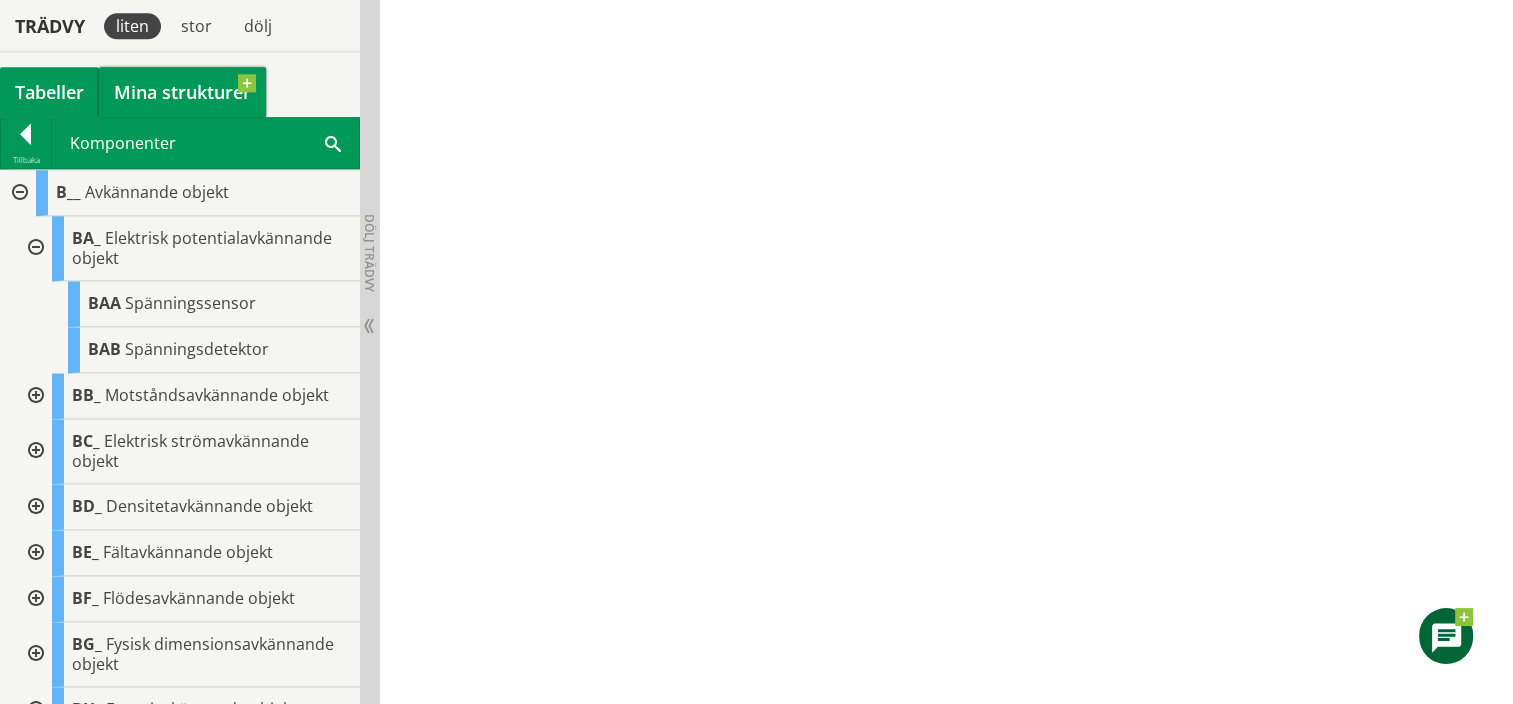 click on "Mina strukturer" at bounding box center [182, 92] 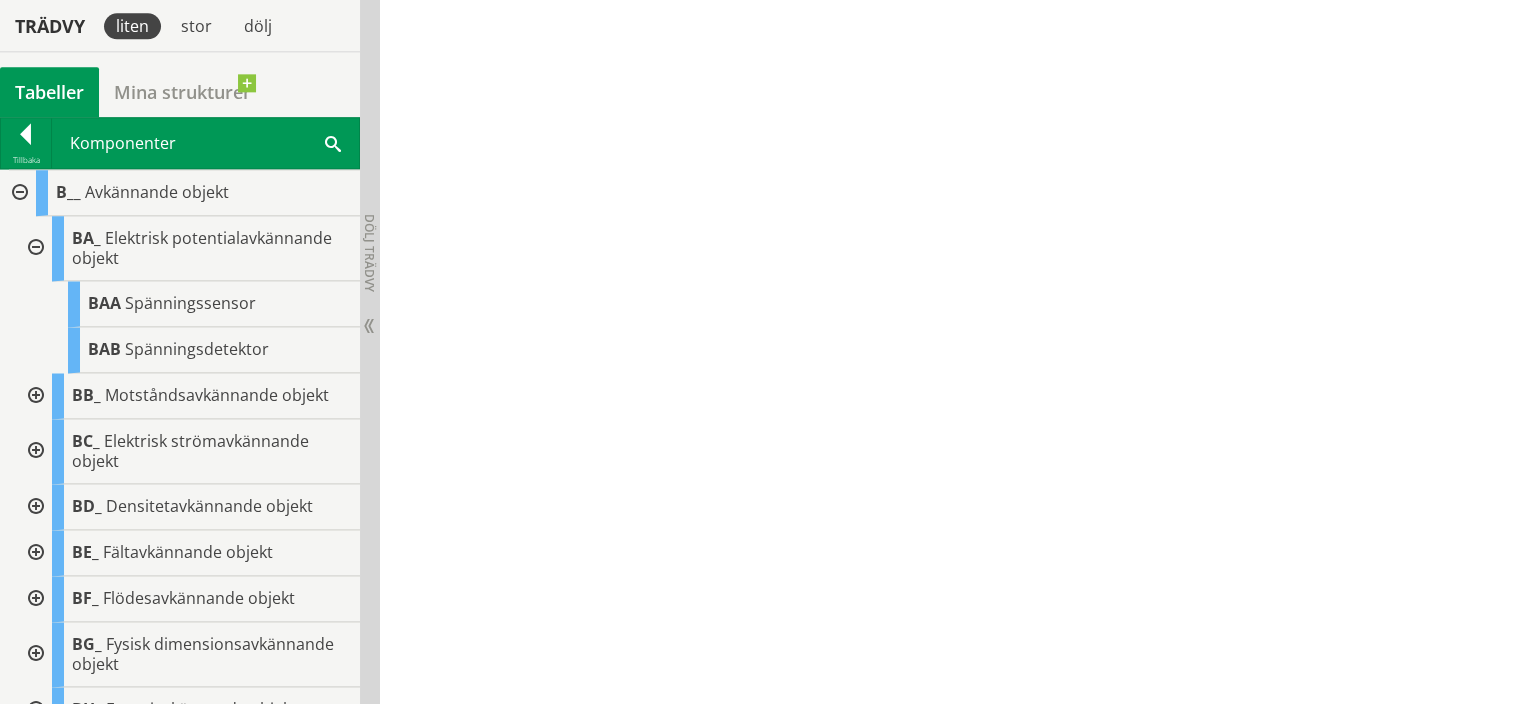 click on "Tabeller" at bounding box center (49, 92) 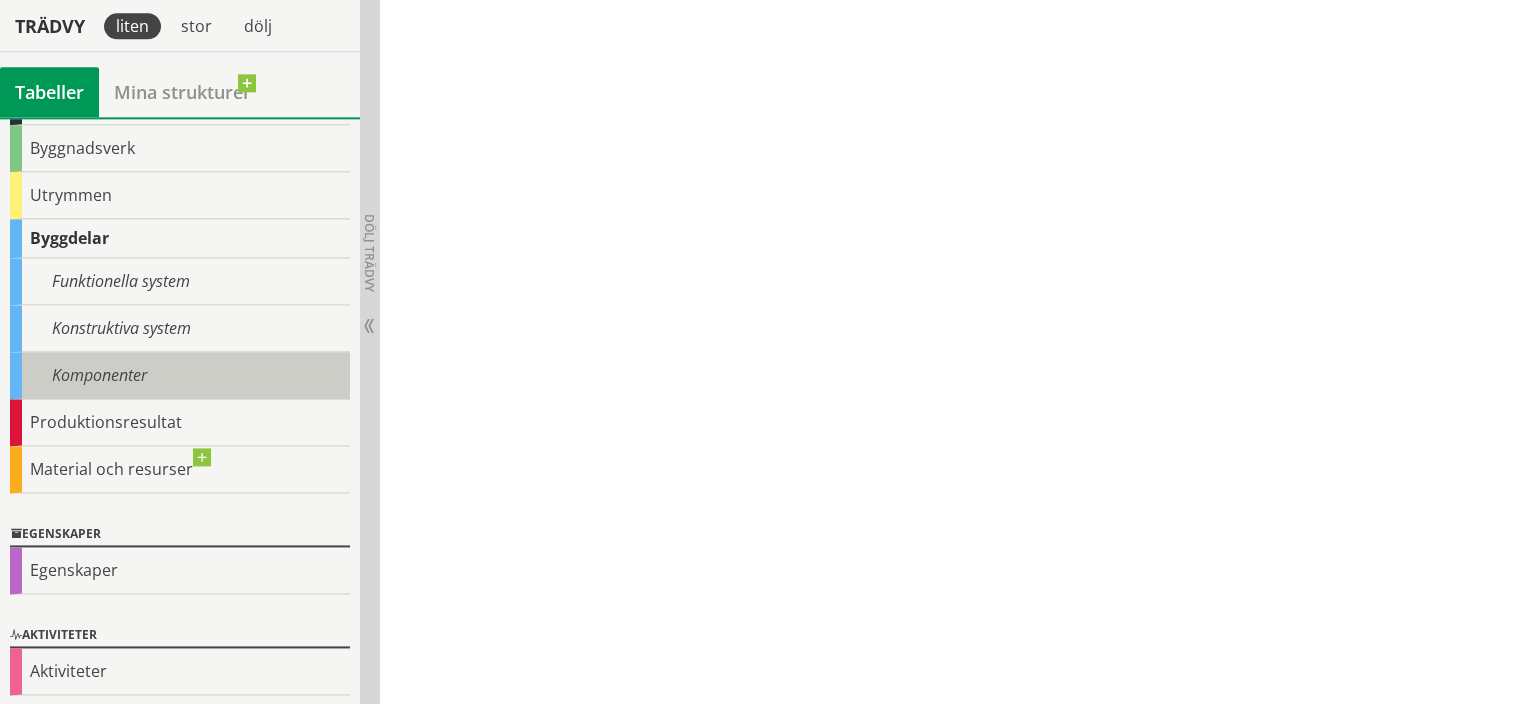 click on "Komponenter" at bounding box center [180, 375] 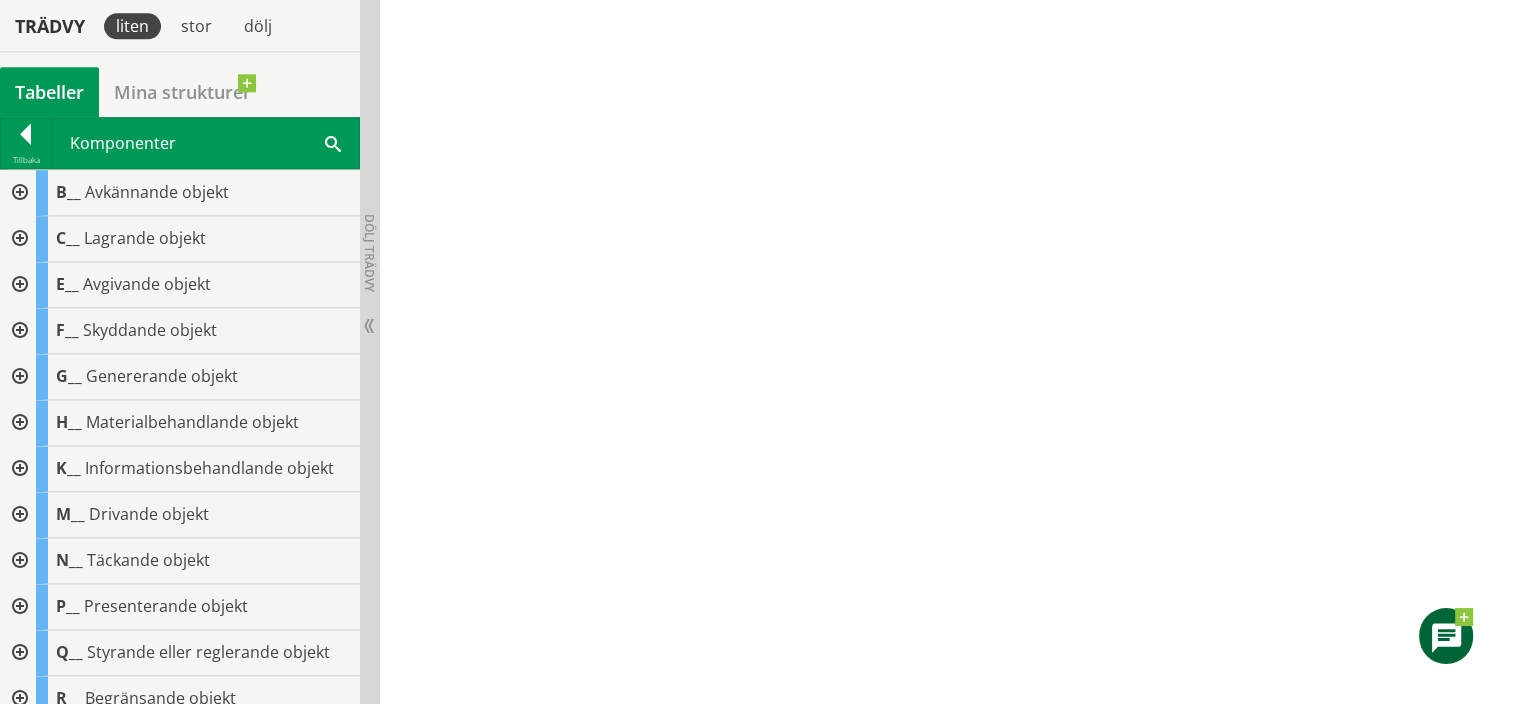 click on "stor" at bounding box center [196, 26] 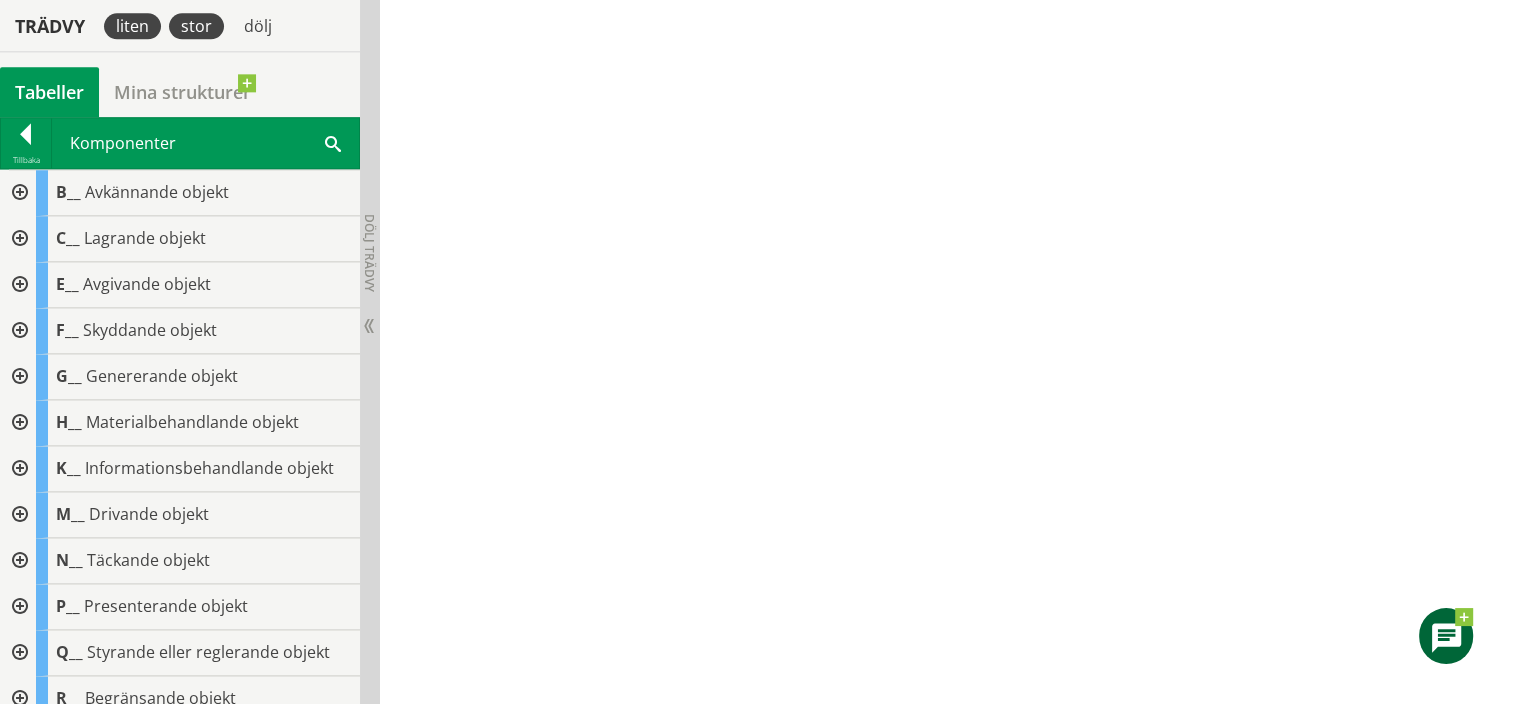 click on "stor" at bounding box center [196, 26] 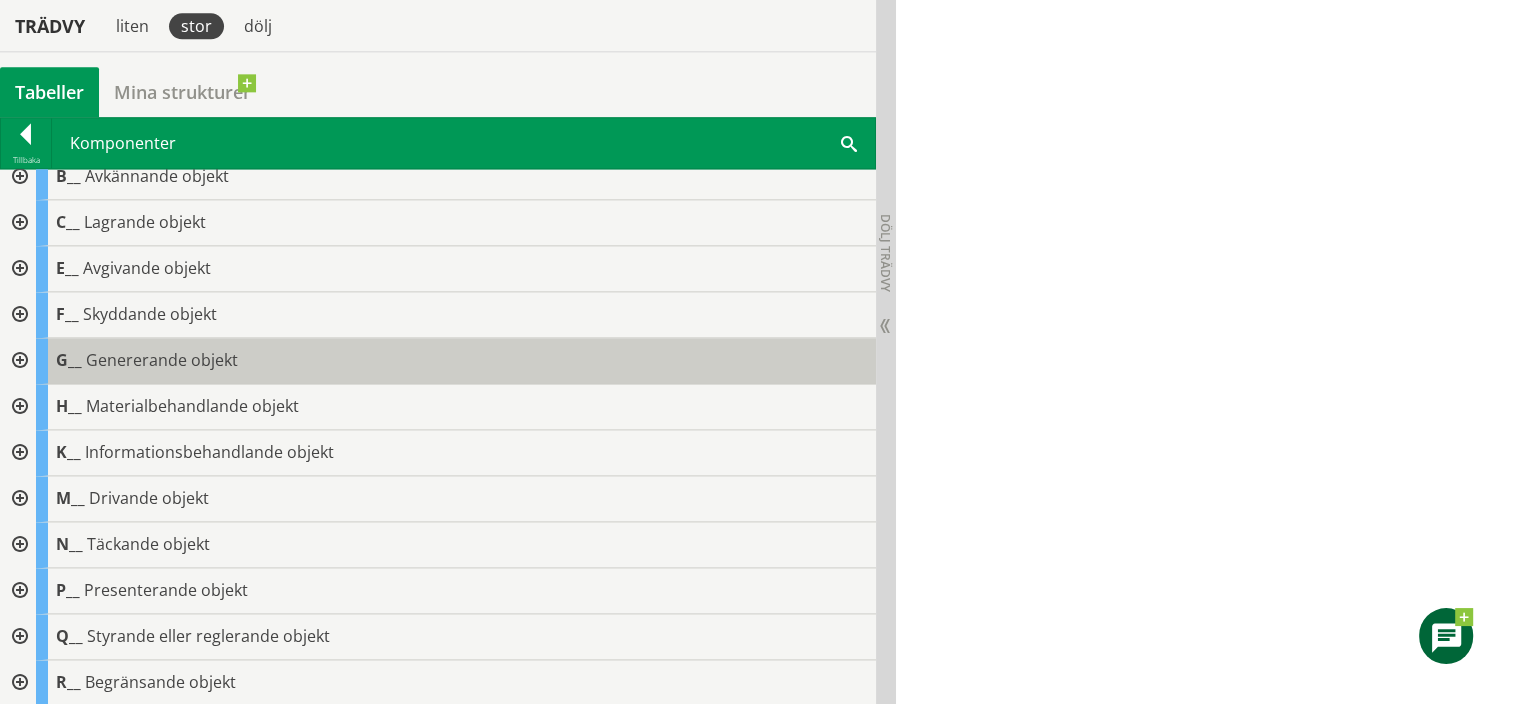 scroll, scrollTop: 0, scrollLeft: 0, axis: both 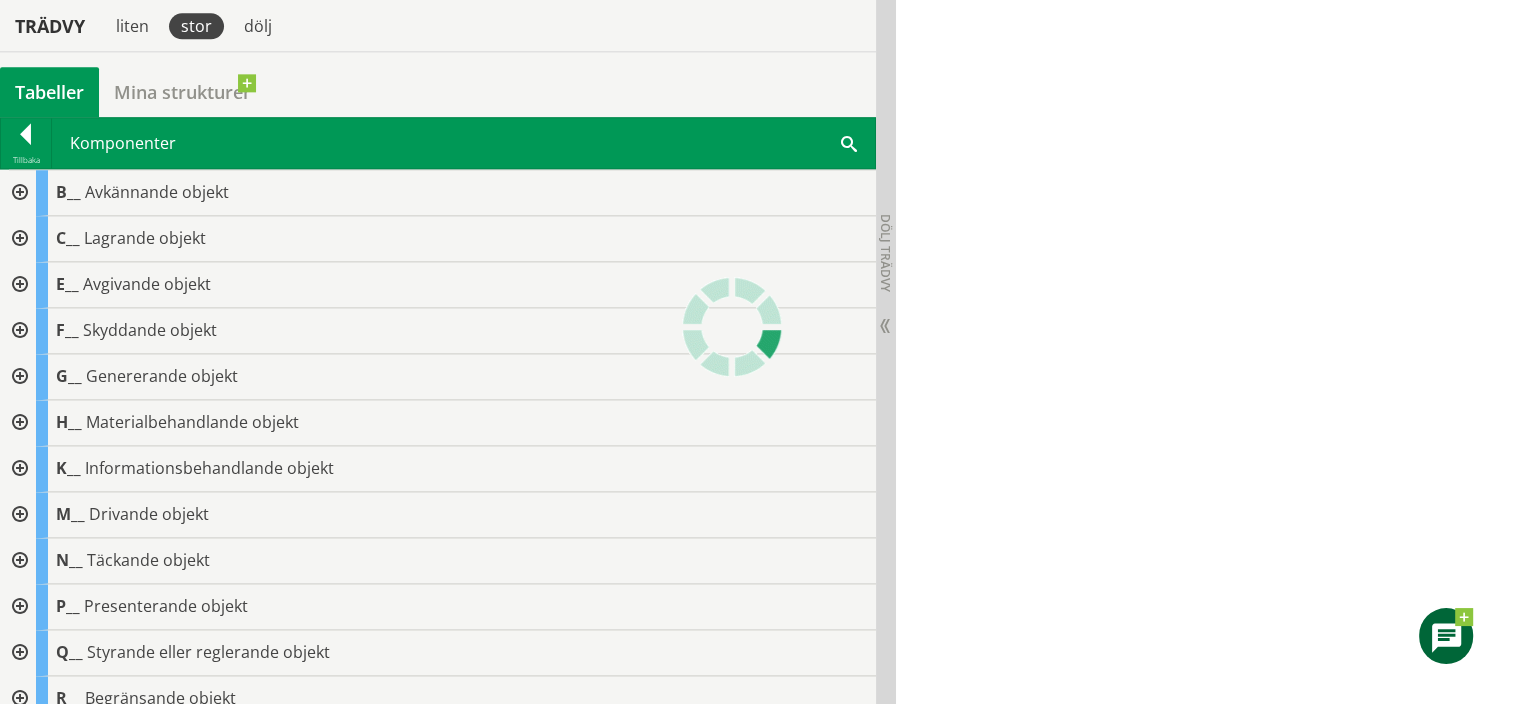 click at bounding box center (18, 193) 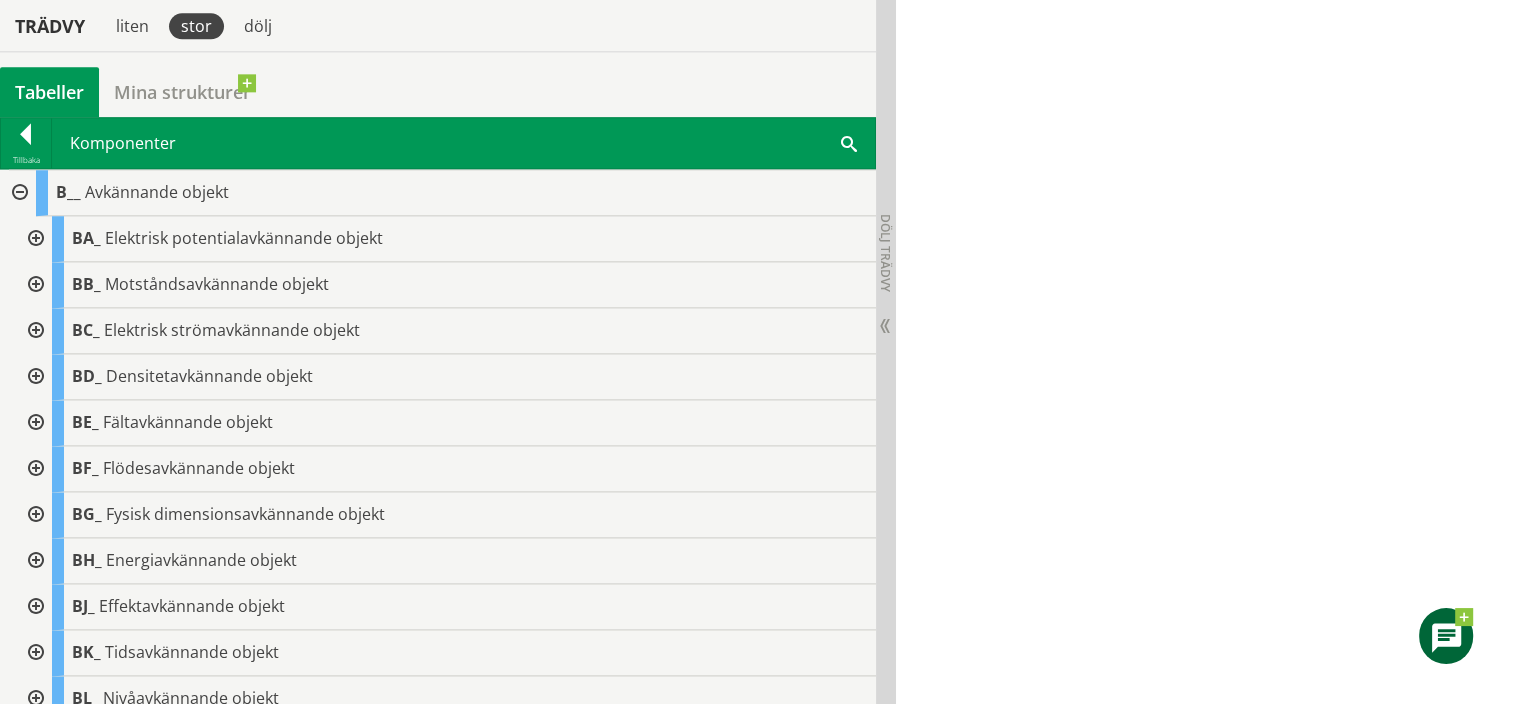 click at bounding box center (34, 239) 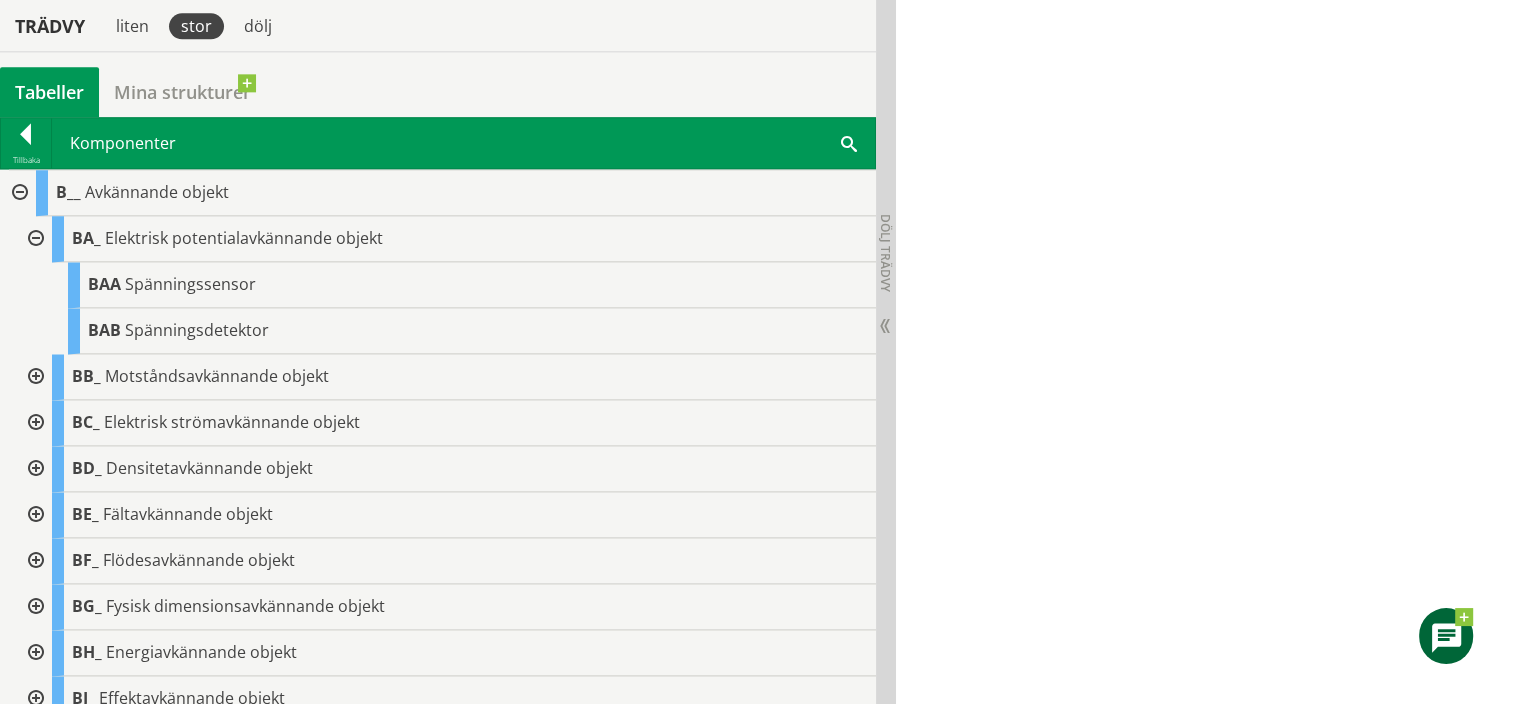 click at bounding box center (34, 377) 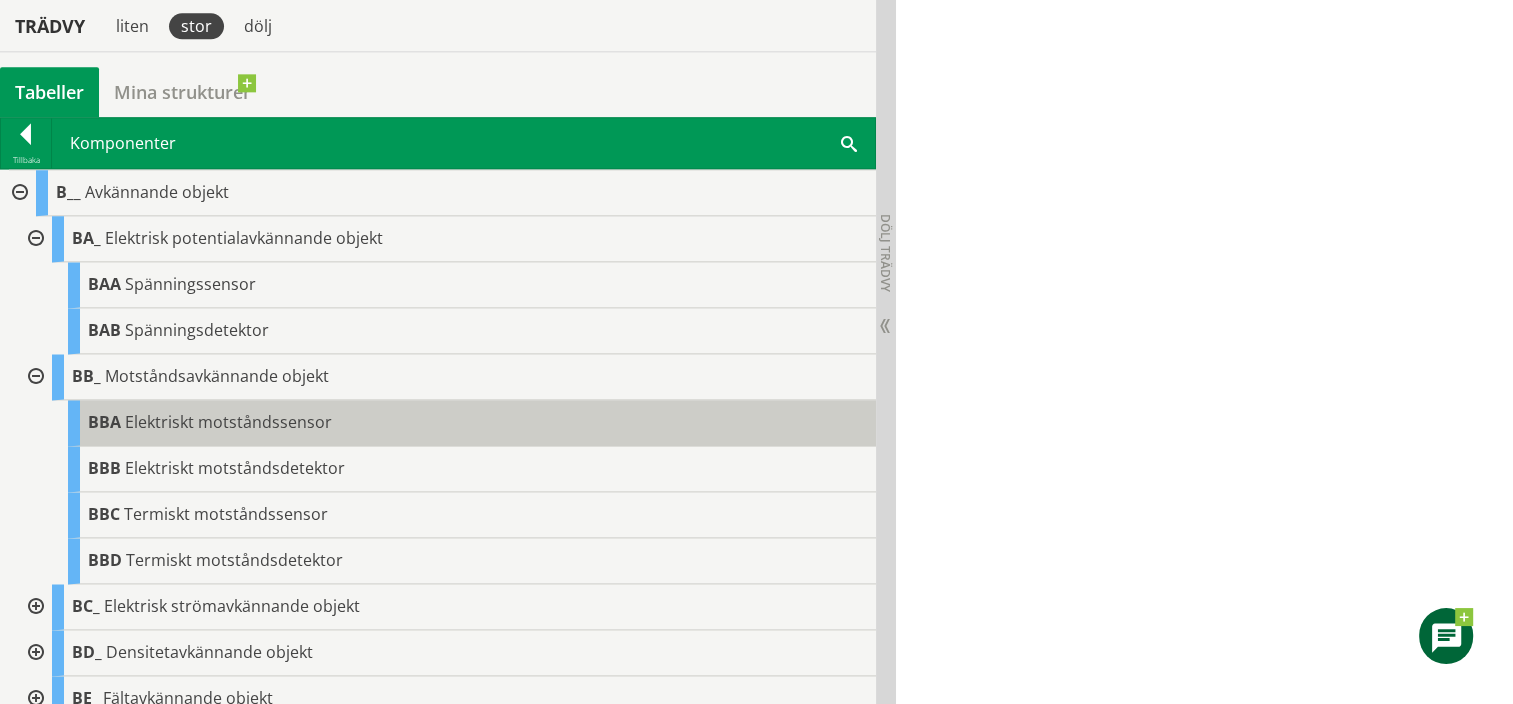 scroll, scrollTop: 100, scrollLeft: 0, axis: vertical 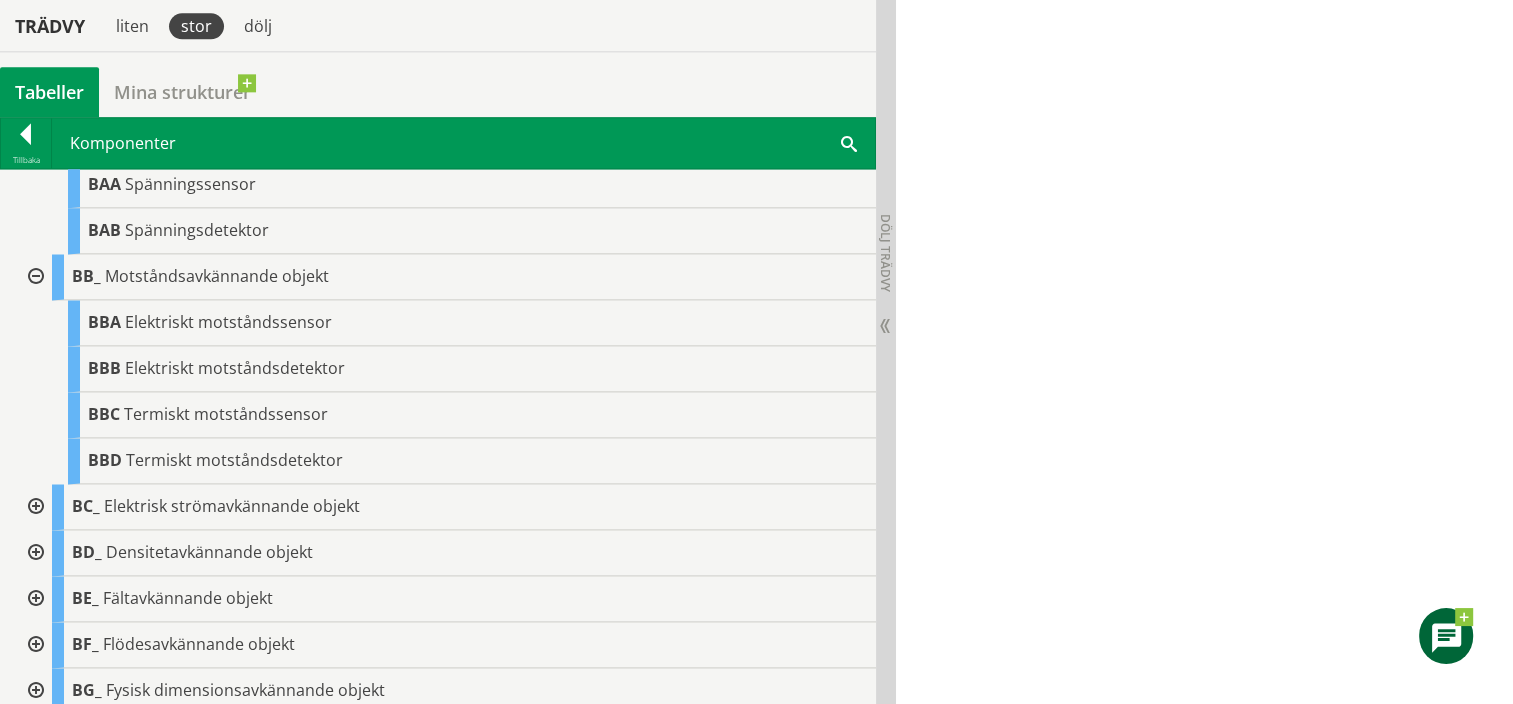 click at bounding box center [34, 507] 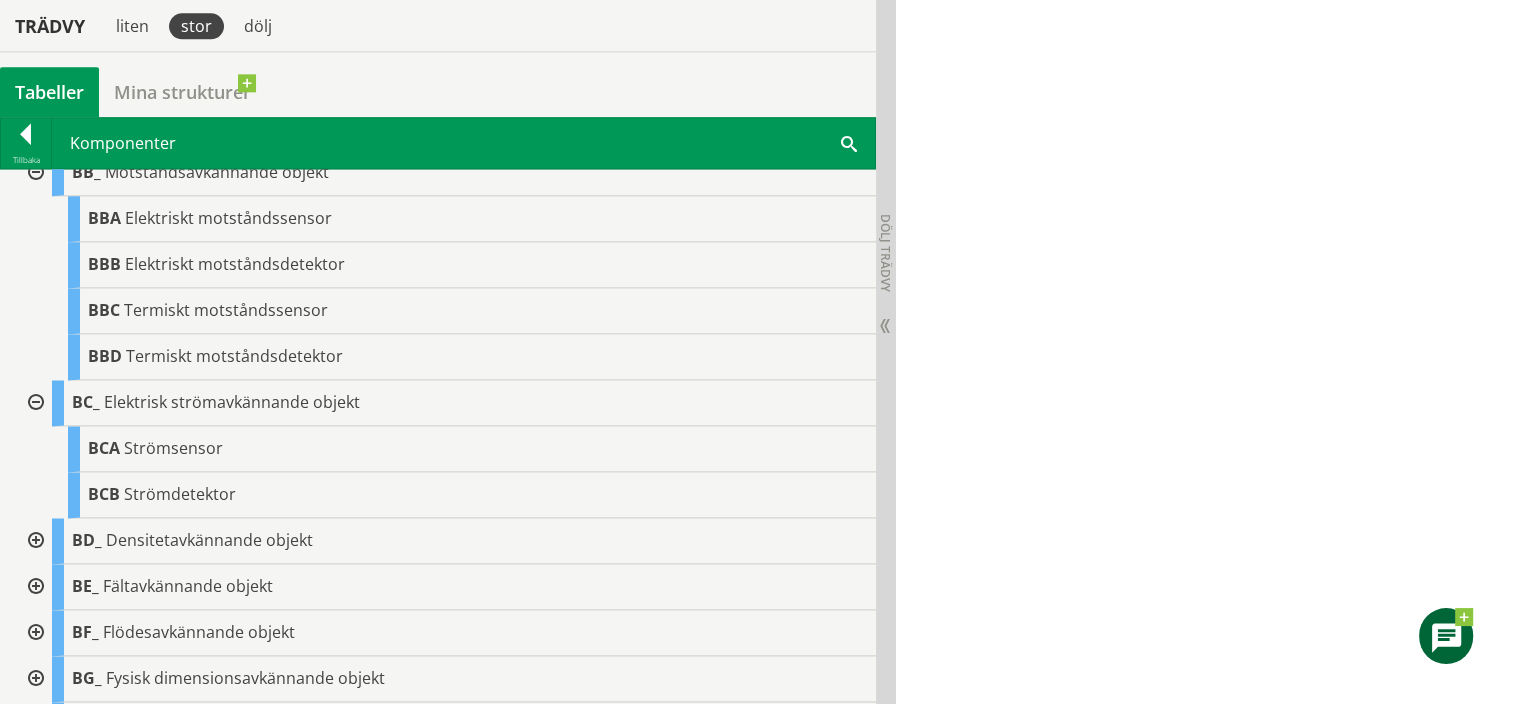 scroll, scrollTop: 300, scrollLeft: 0, axis: vertical 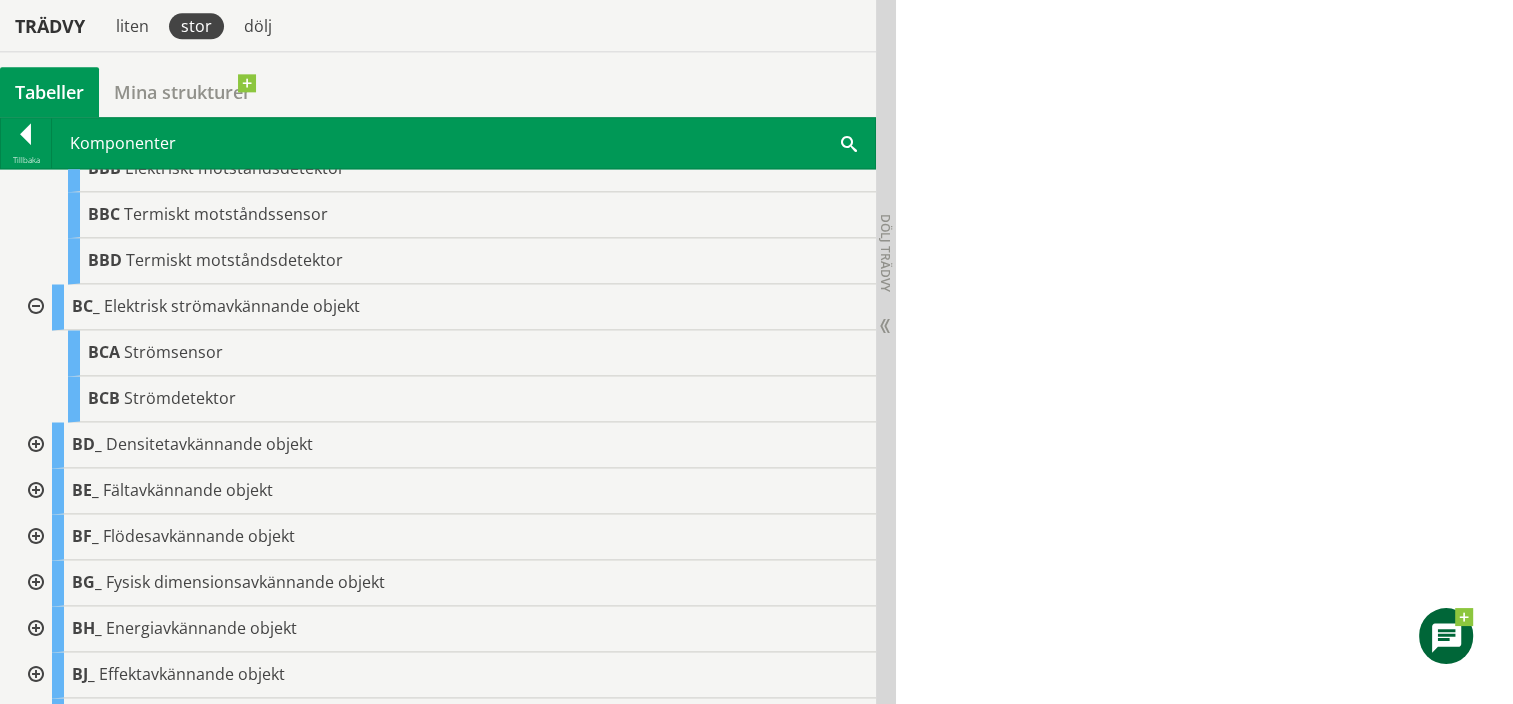 click at bounding box center (34, 445) 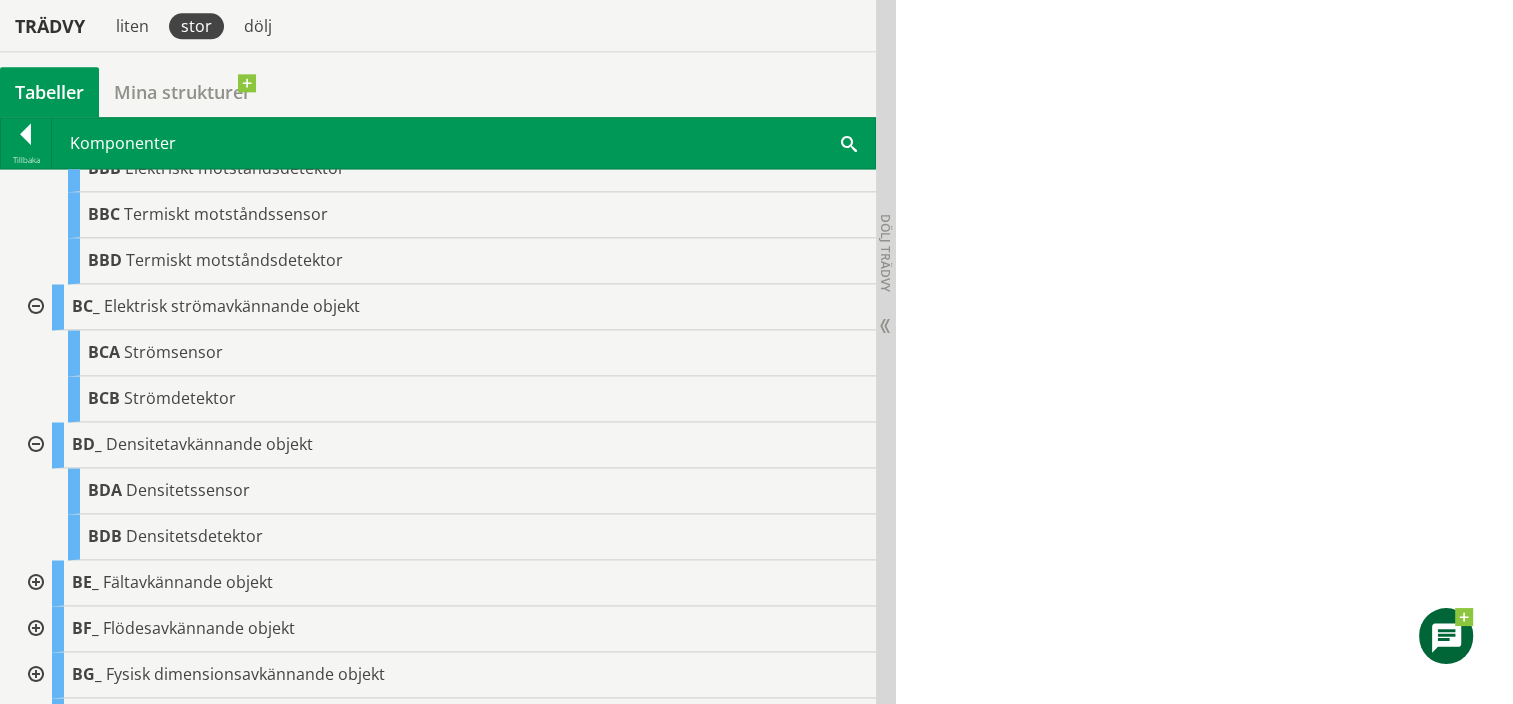 click at bounding box center (34, 583) 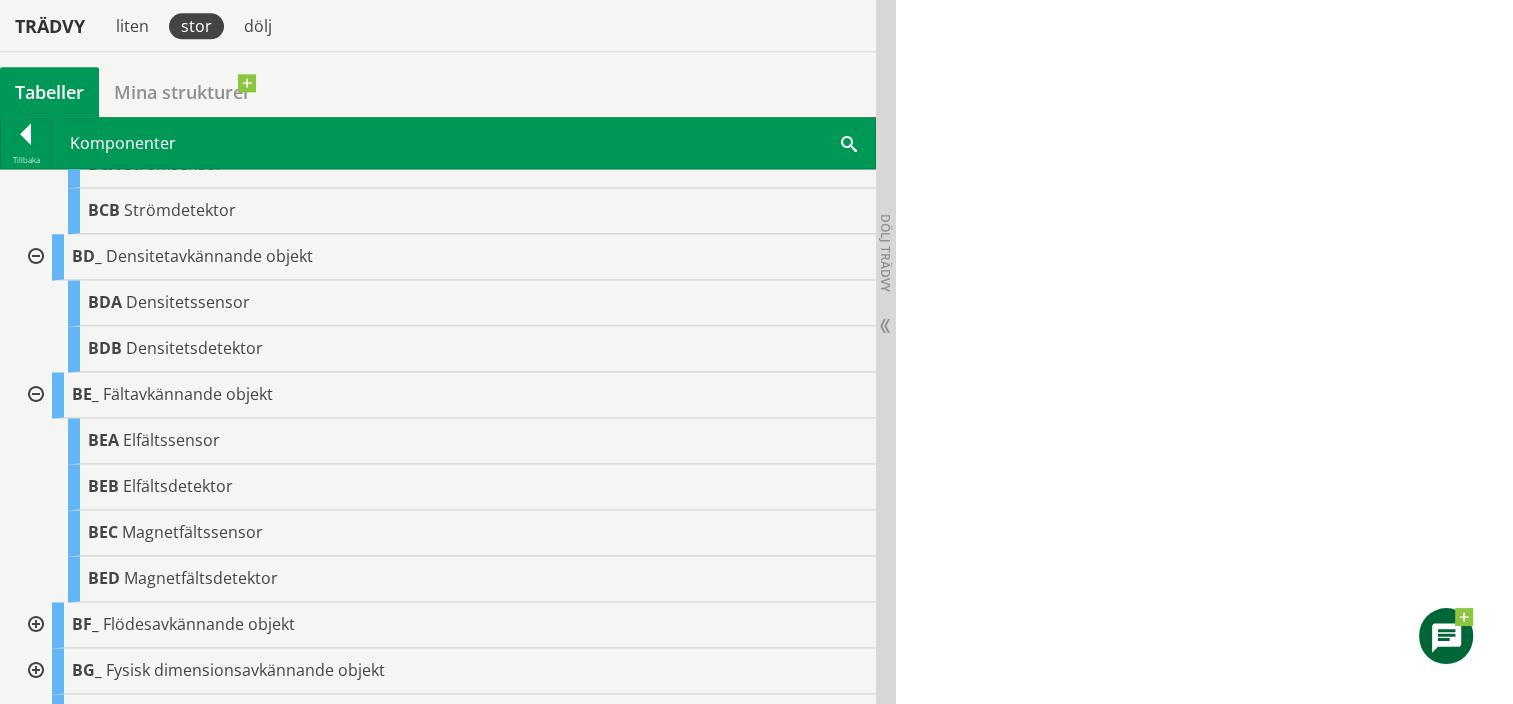 scroll, scrollTop: 500, scrollLeft: 0, axis: vertical 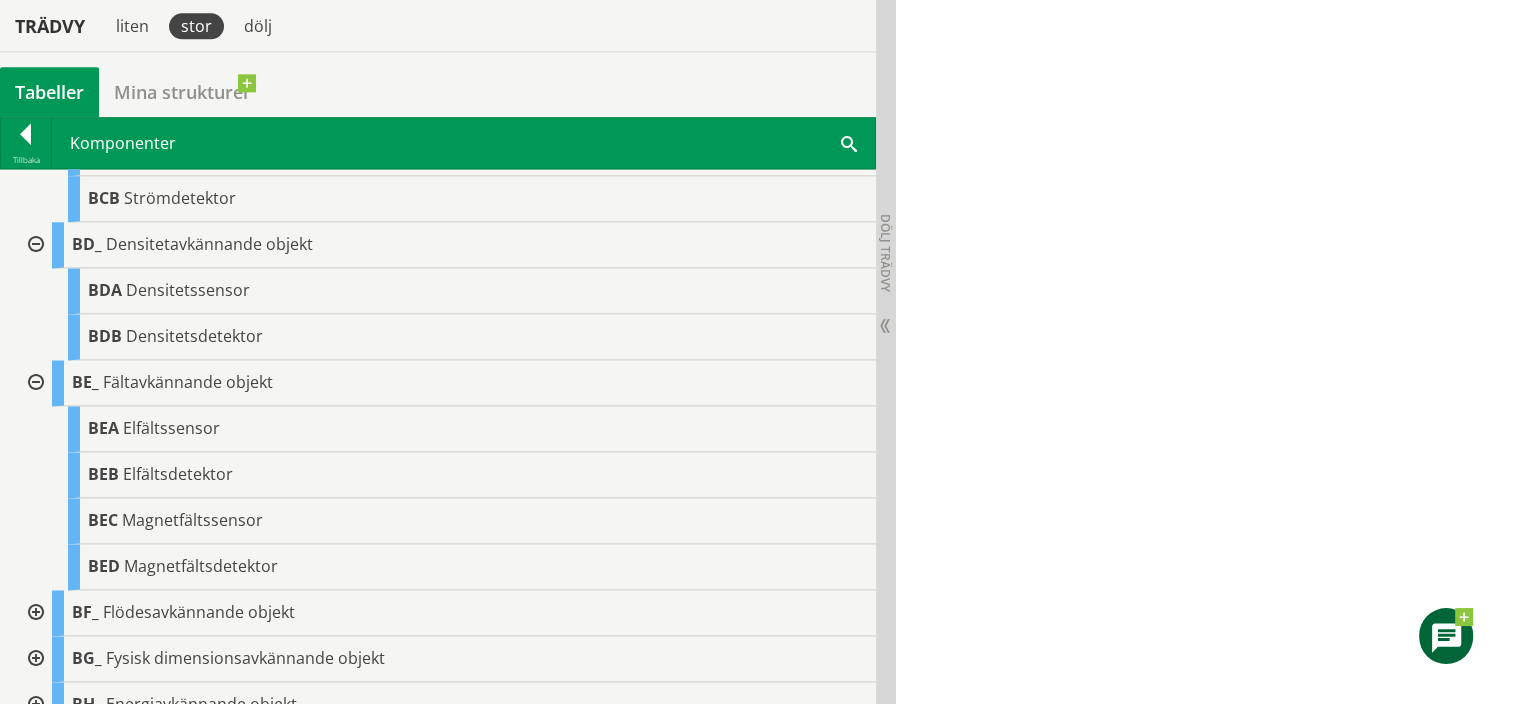 click at bounding box center [34, 613] 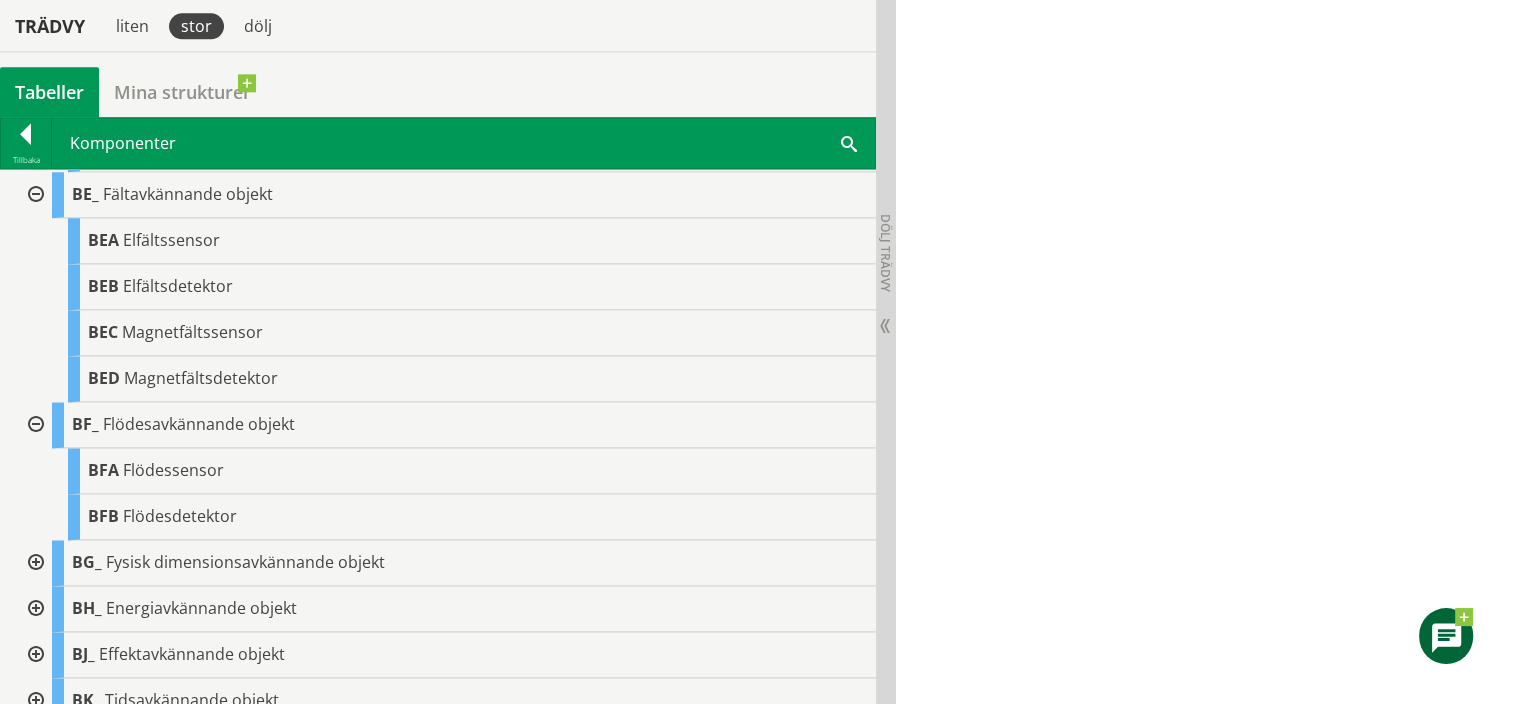 scroll, scrollTop: 700, scrollLeft: 0, axis: vertical 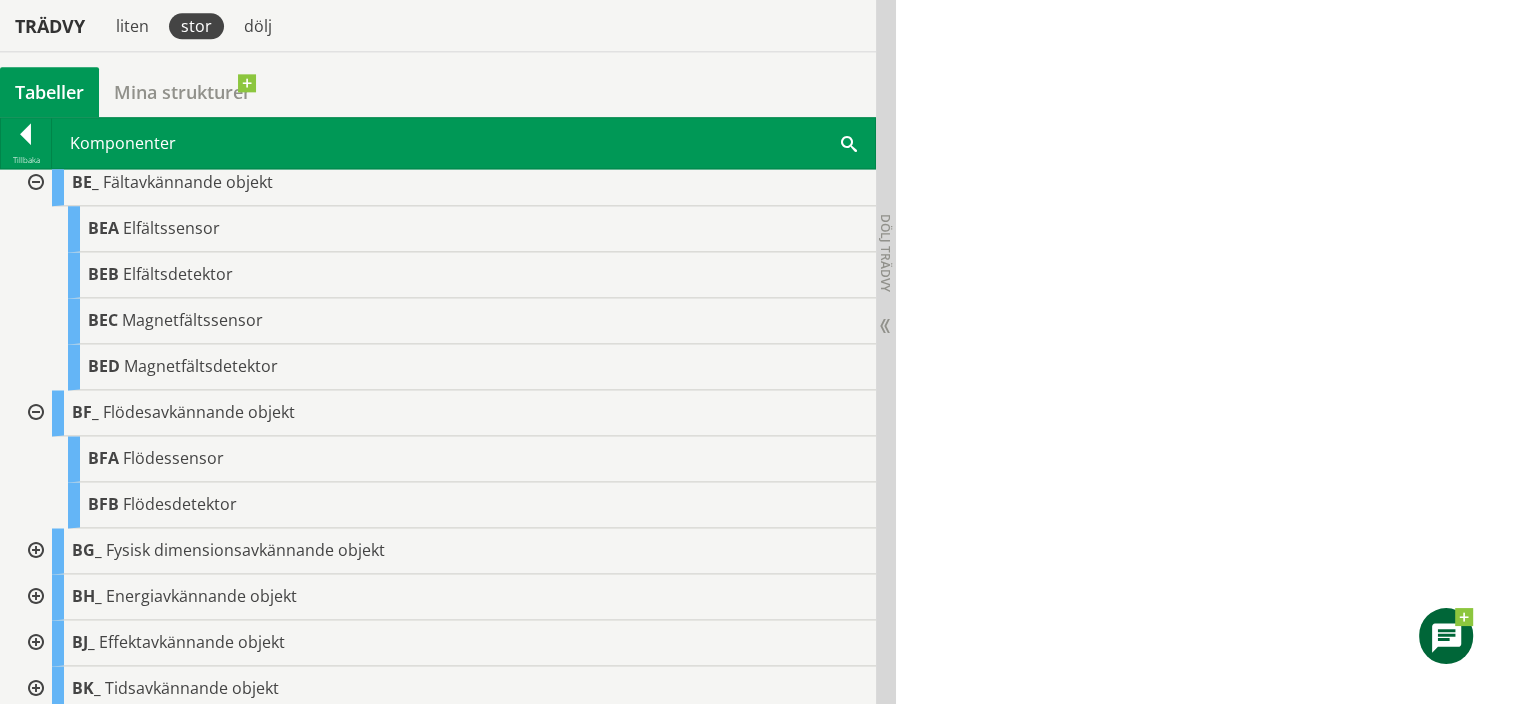 click at bounding box center (34, 551) 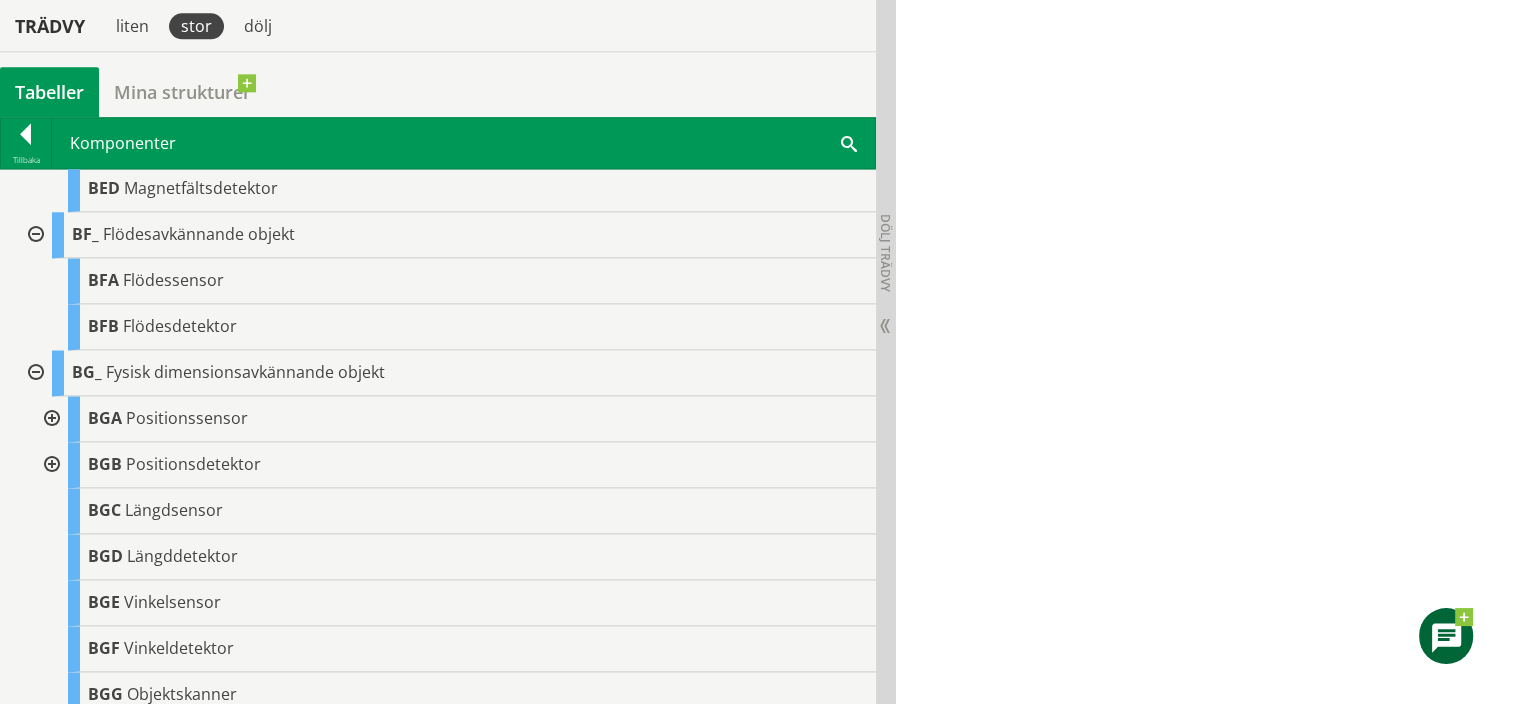 scroll, scrollTop: 900, scrollLeft: 0, axis: vertical 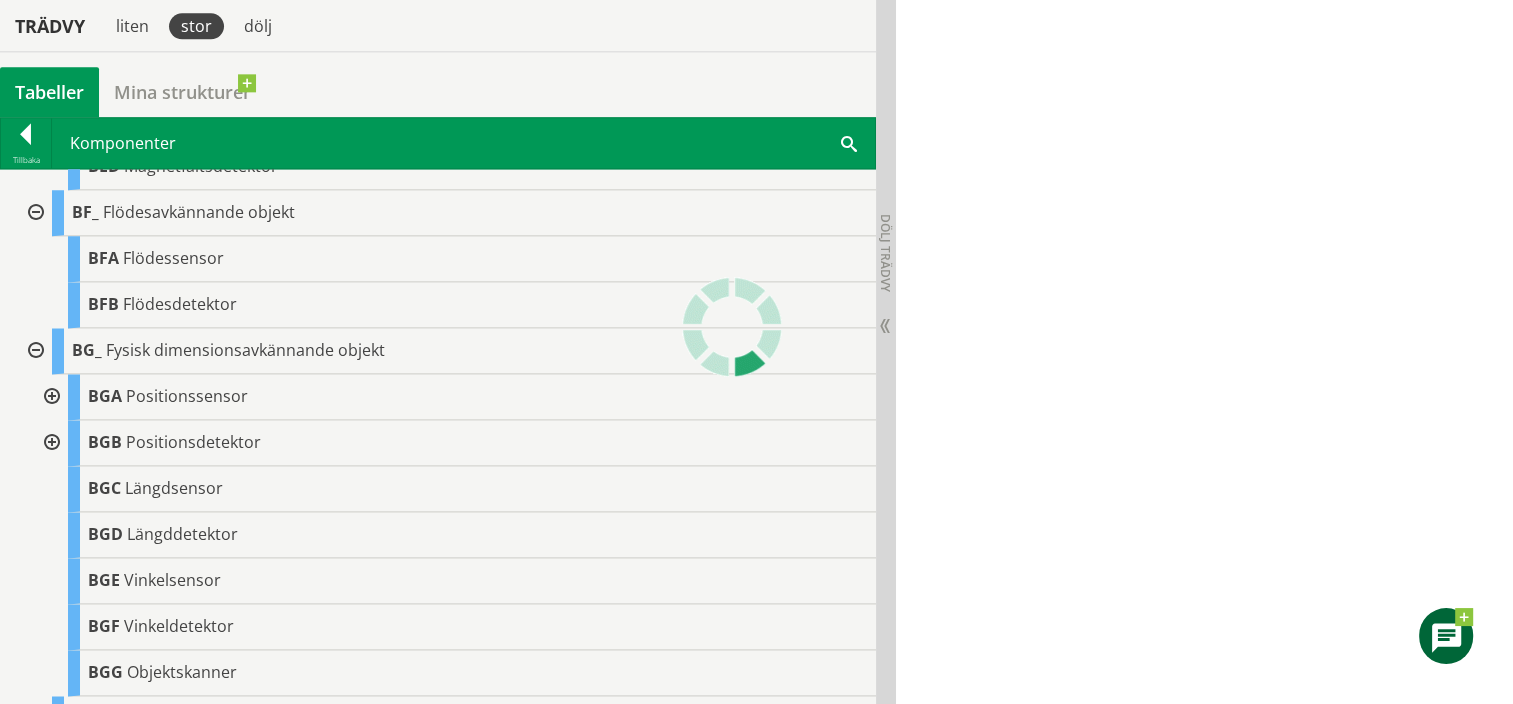 click at bounding box center [50, 397] 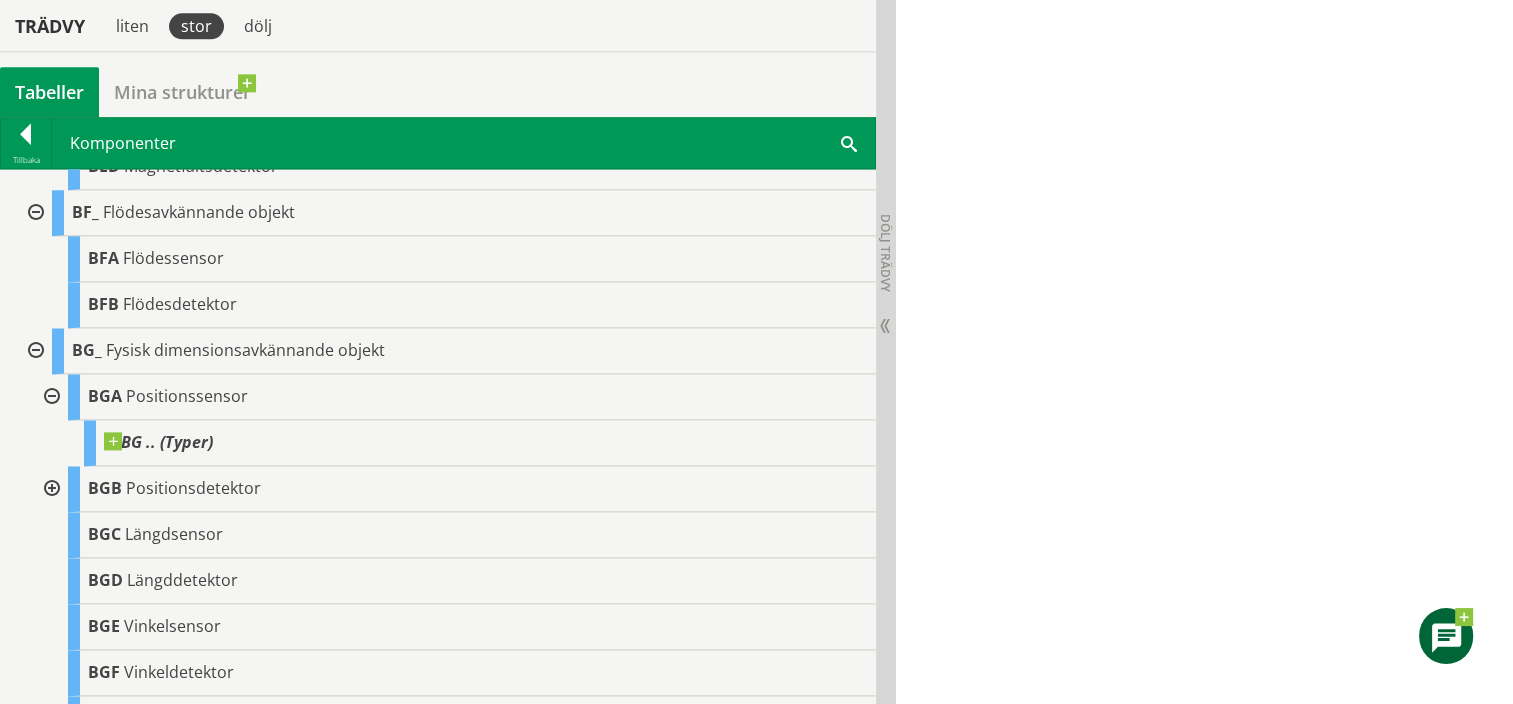 click at bounding box center (50, 397) 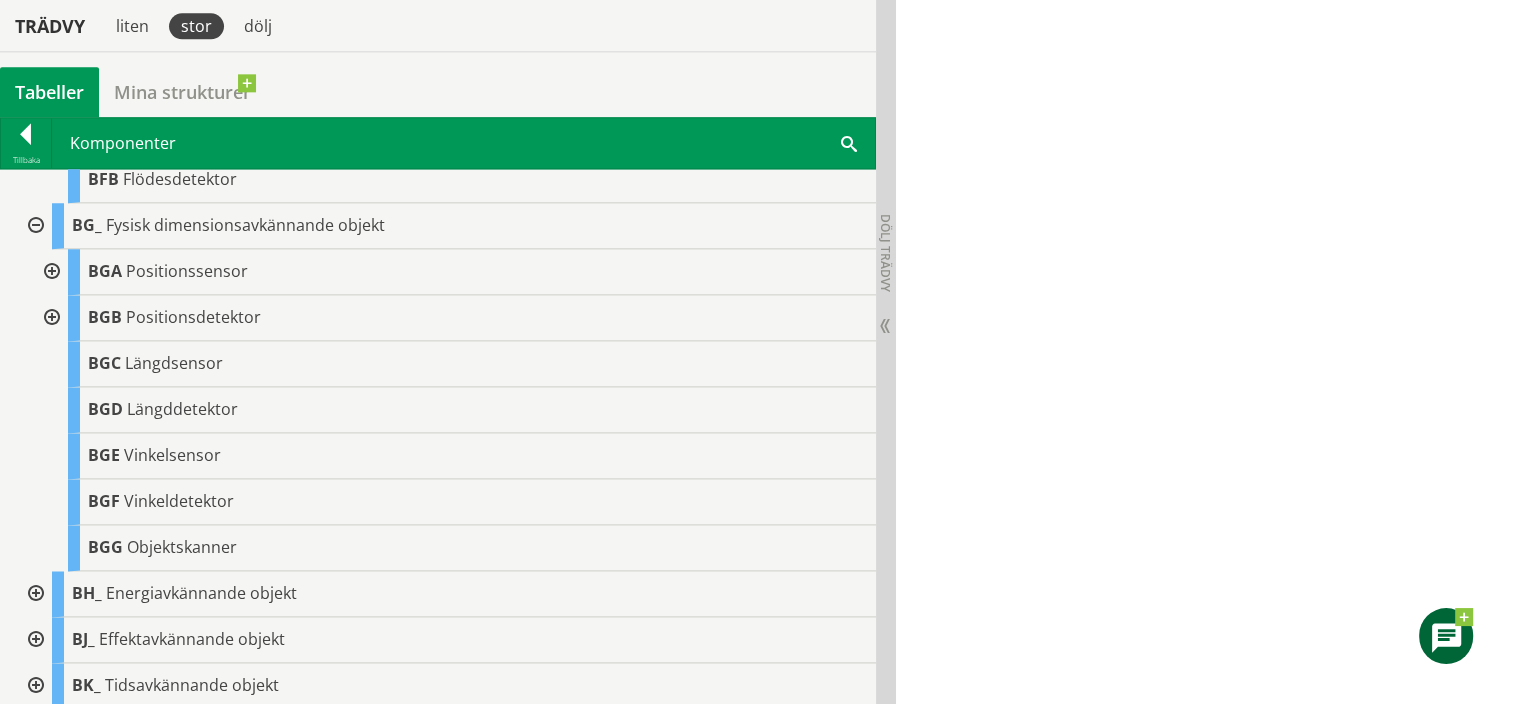 scroll, scrollTop: 1100, scrollLeft: 0, axis: vertical 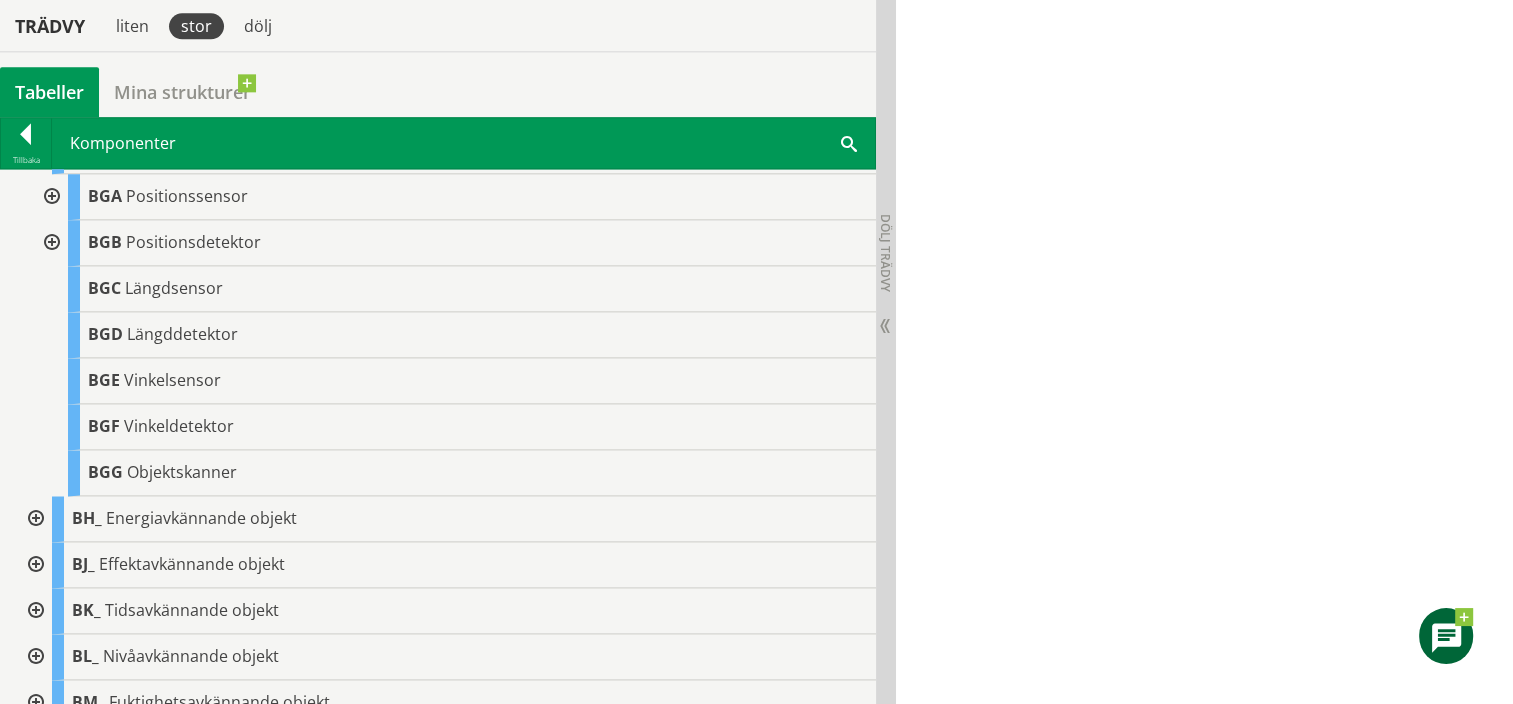 click at bounding box center (34, 519) 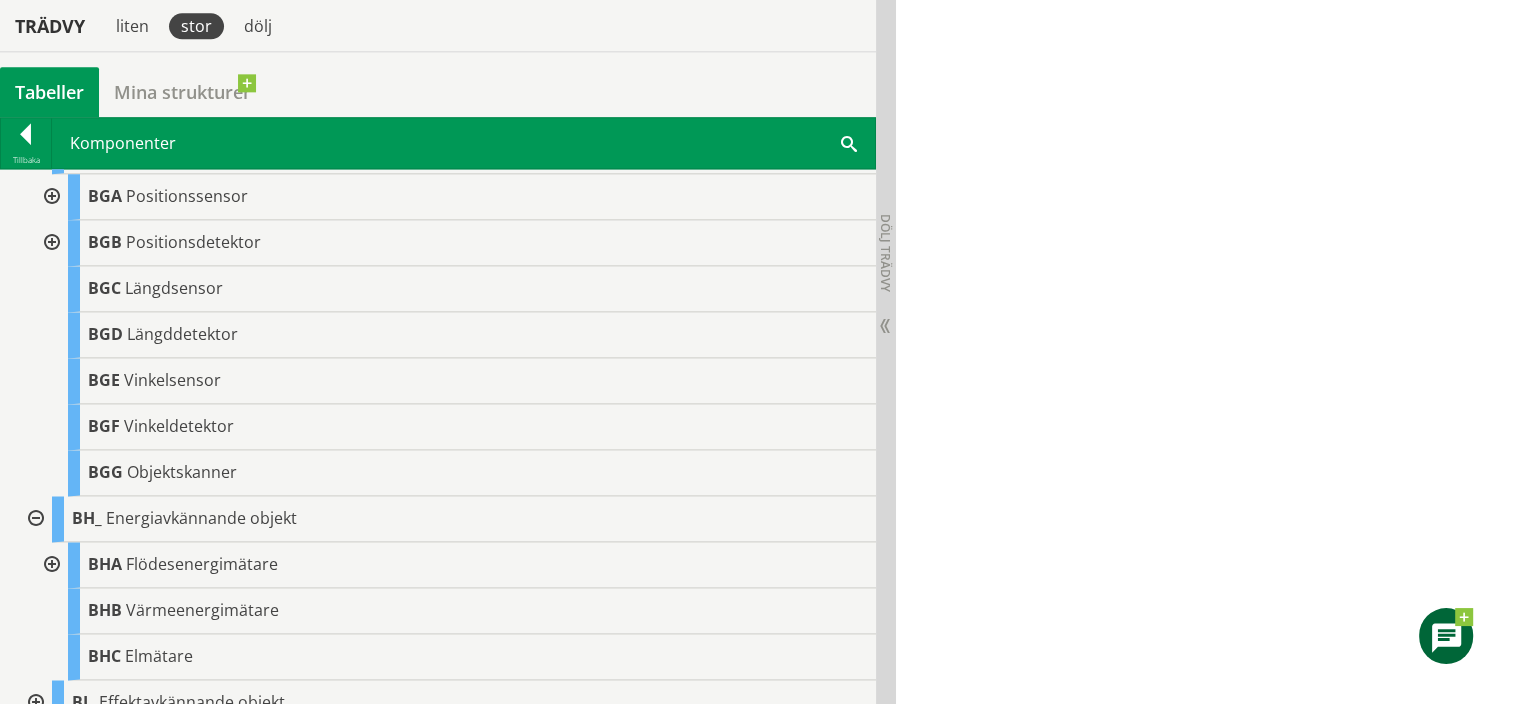 scroll, scrollTop: 1300, scrollLeft: 0, axis: vertical 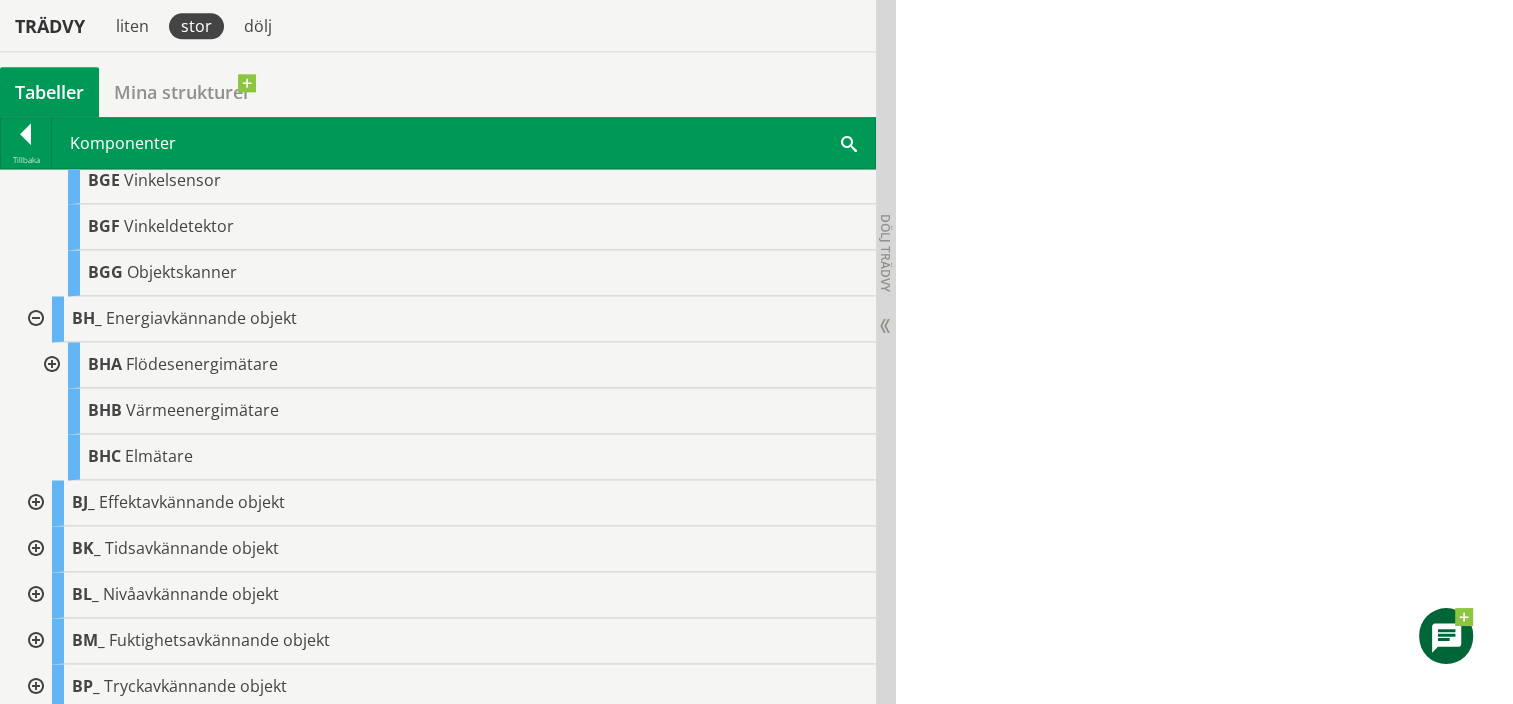 click at bounding box center (50, 365) 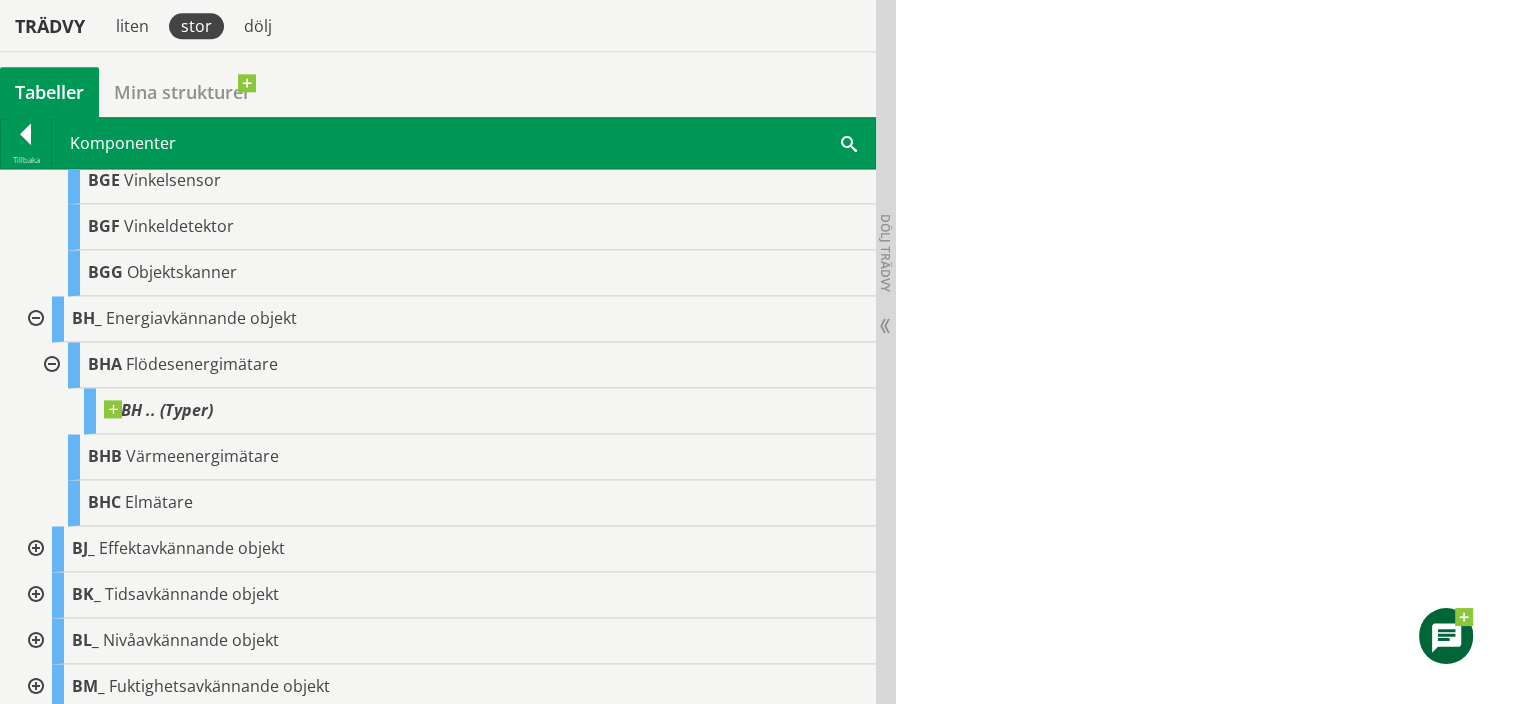 click at bounding box center [50, 365] 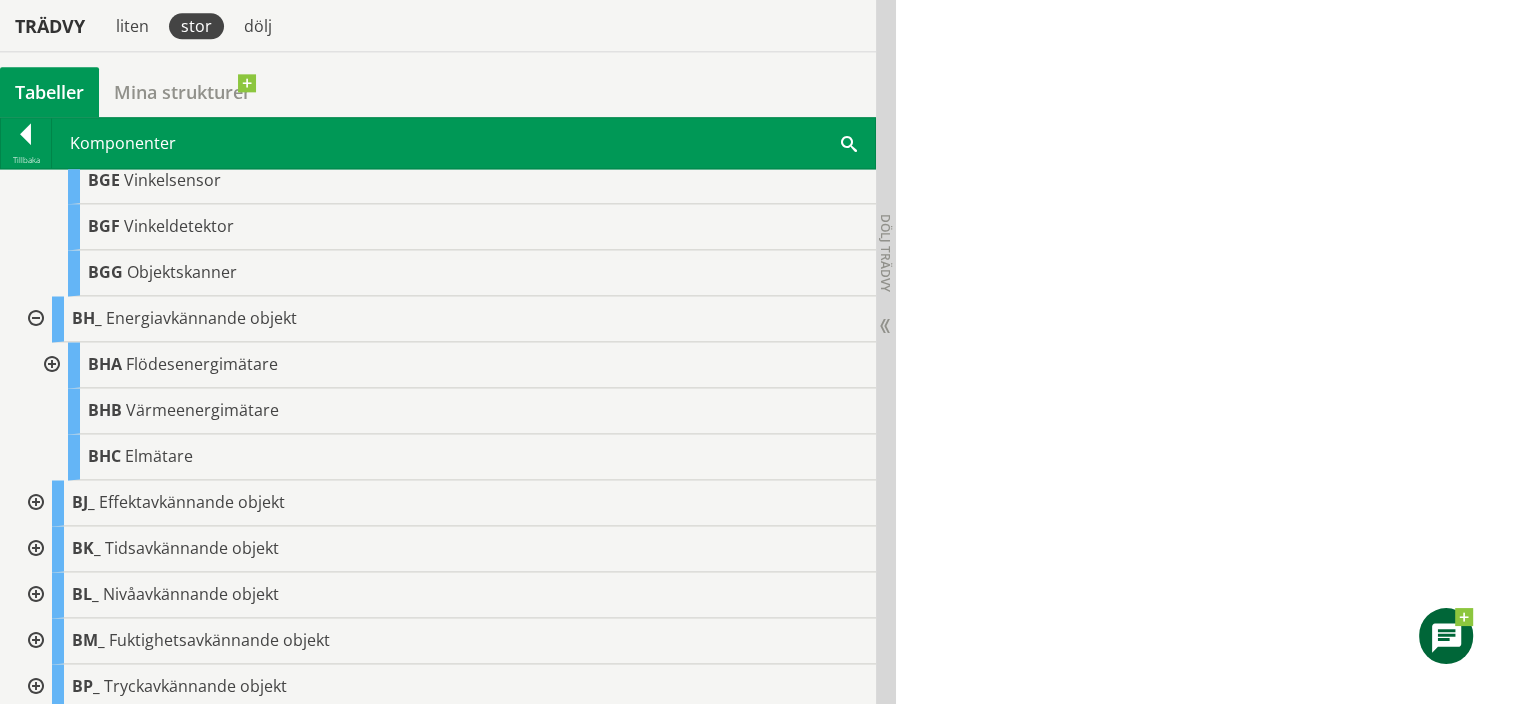 click at bounding box center [34, 503] 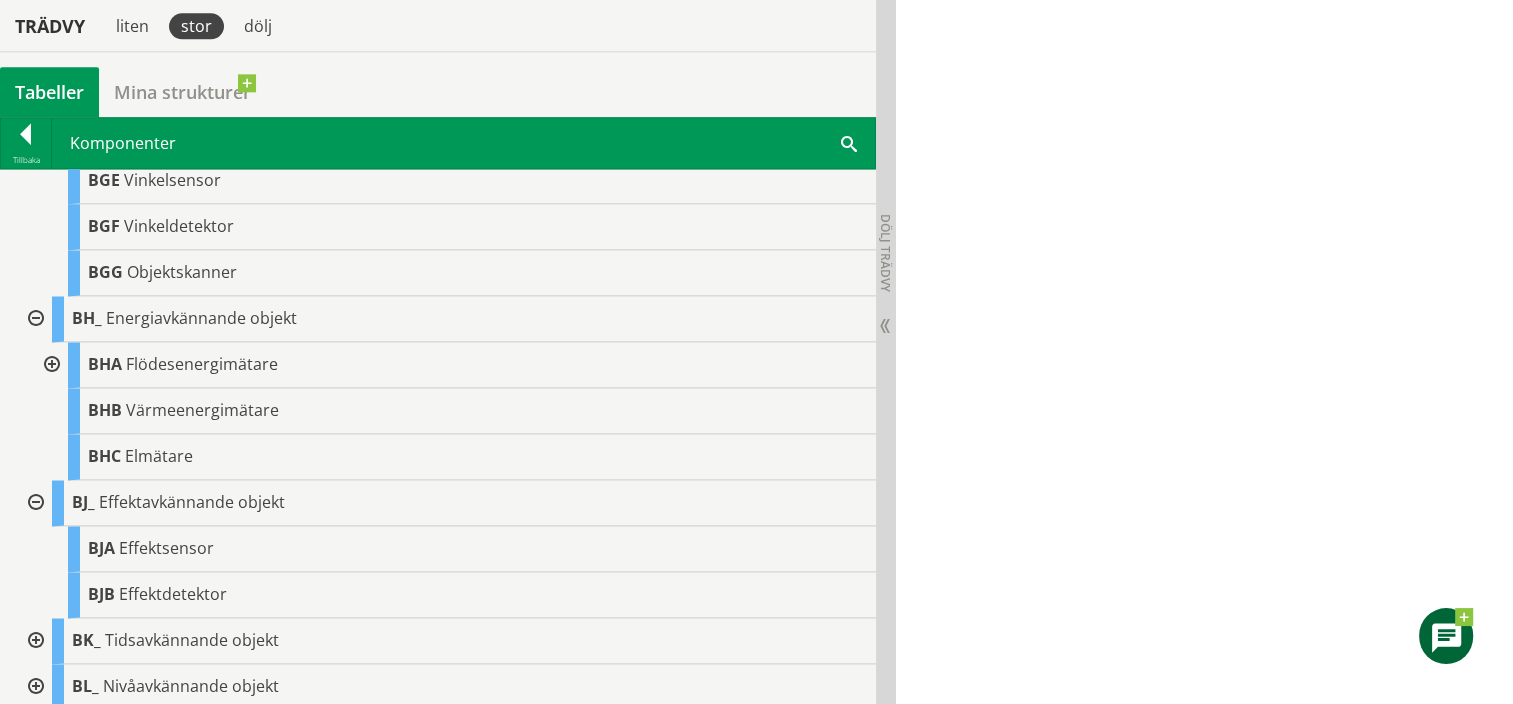 click at bounding box center [34, 641] 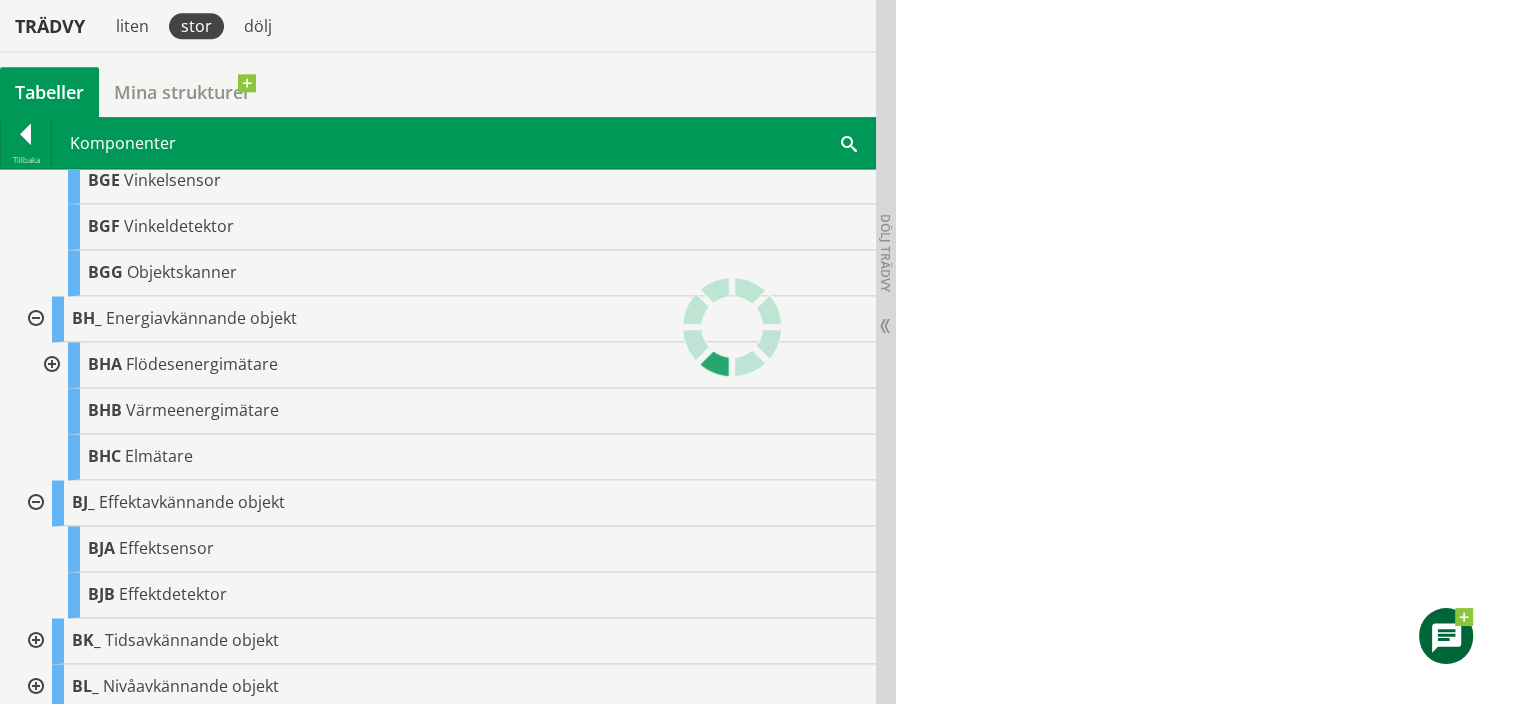 scroll, scrollTop: 1500, scrollLeft: 0, axis: vertical 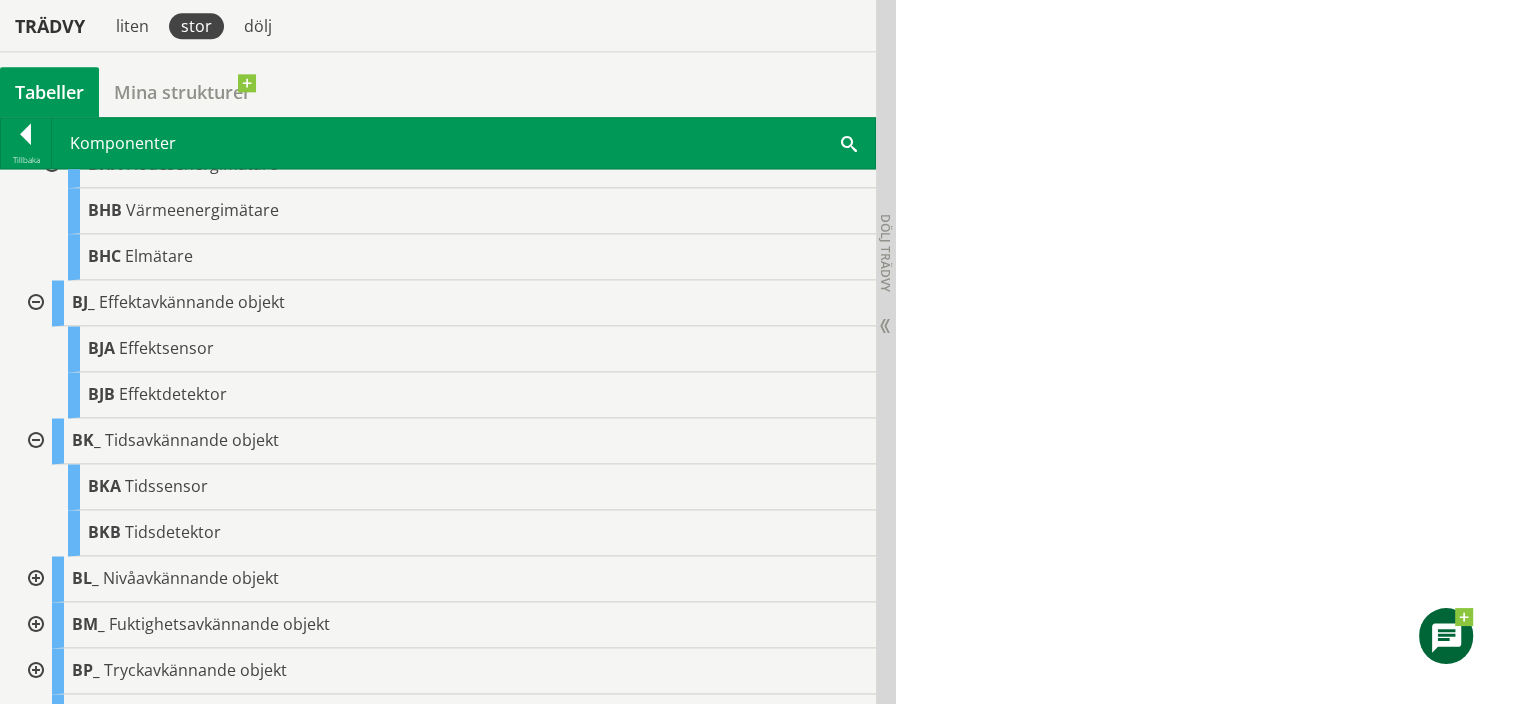 click at bounding box center (34, 579) 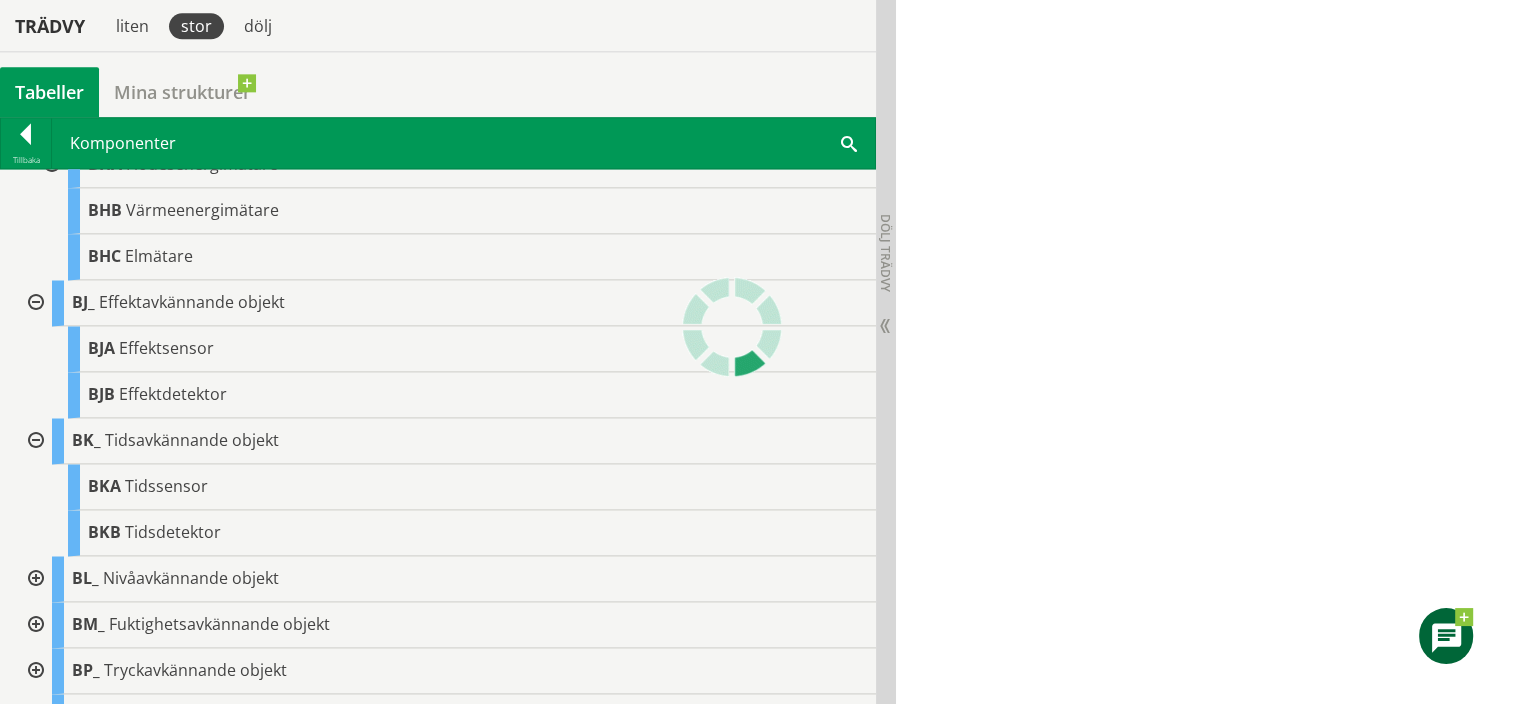 scroll, scrollTop: 1600, scrollLeft: 0, axis: vertical 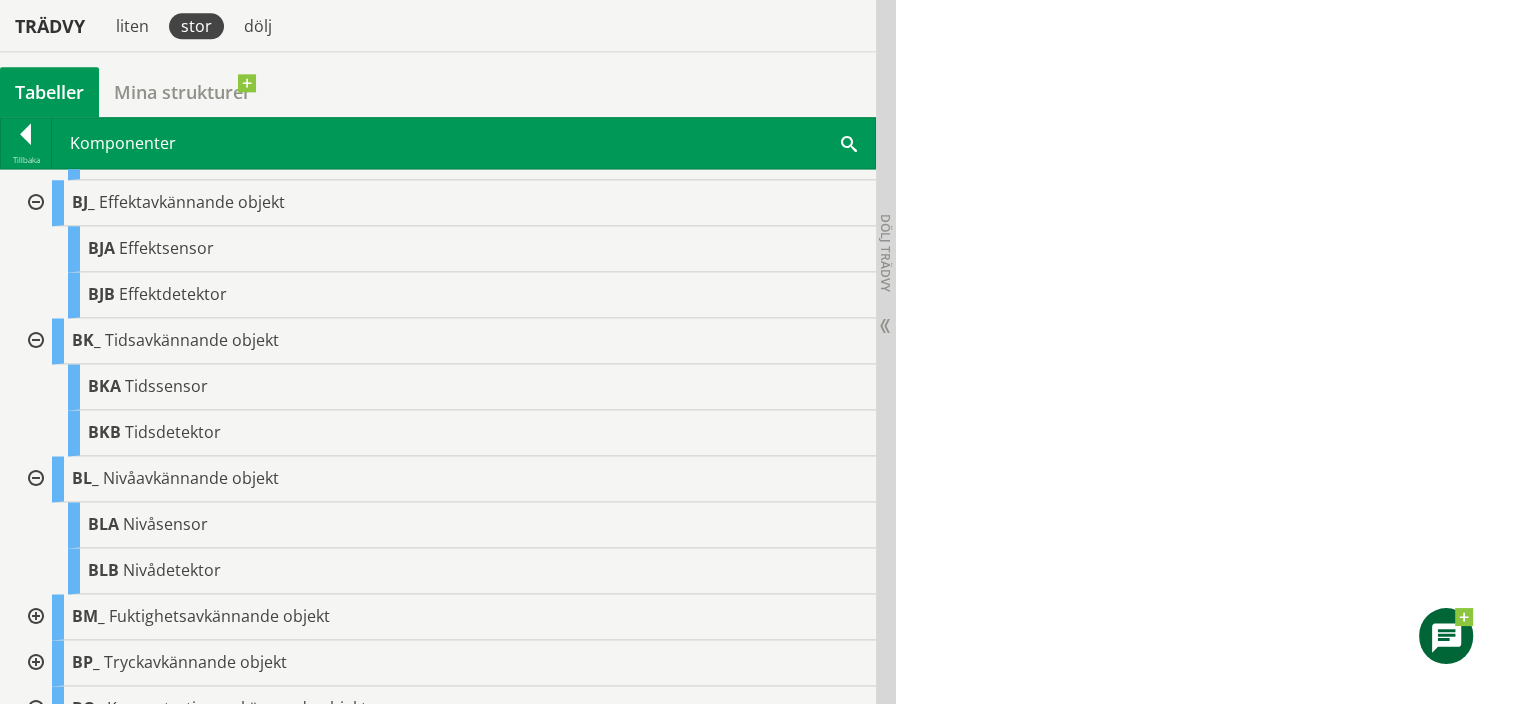 click at bounding box center [34, 617] 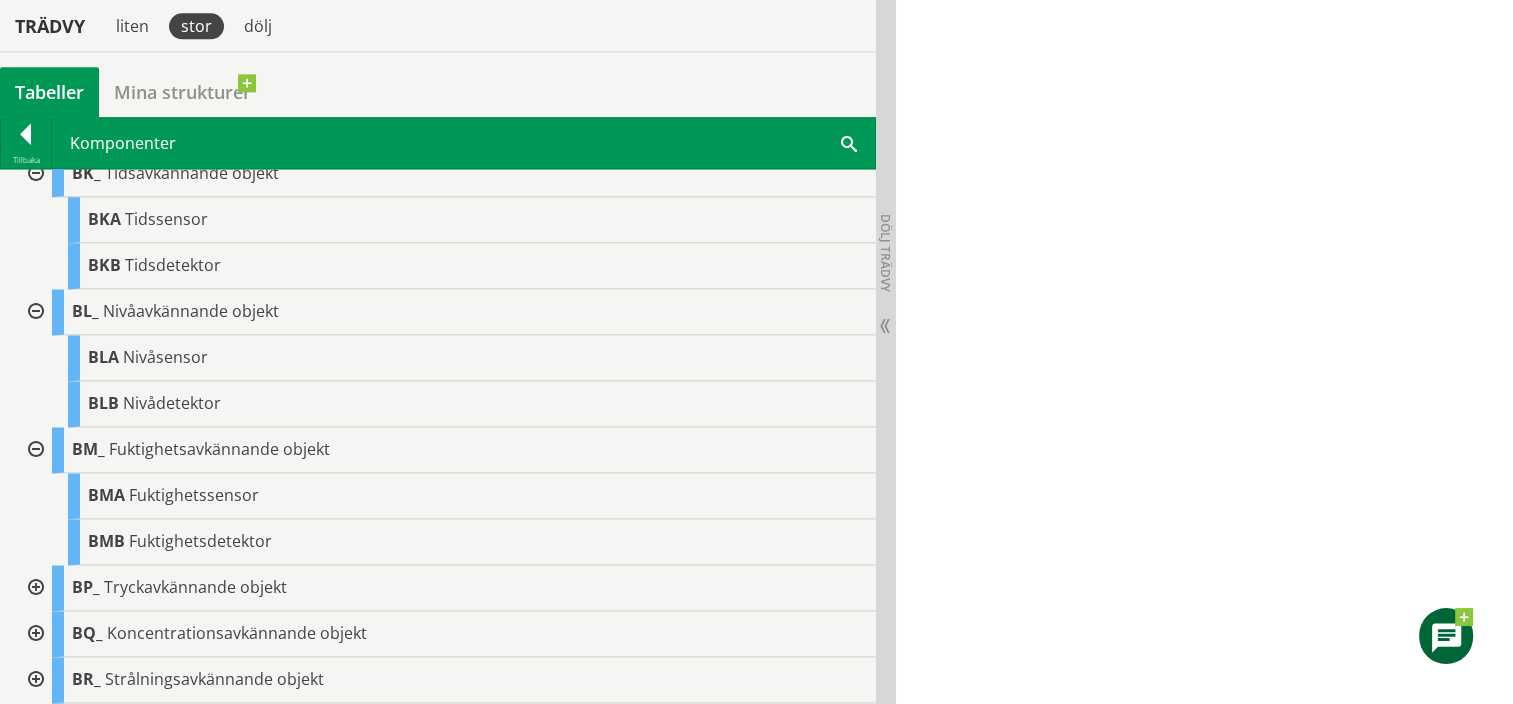 scroll, scrollTop: 1800, scrollLeft: 0, axis: vertical 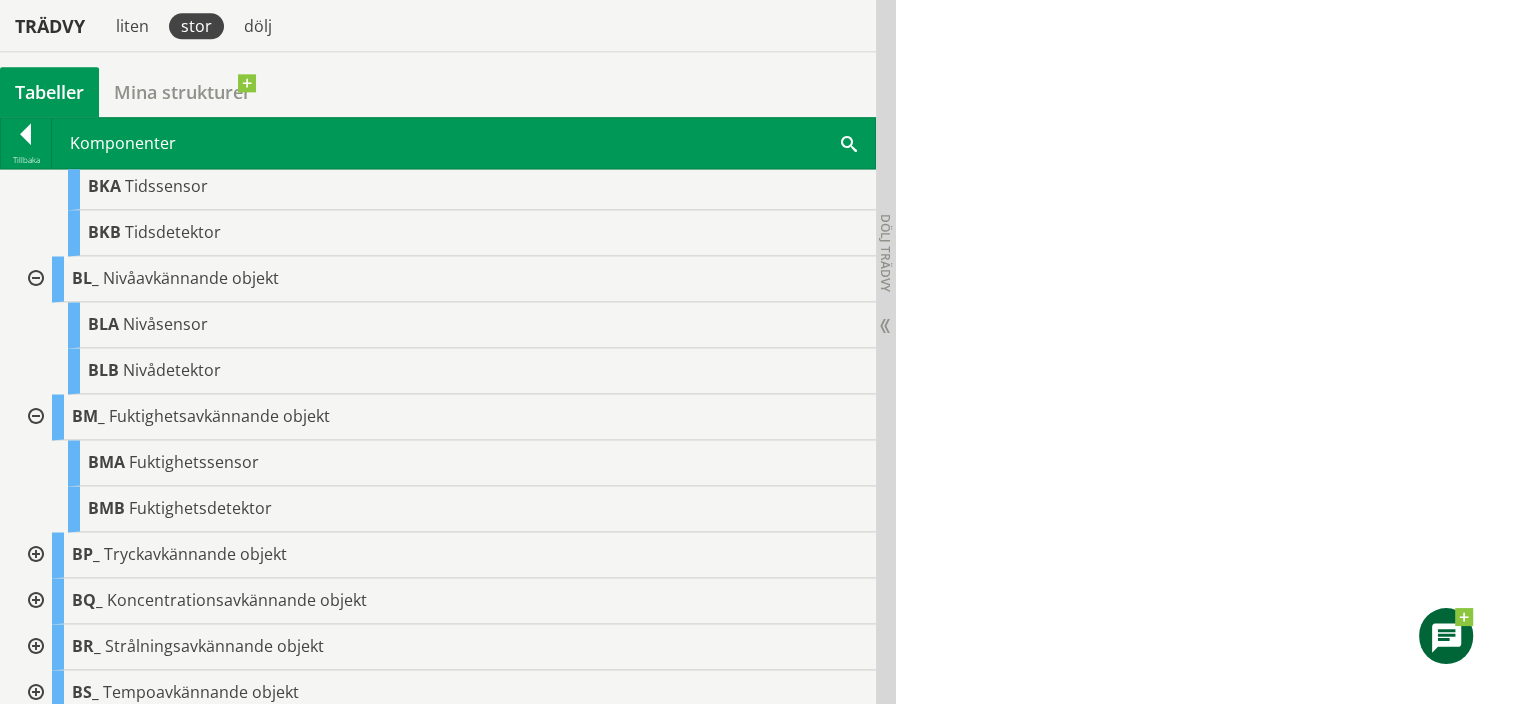 click at bounding box center (34, 555) 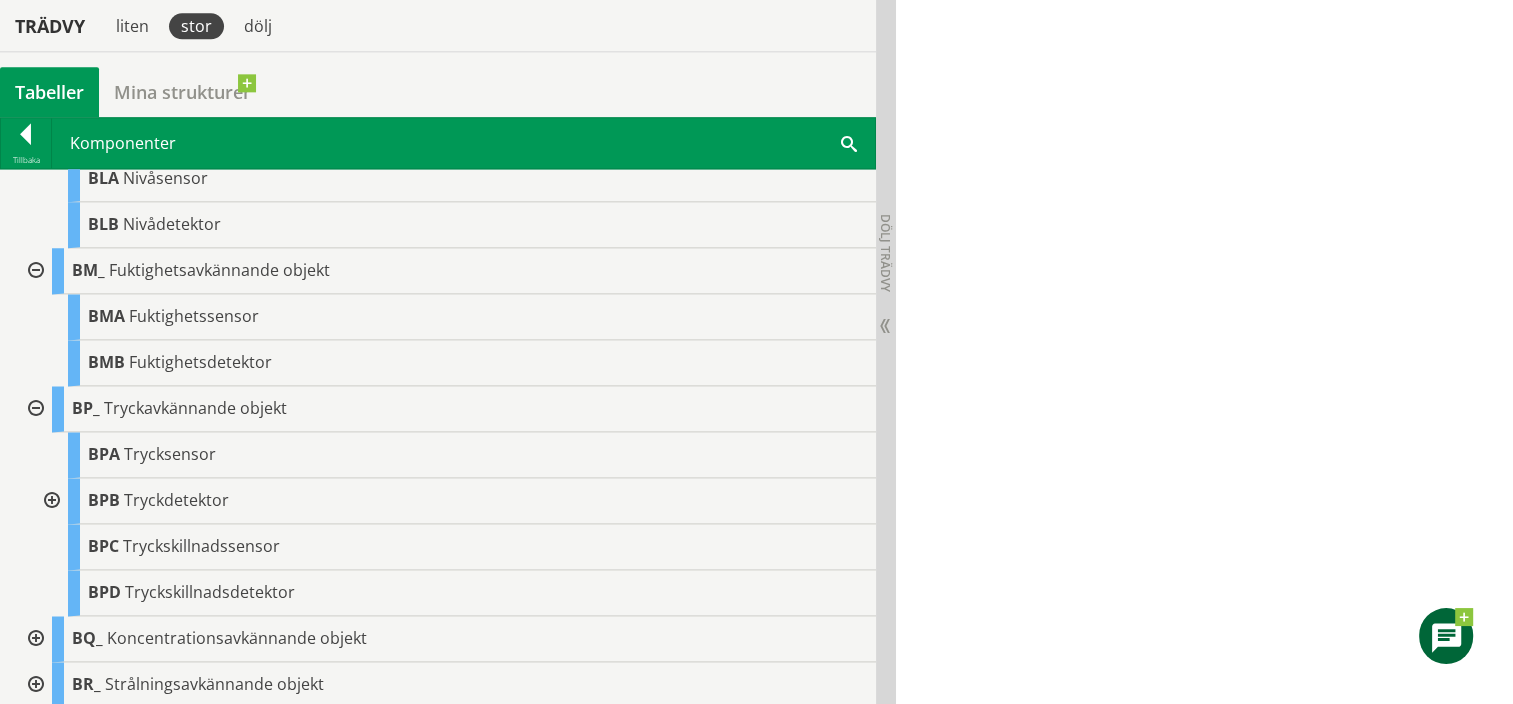 scroll, scrollTop: 2000, scrollLeft: 0, axis: vertical 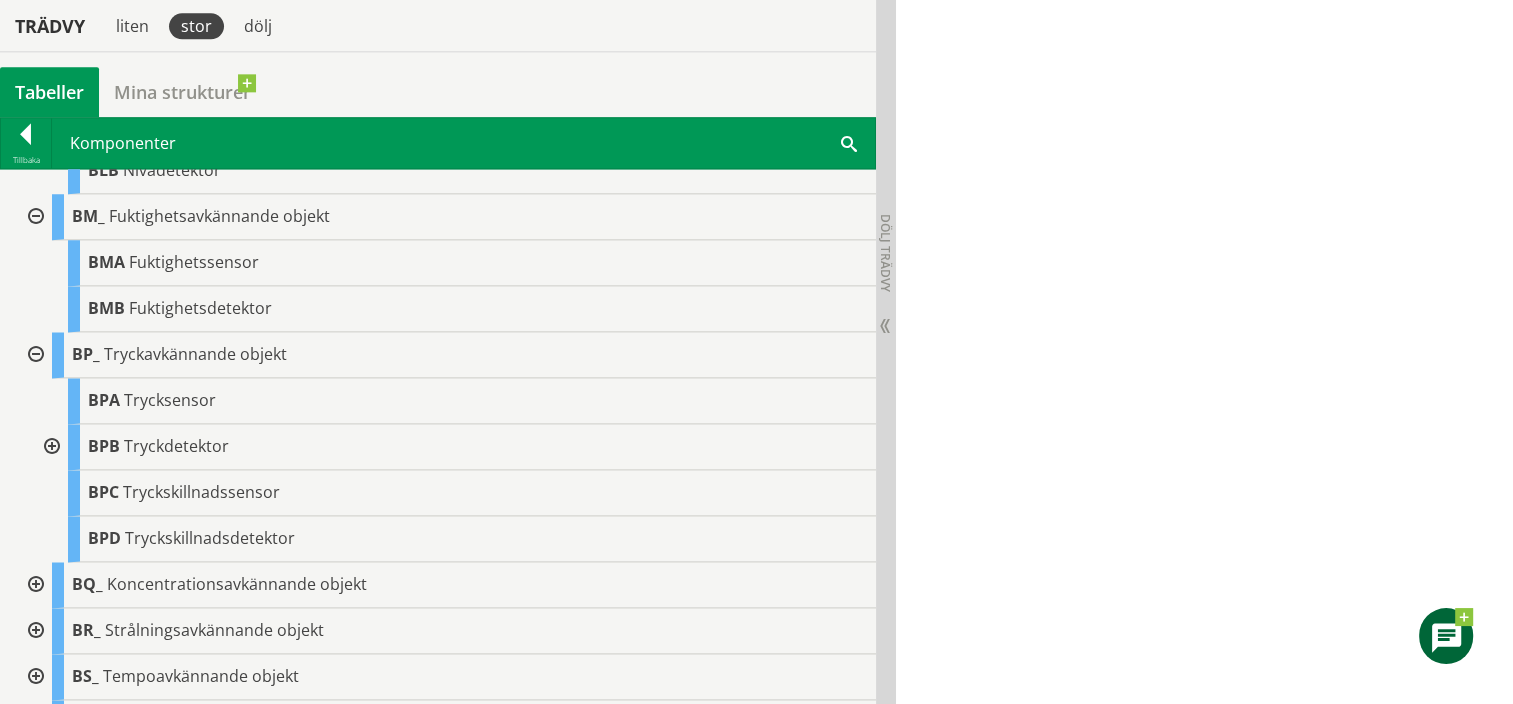click at bounding box center [34, 585] 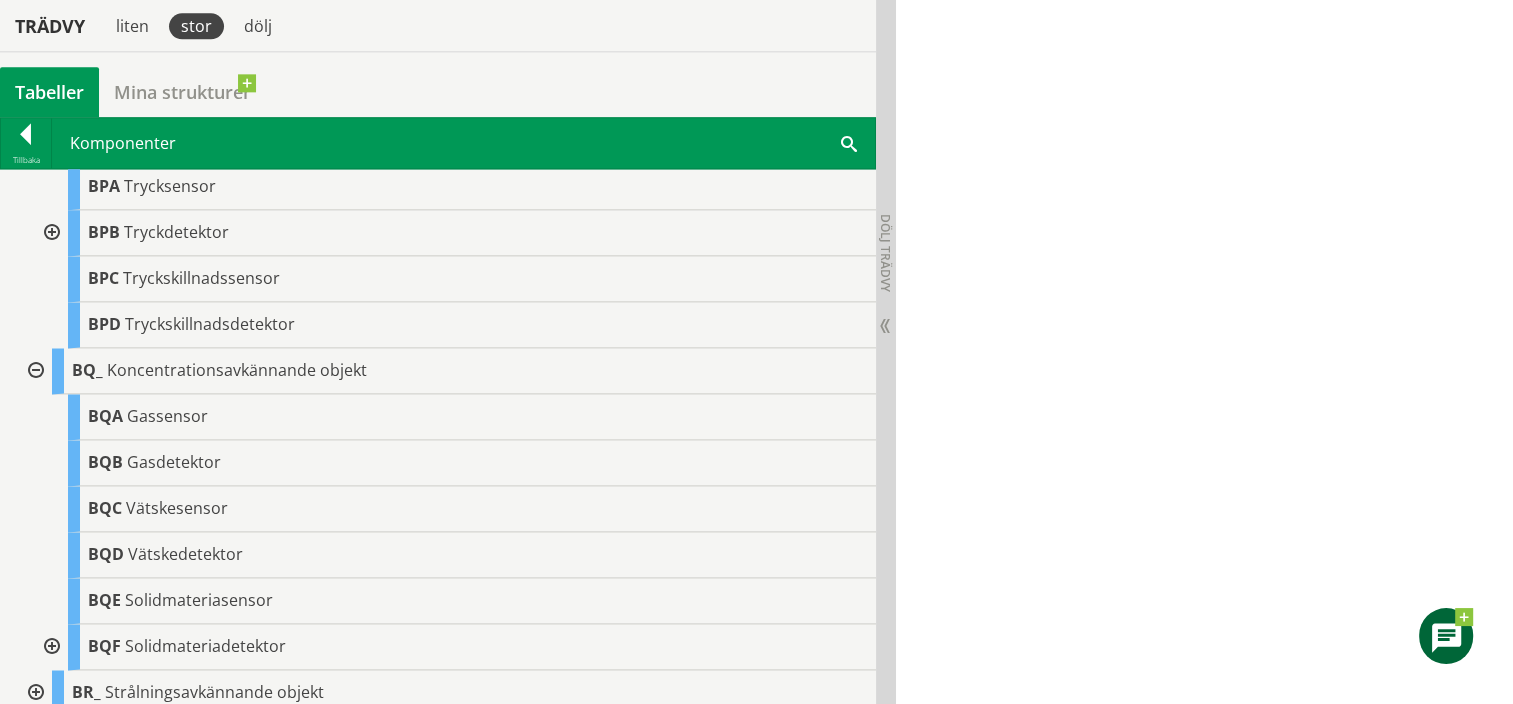 scroll, scrollTop: 2300, scrollLeft: 0, axis: vertical 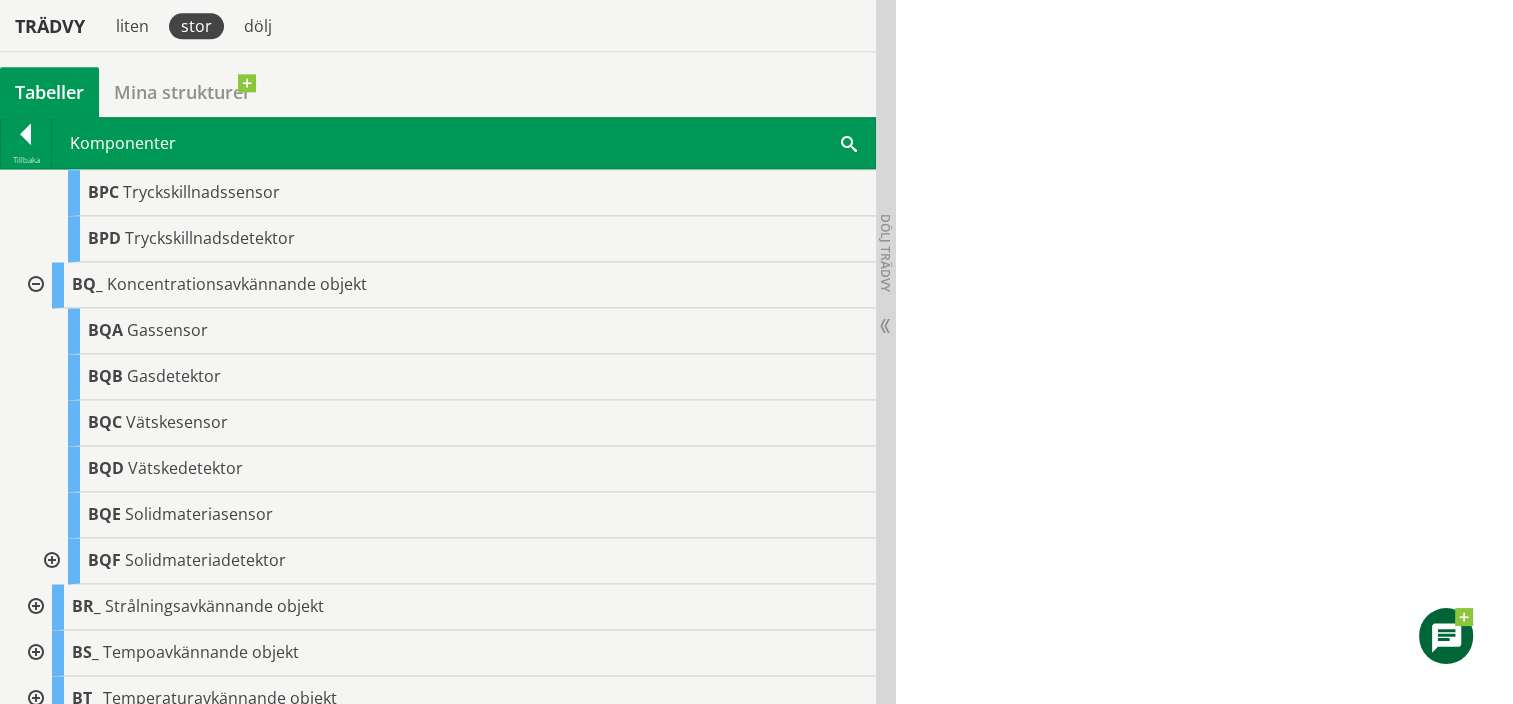 click at bounding box center [34, 607] 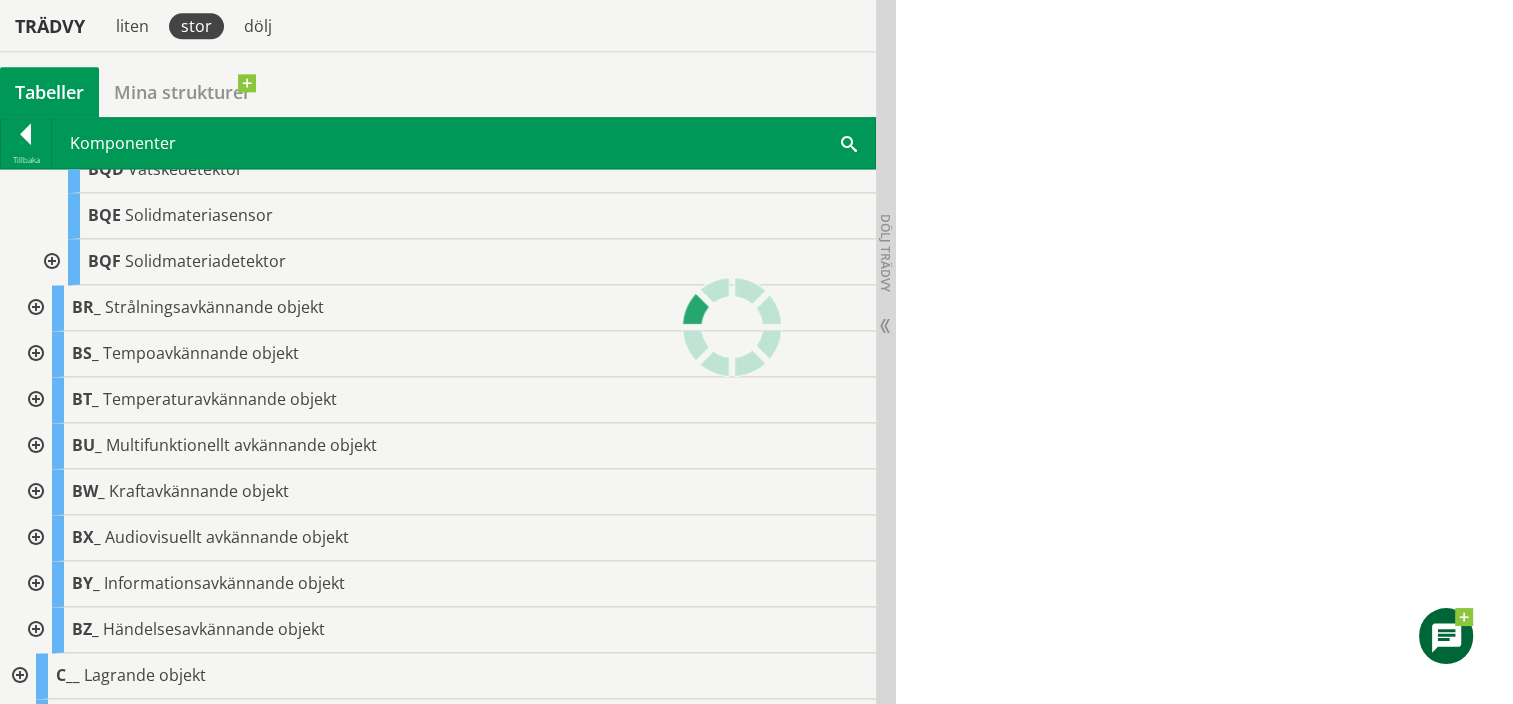 scroll, scrollTop: 2600, scrollLeft: 0, axis: vertical 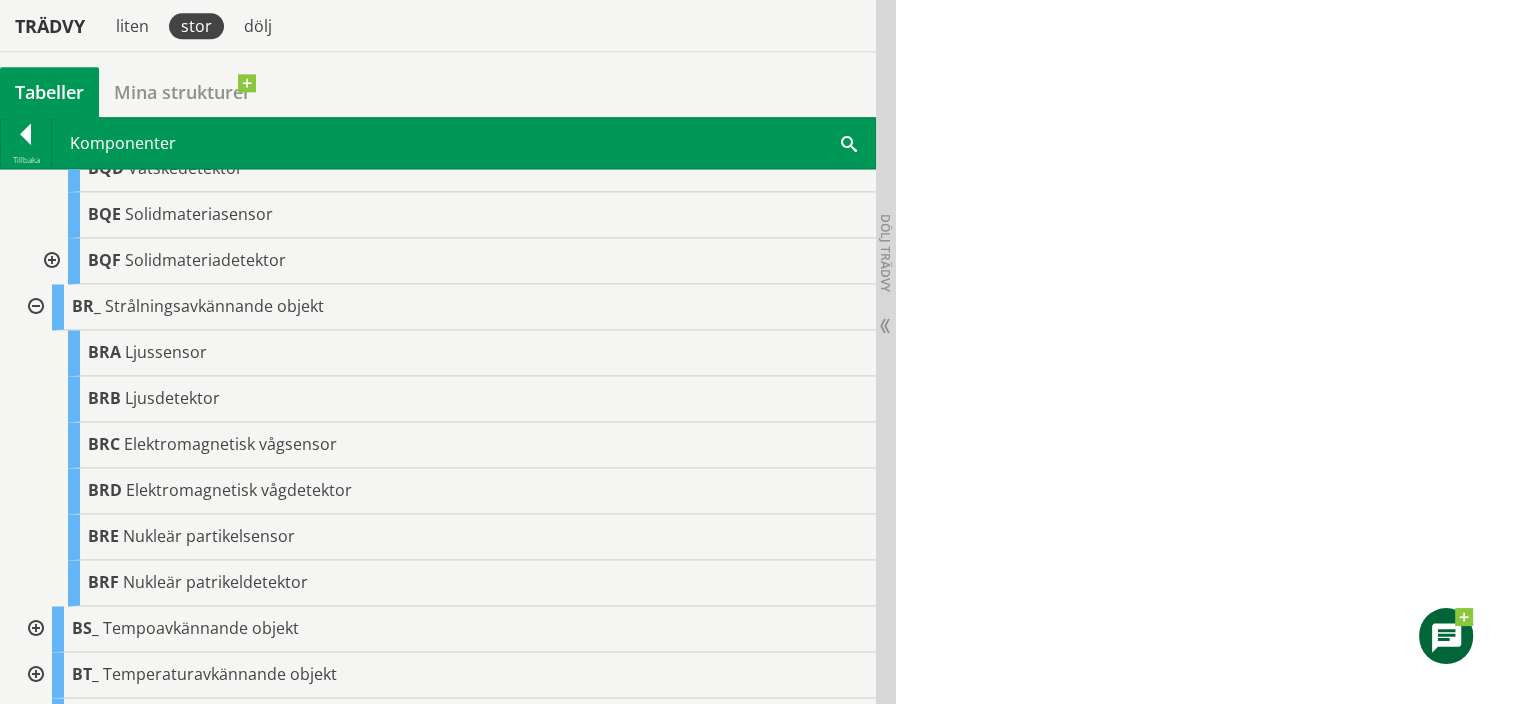 click at bounding box center (34, 629) 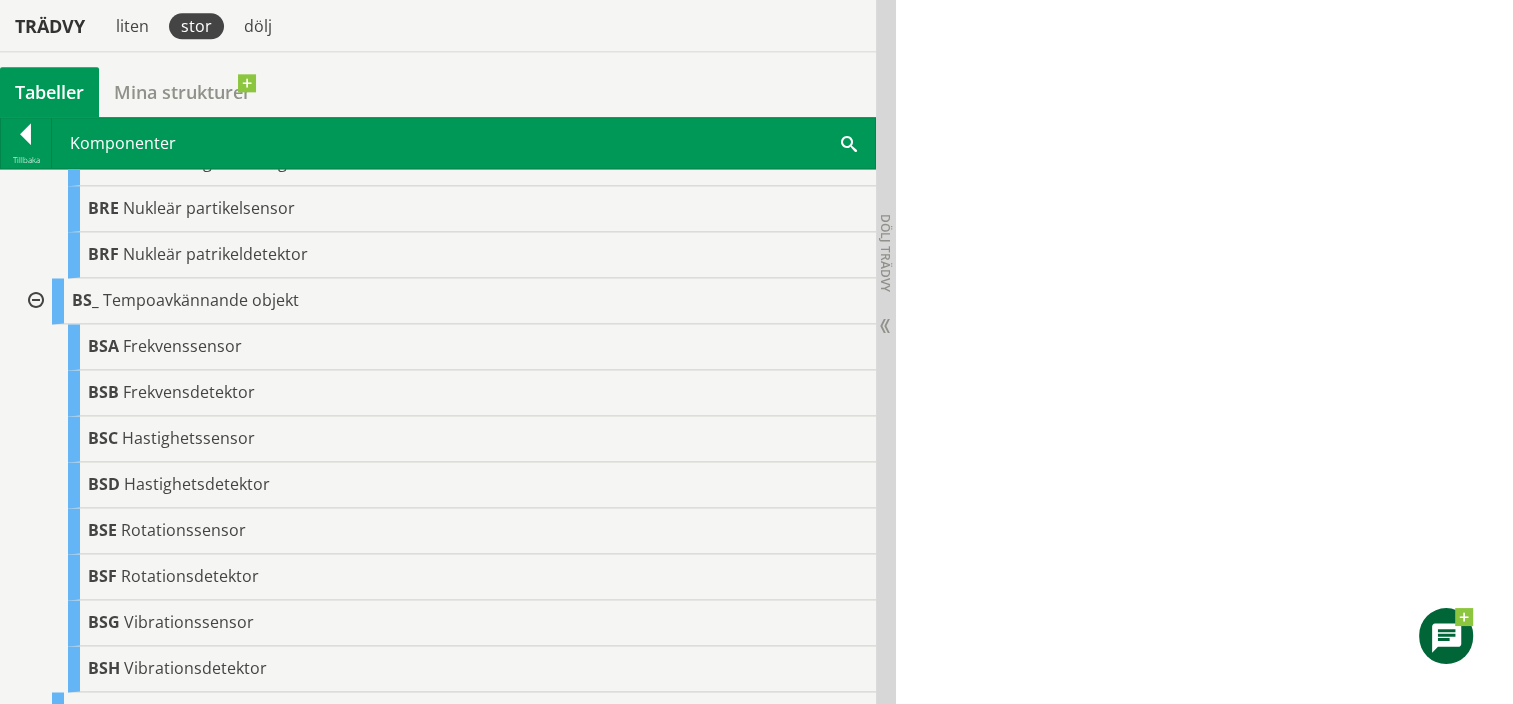 scroll, scrollTop: 3000, scrollLeft: 0, axis: vertical 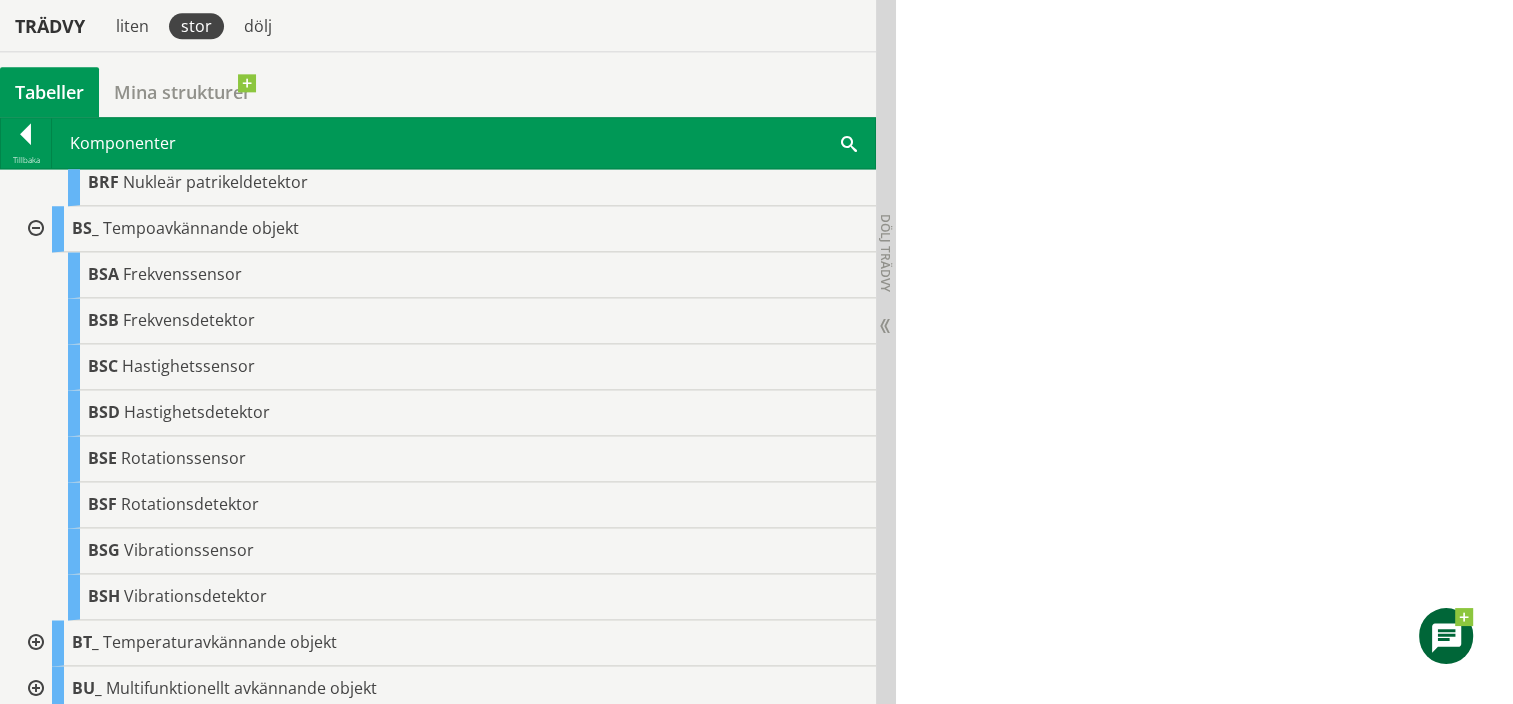 click at bounding box center (34, 643) 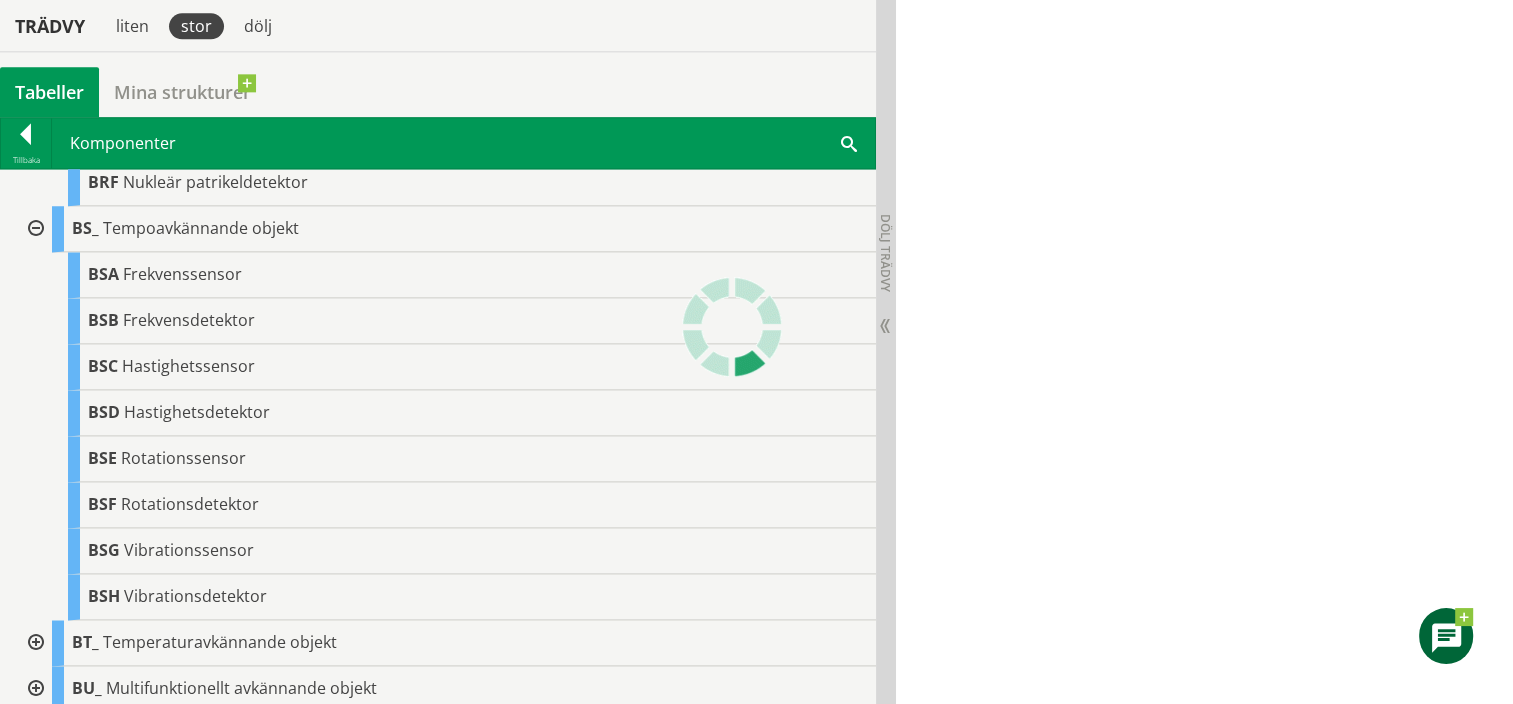scroll, scrollTop: 3200, scrollLeft: 0, axis: vertical 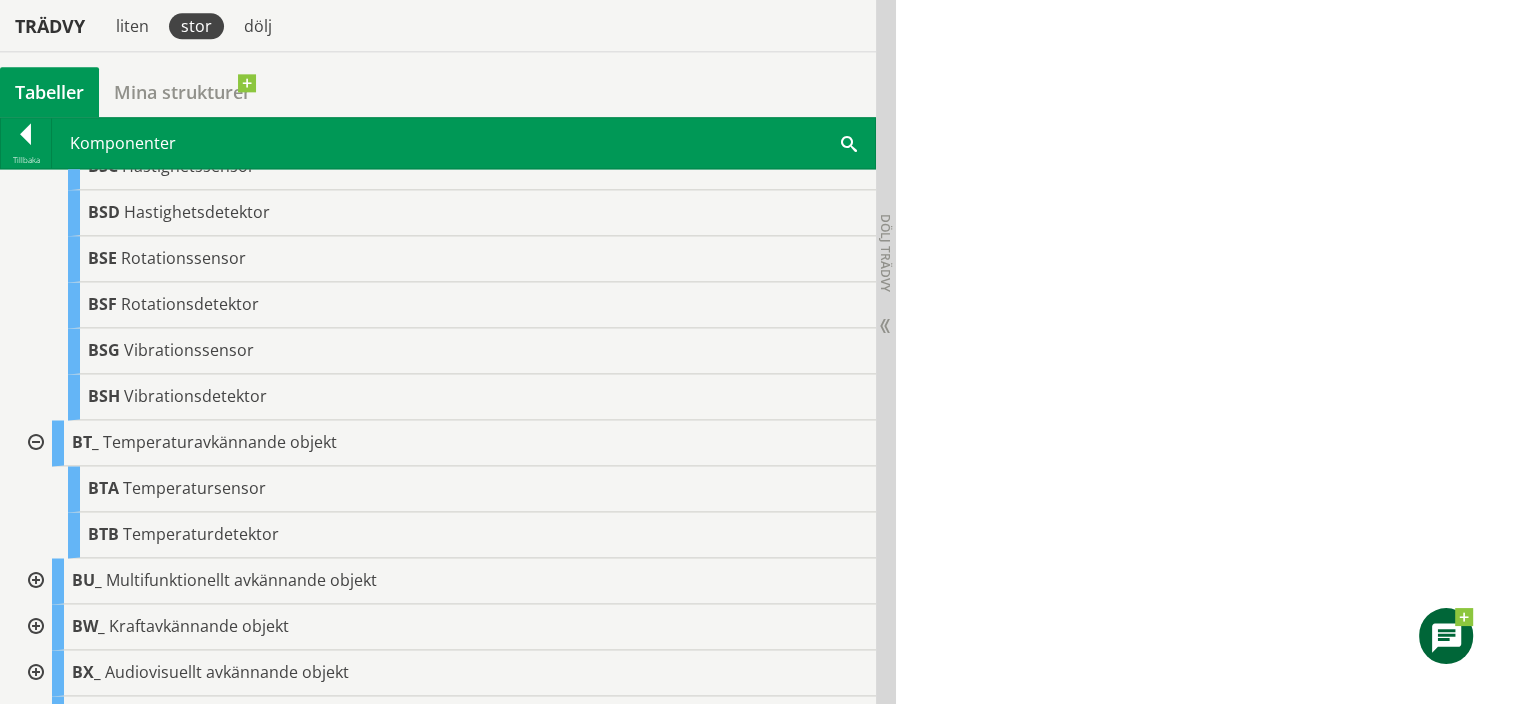 click at bounding box center (34, 581) 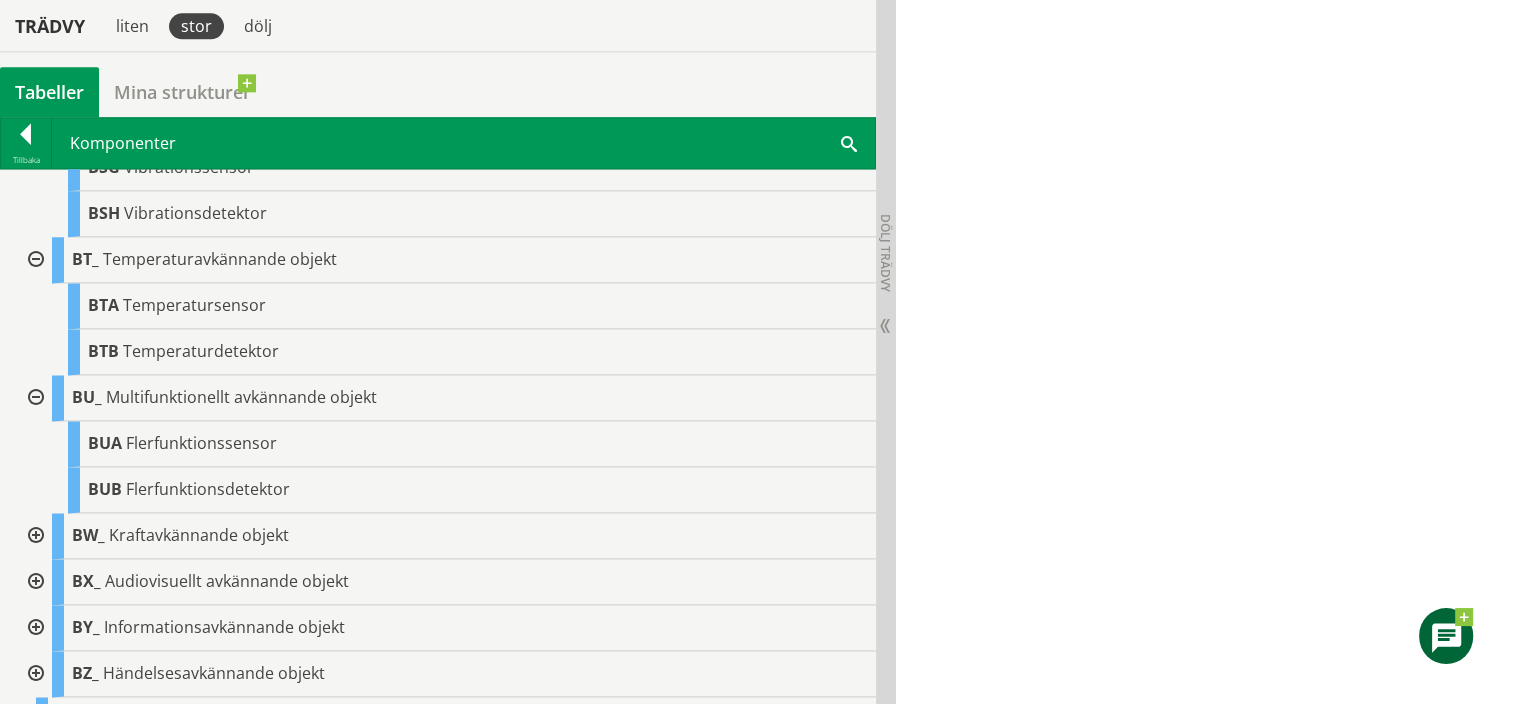 scroll, scrollTop: 3400, scrollLeft: 0, axis: vertical 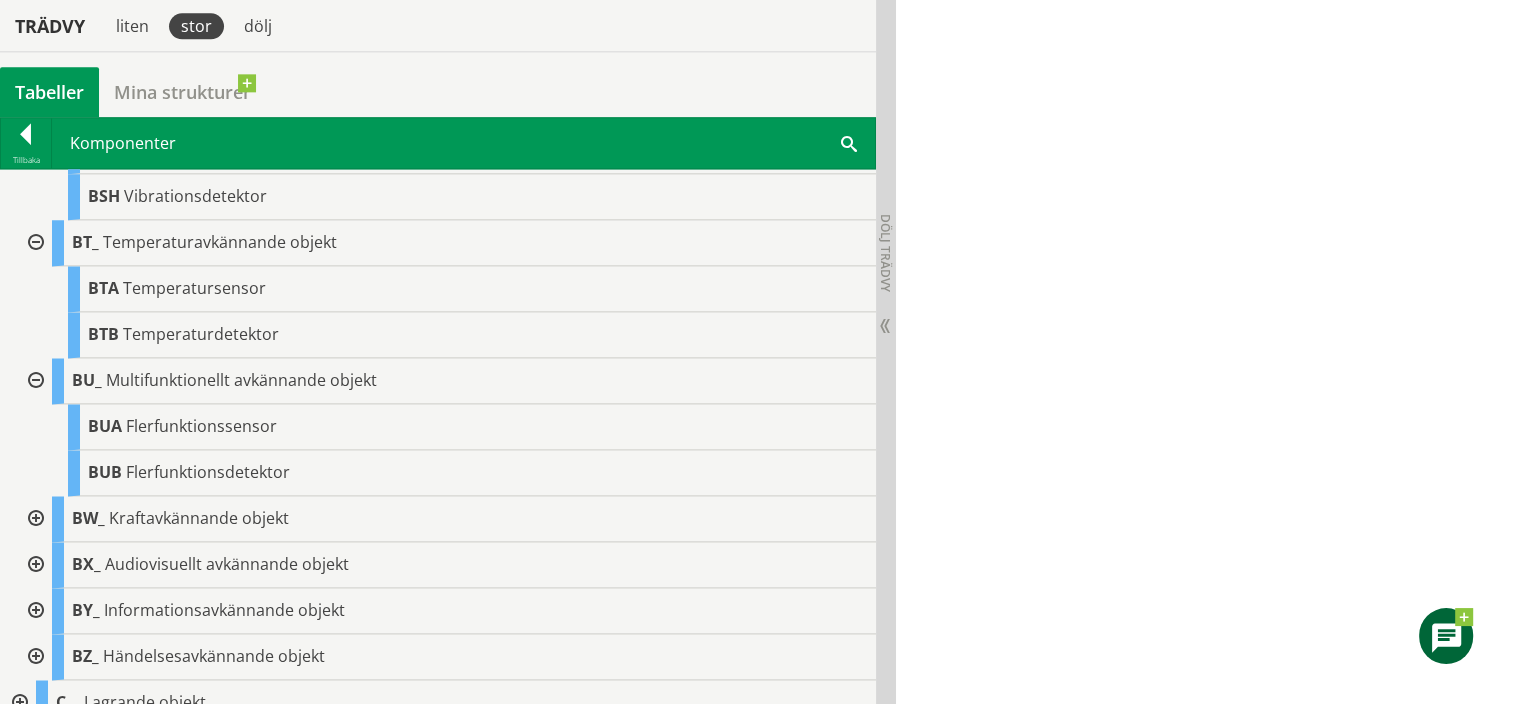 click at bounding box center (34, 519) 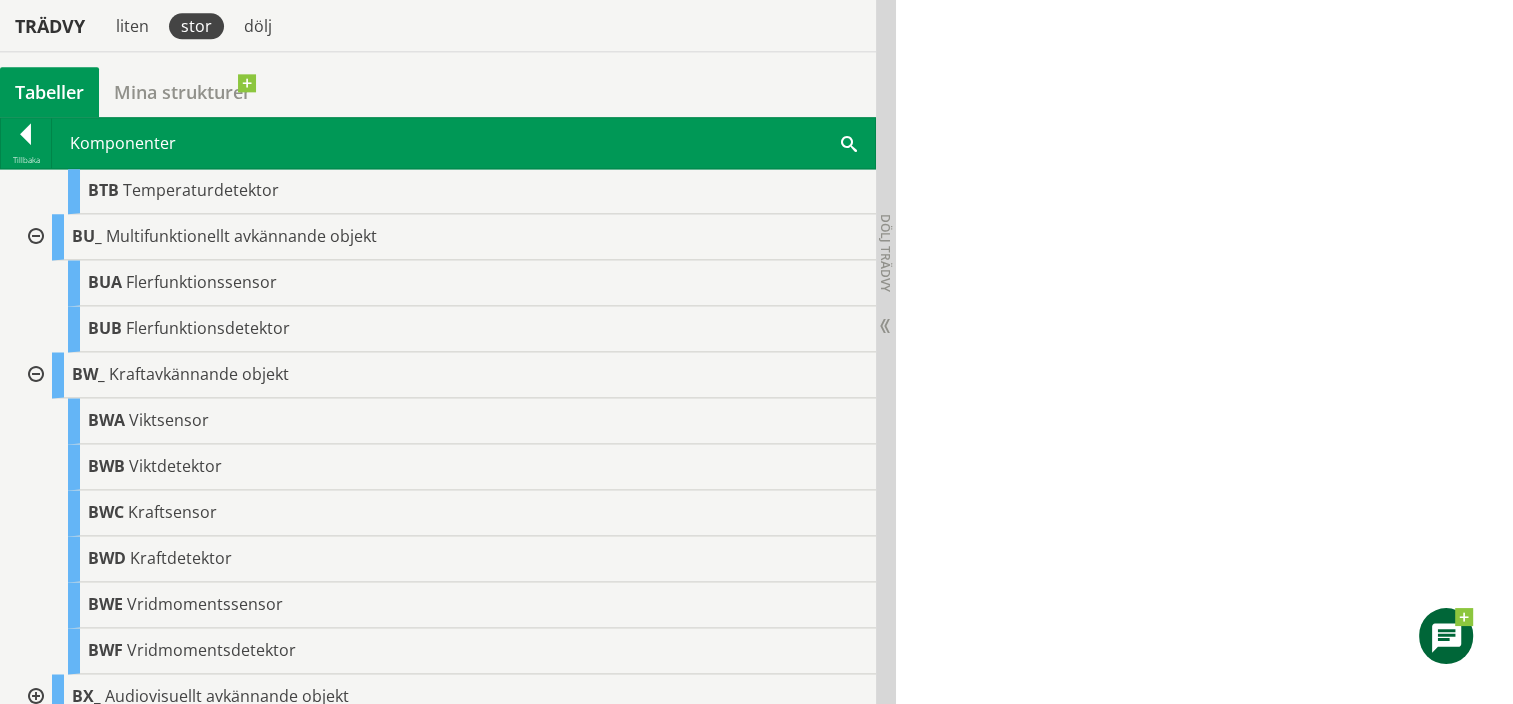scroll, scrollTop: 3600, scrollLeft: 0, axis: vertical 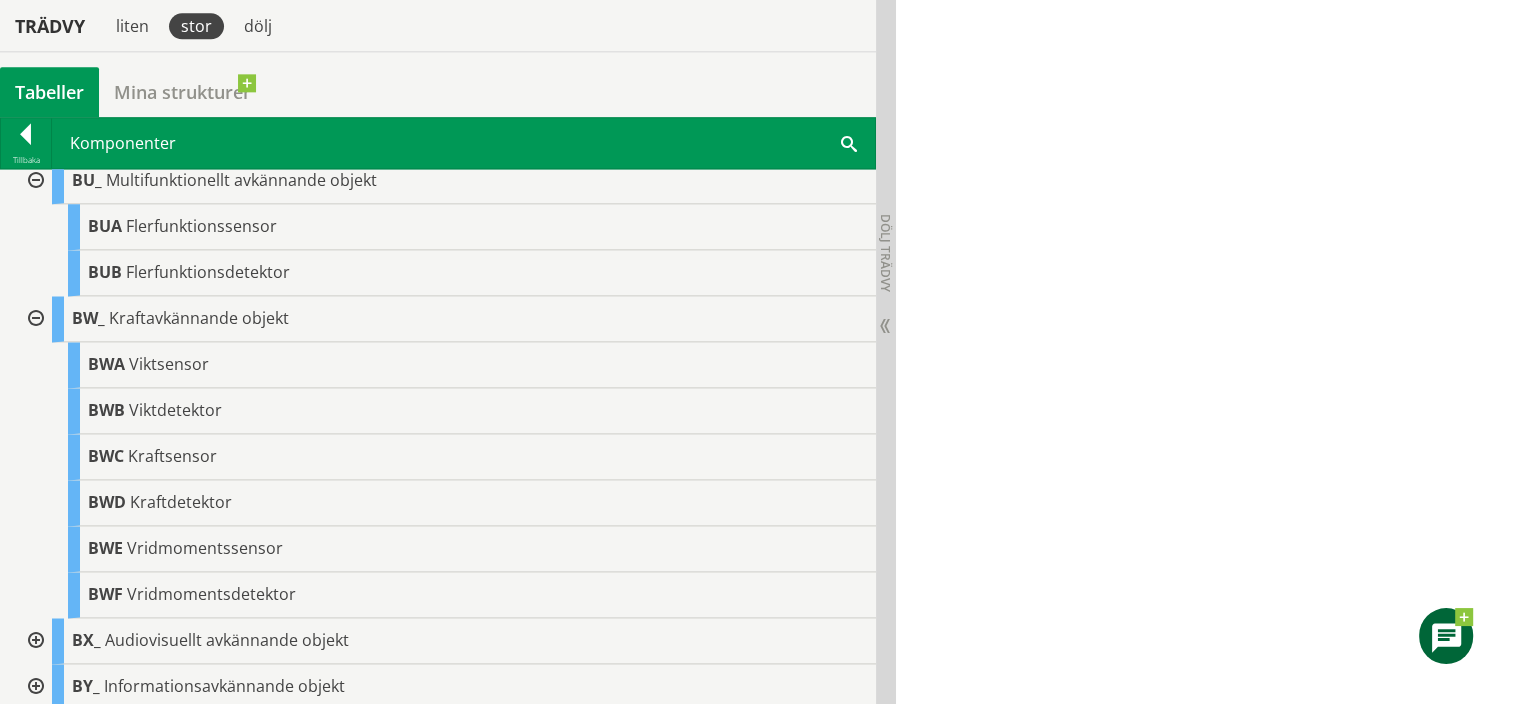 click at bounding box center [34, 641] 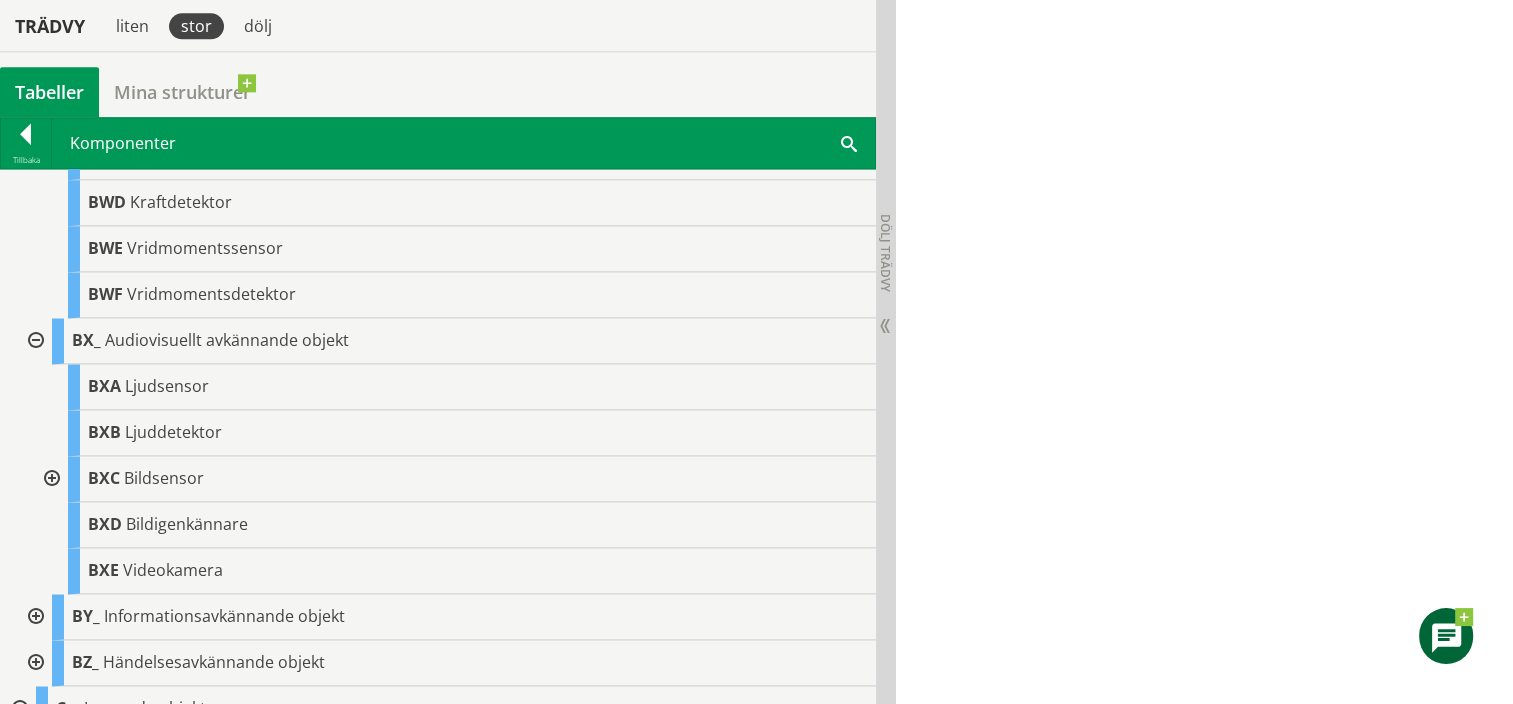 scroll, scrollTop: 4000, scrollLeft: 0, axis: vertical 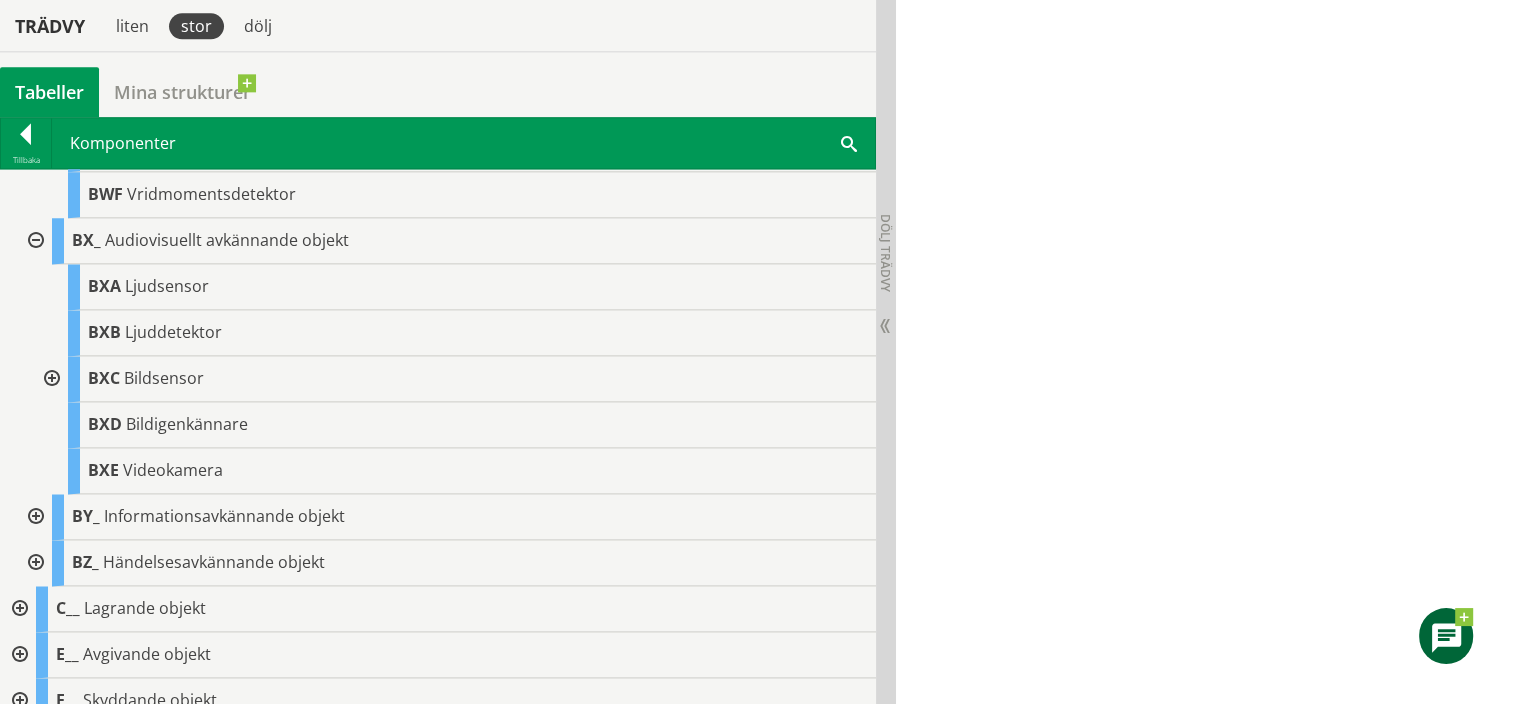 click at bounding box center [34, 517] 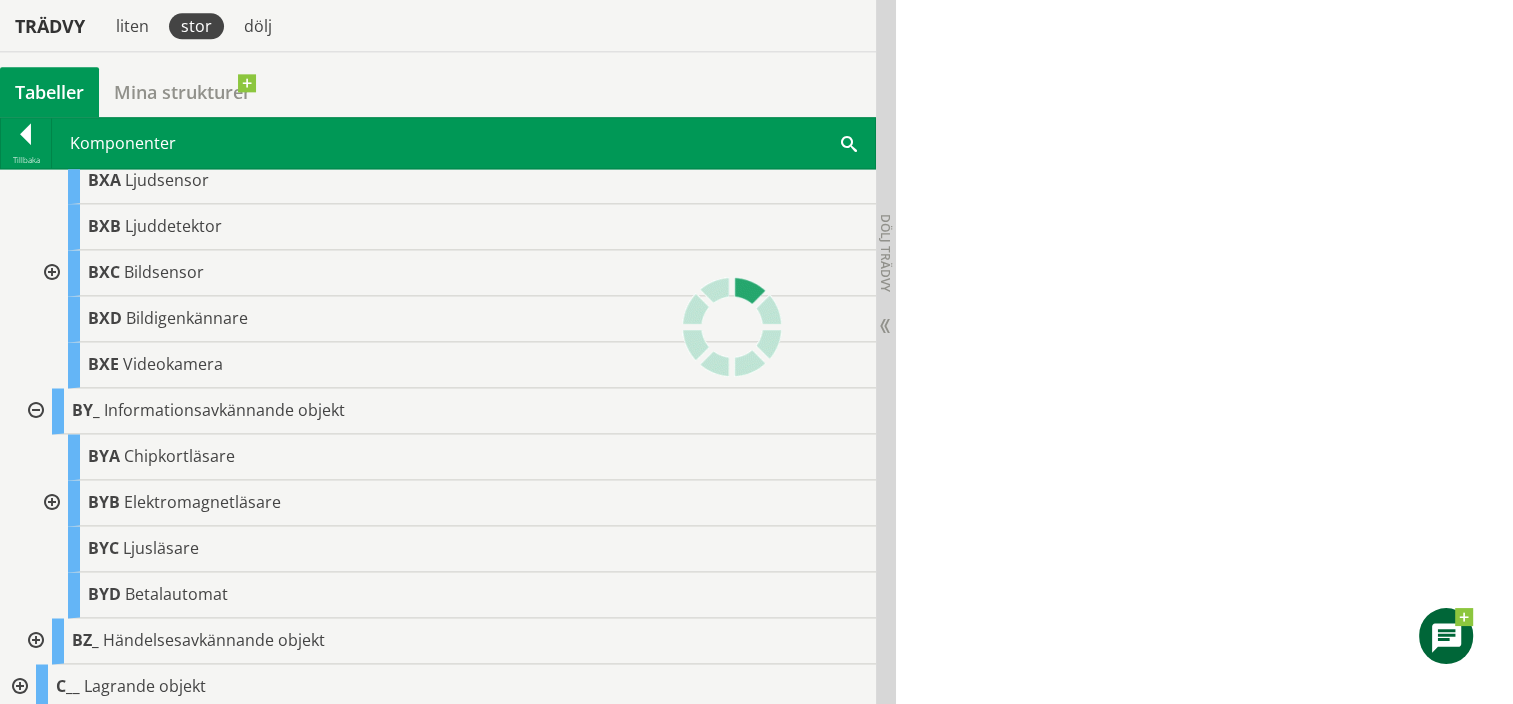 scroll, scrollTop: 4200, scrollLeft: 0, axis: vertical 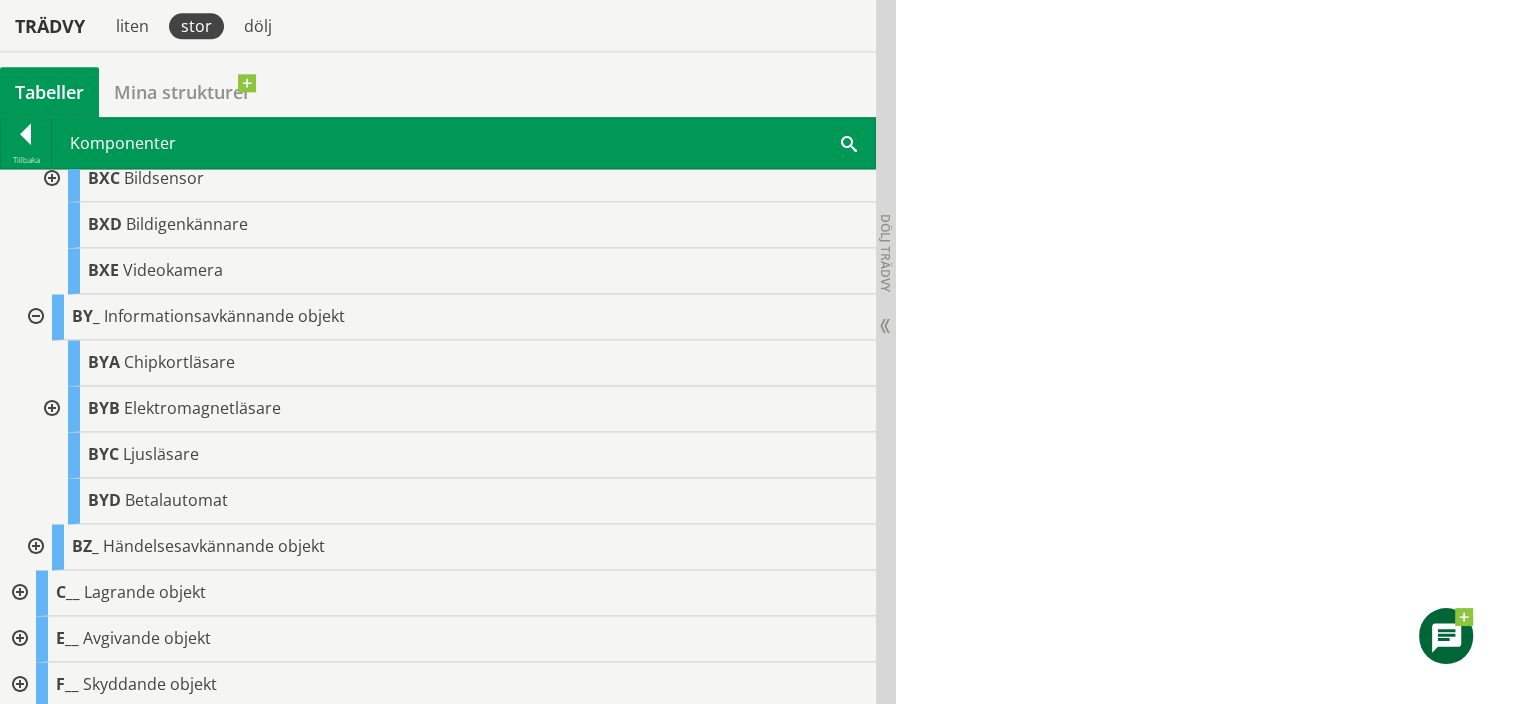 click at bounding box center [34, 547] 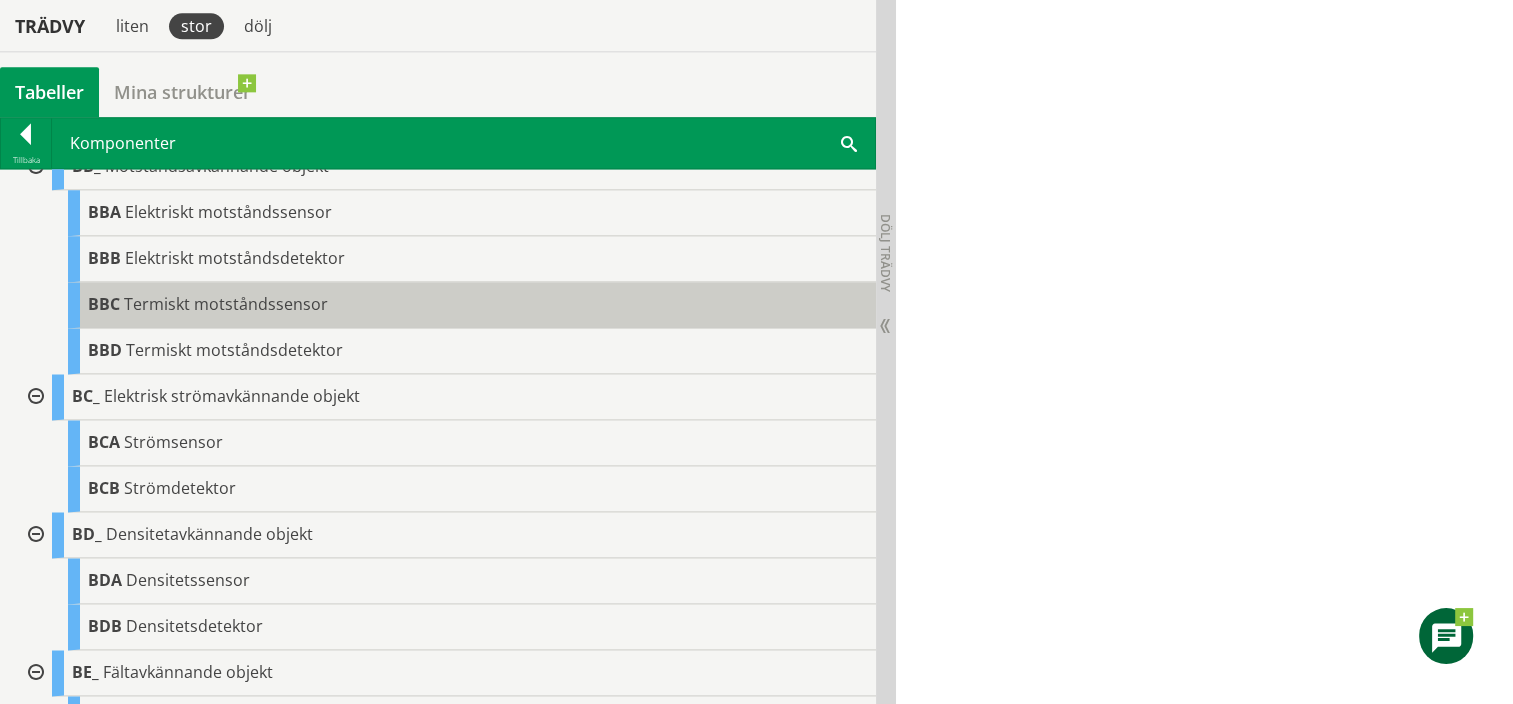 scroll, scrollTop: 0, scrollLeft: 0, axis: both 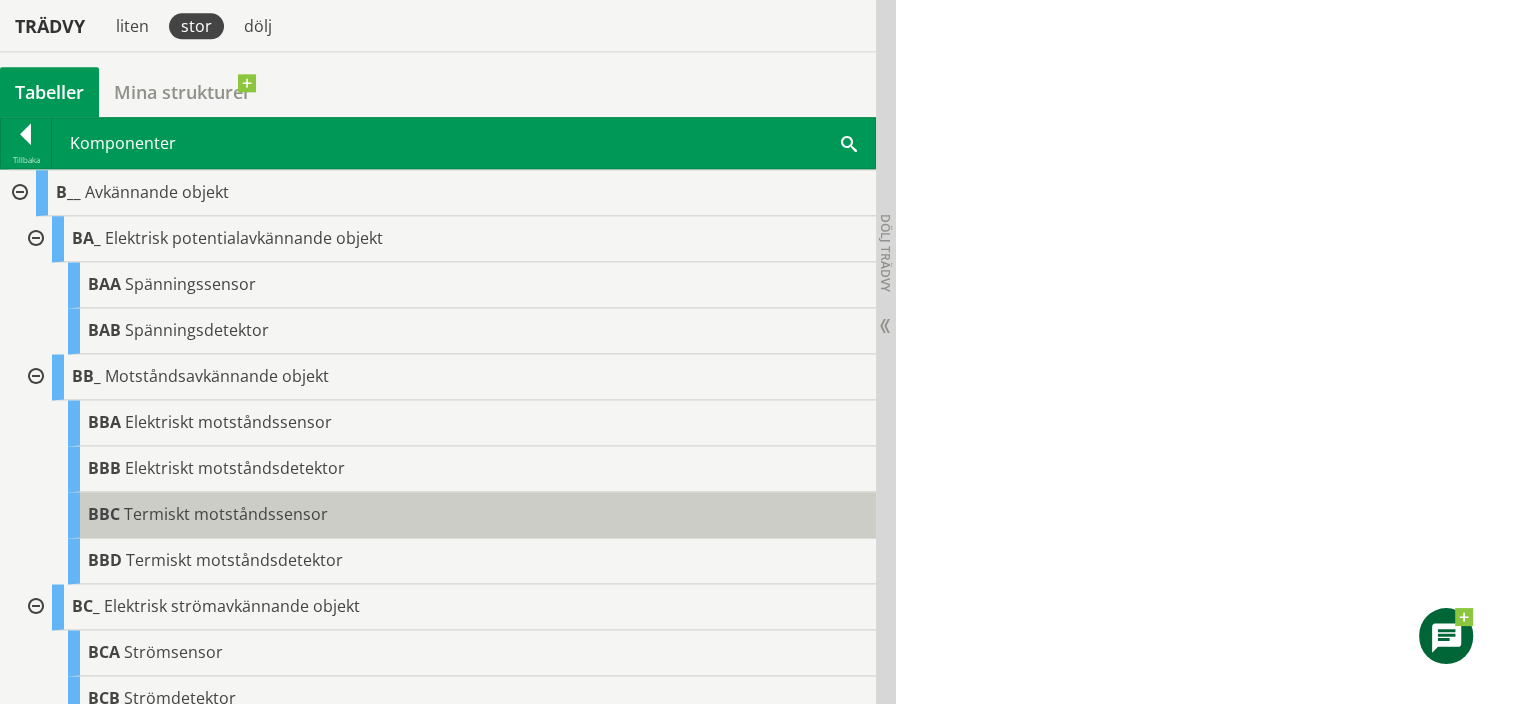 drag, startPoint x: 0, startPoint y: 184, endPoint x: 320, endPoint y: 510, distance: 456.81067 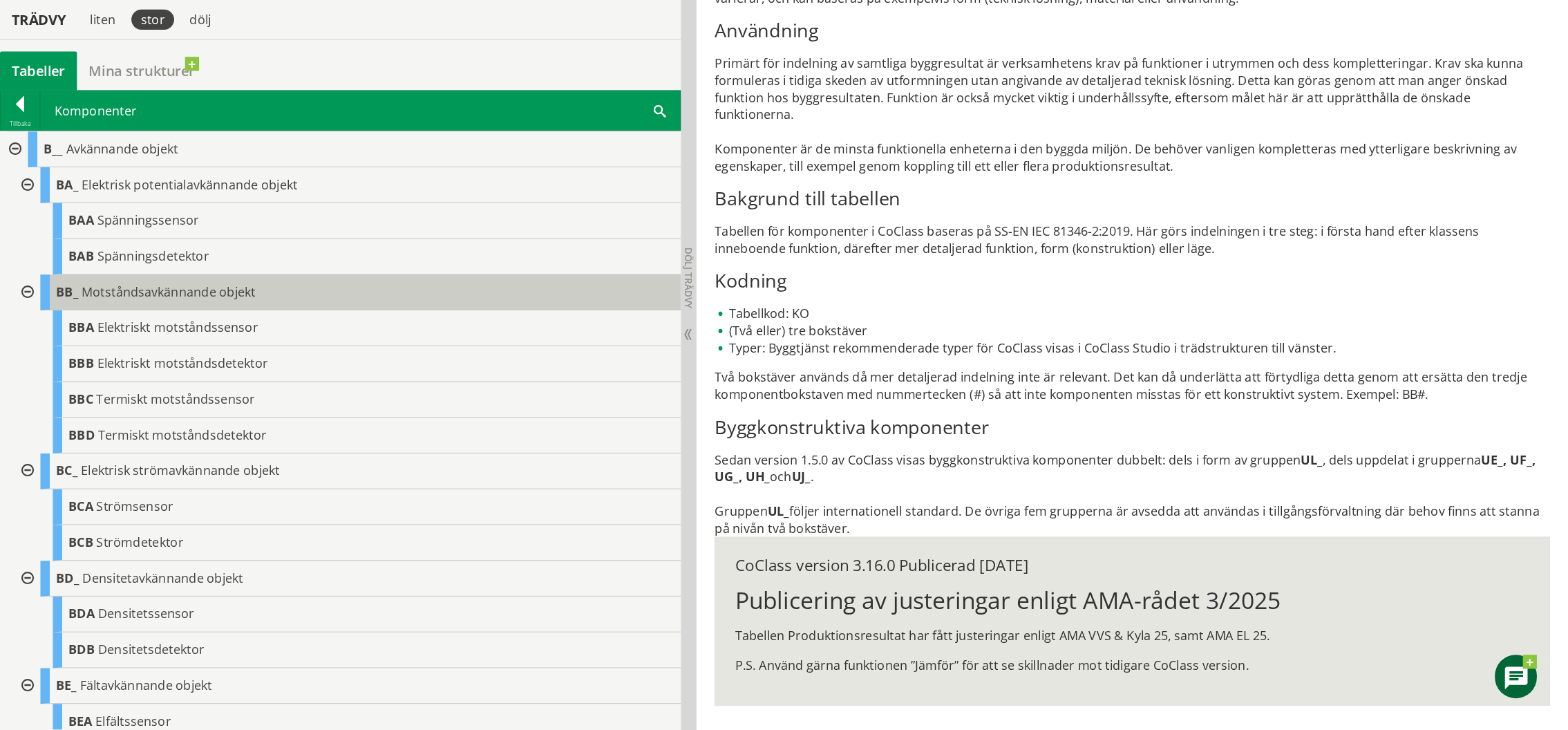 scroll, scrollTop: 483, scrollLeft: 0, axis: vertical 